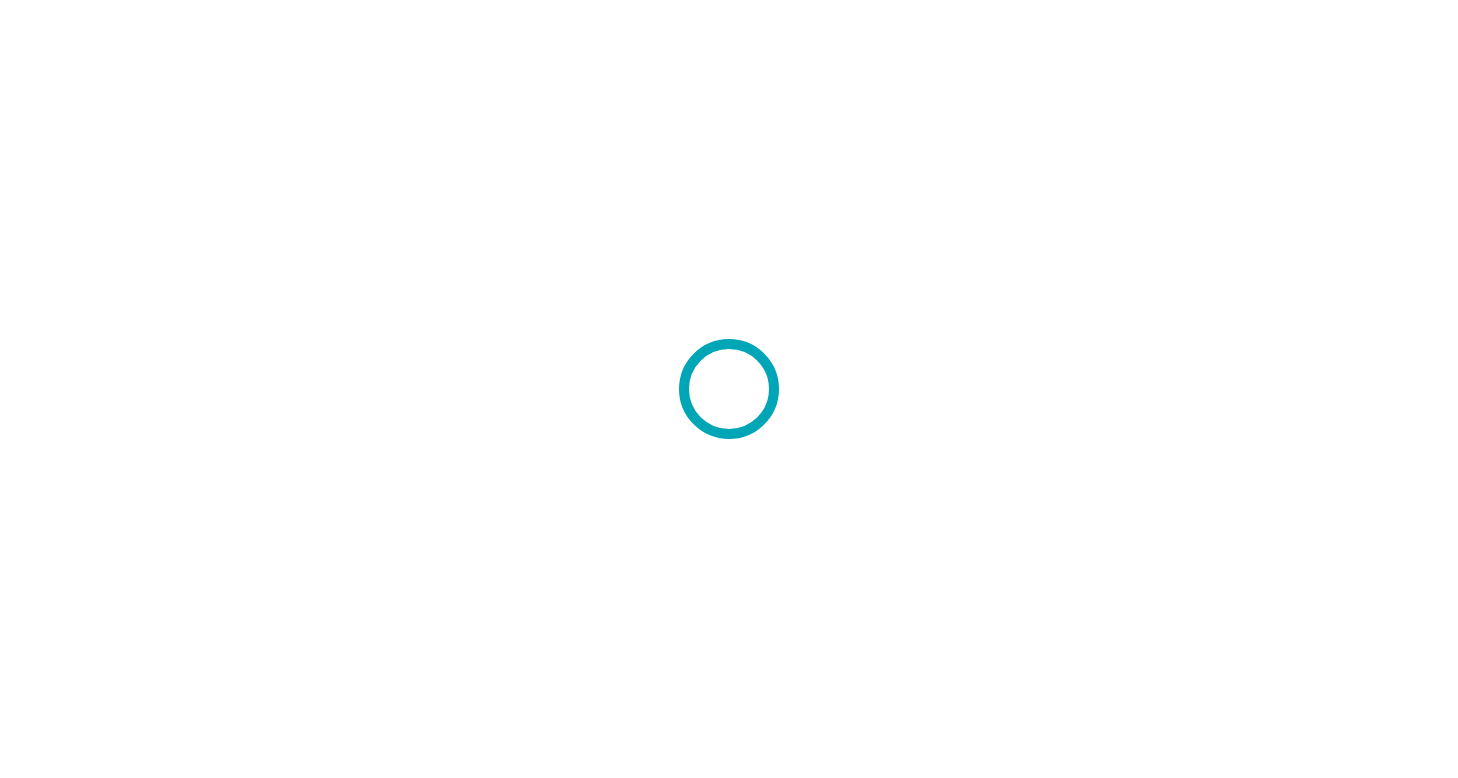 scroll, scrollTop: 0, scrollLeft: 0, axis: both 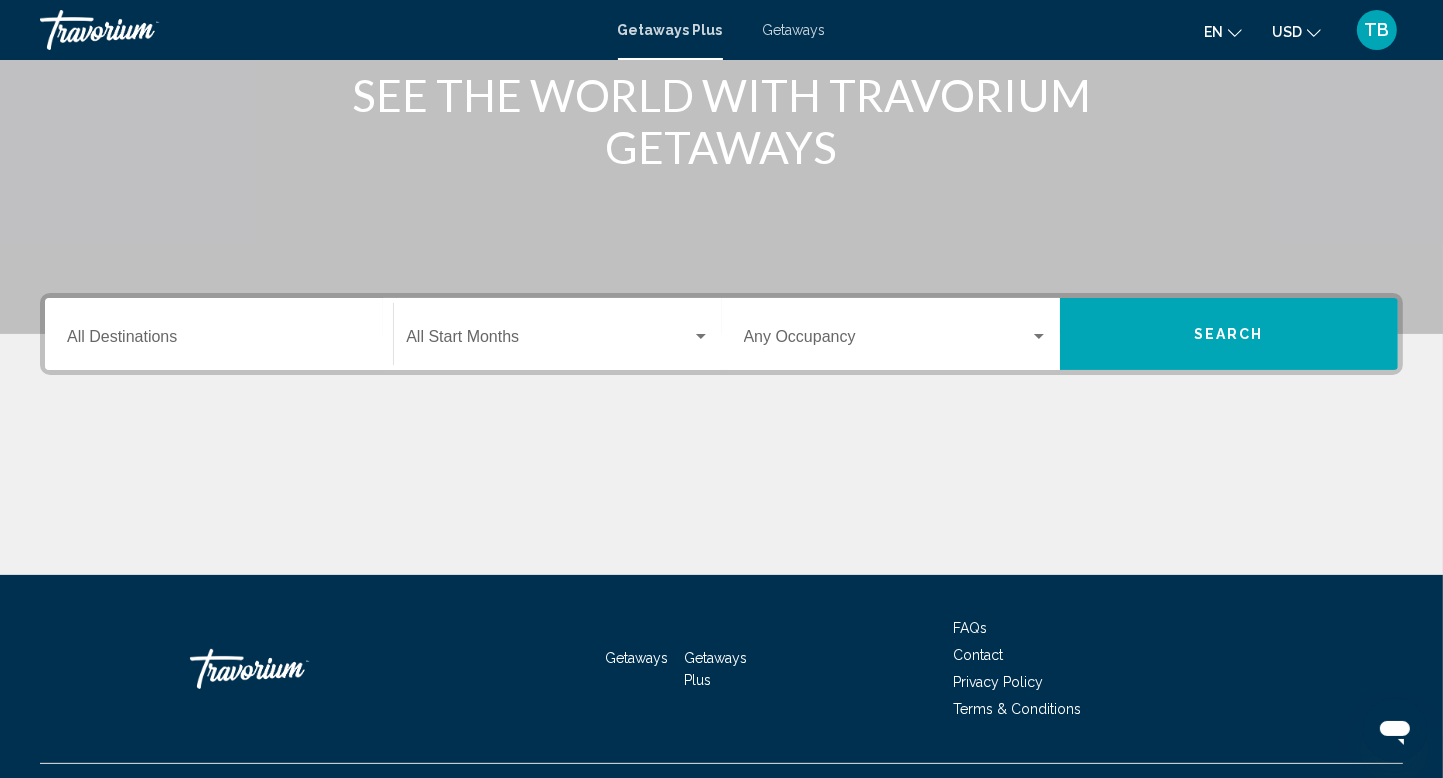 click on "Search" at bounding box center (1229, 335) 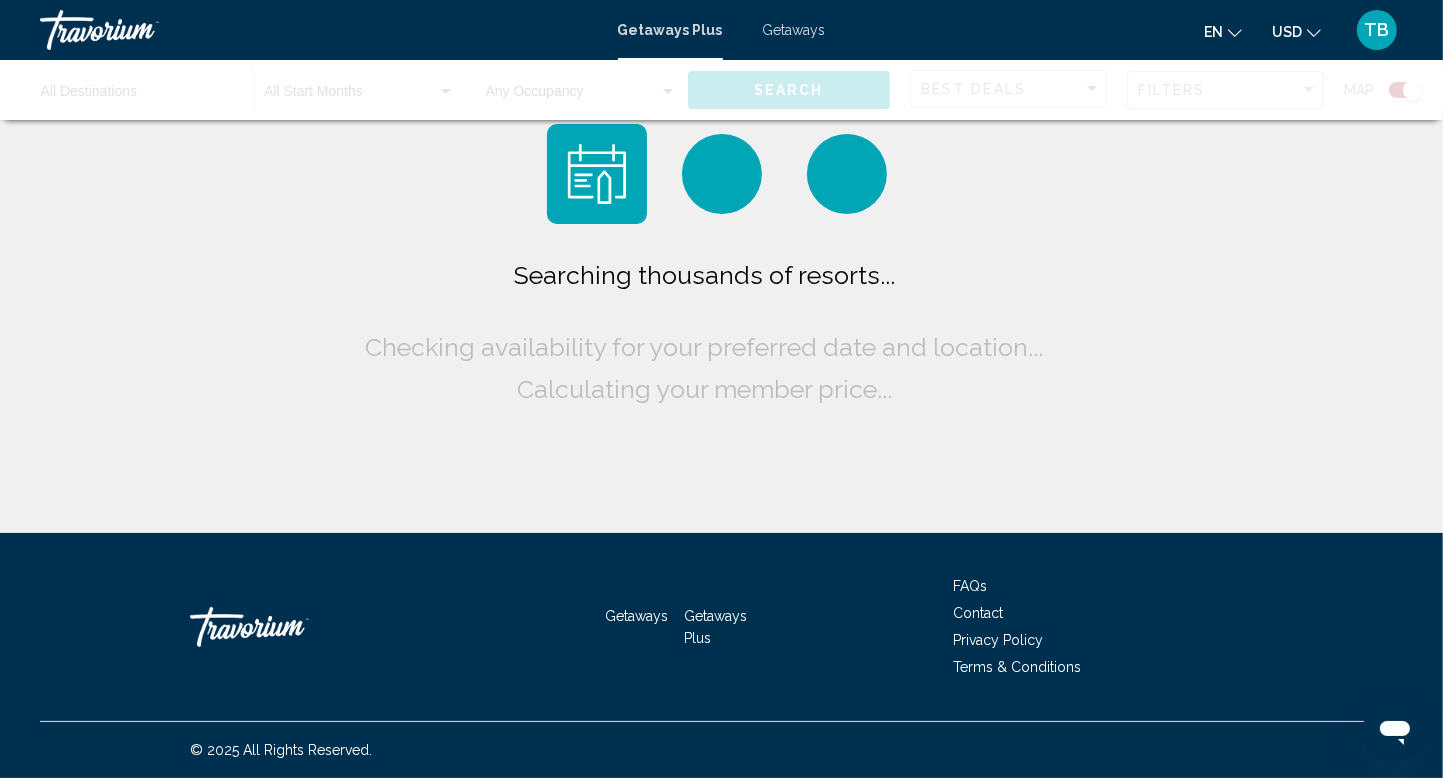 scroll, scrollTop: 0, scrollLeft: 0, axis: both 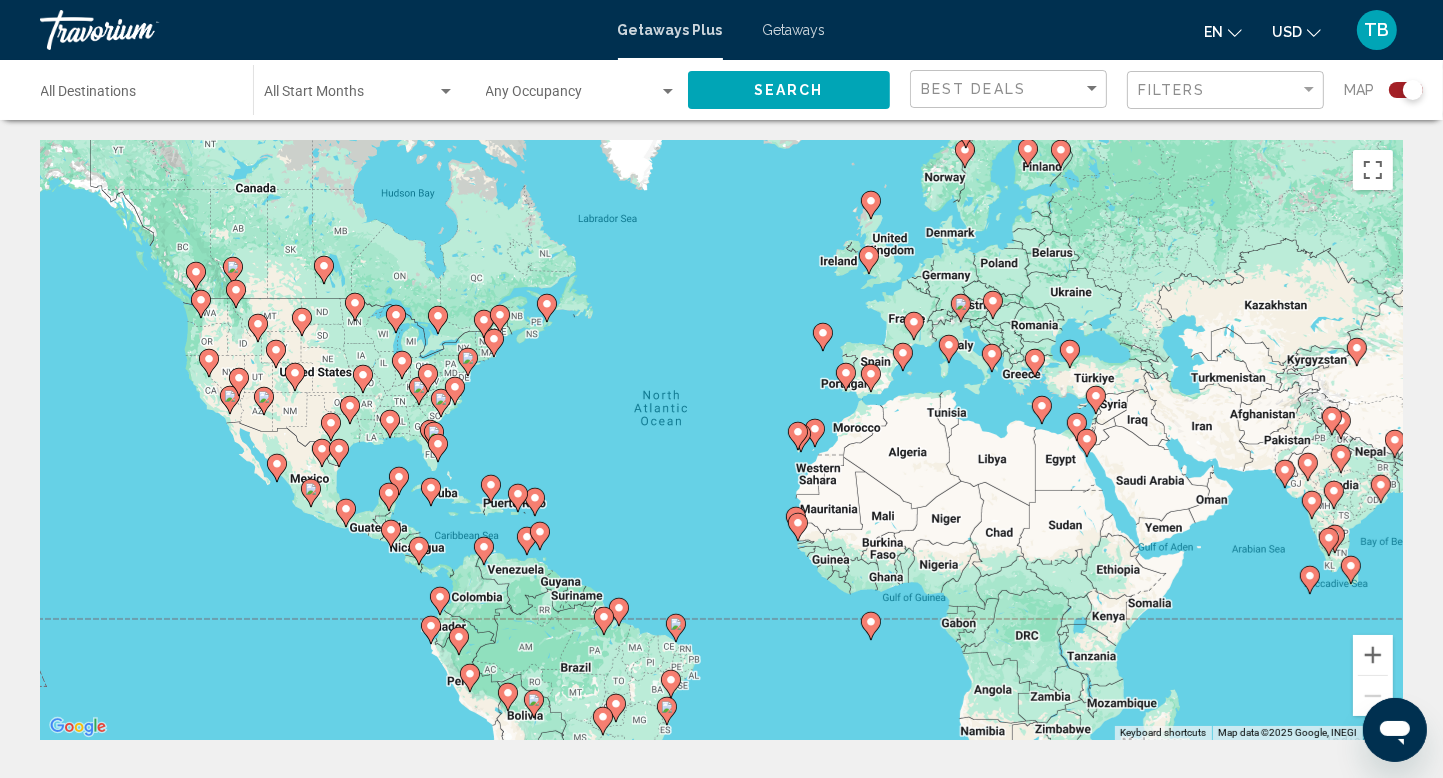 click 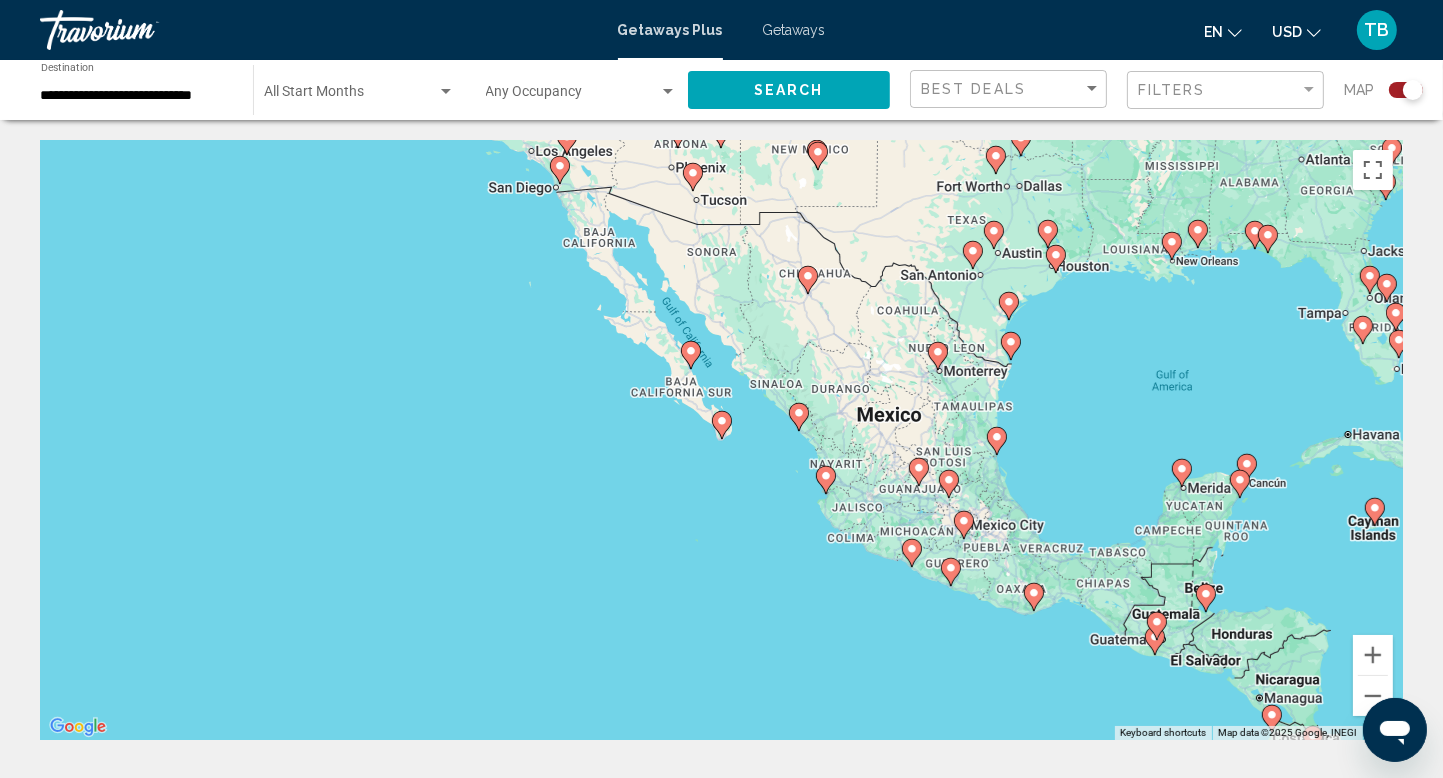 click 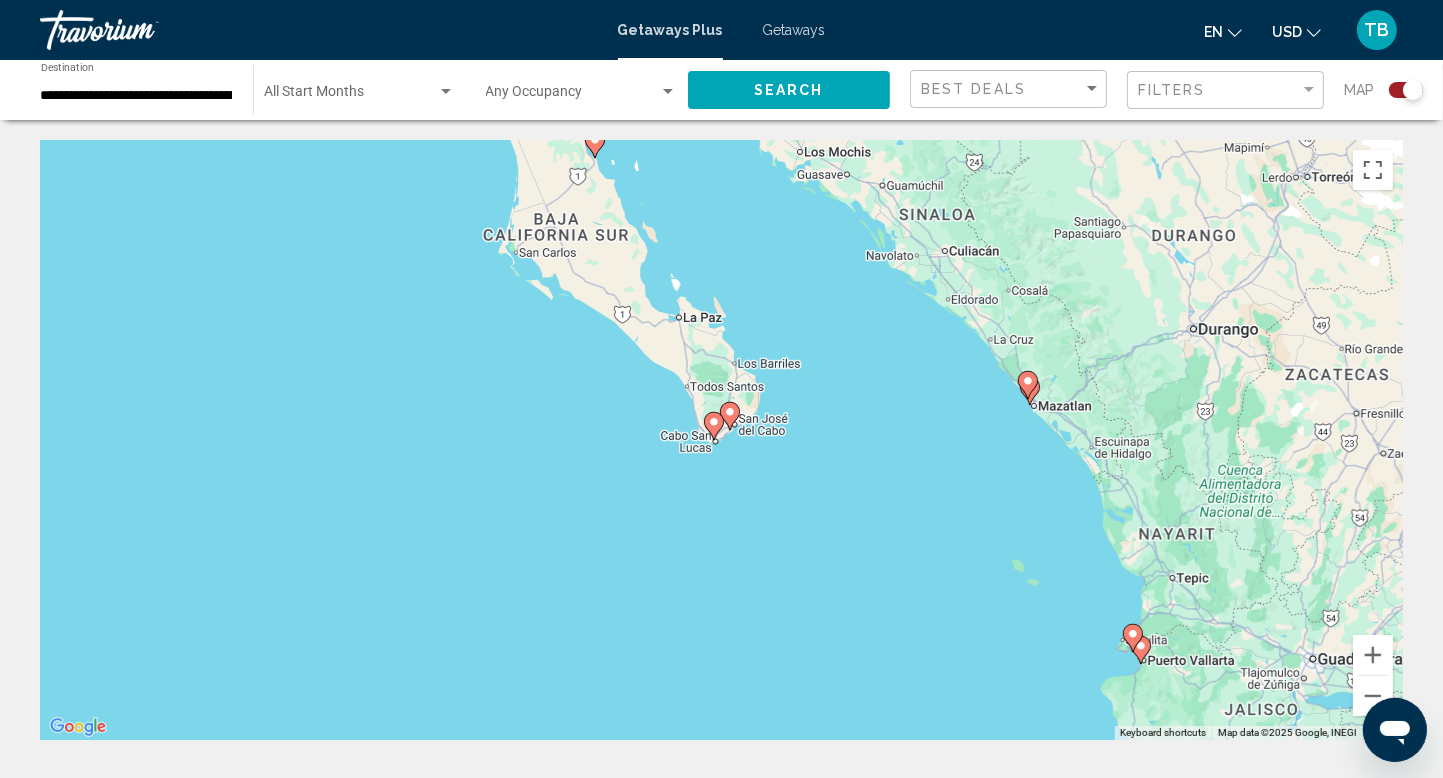 click 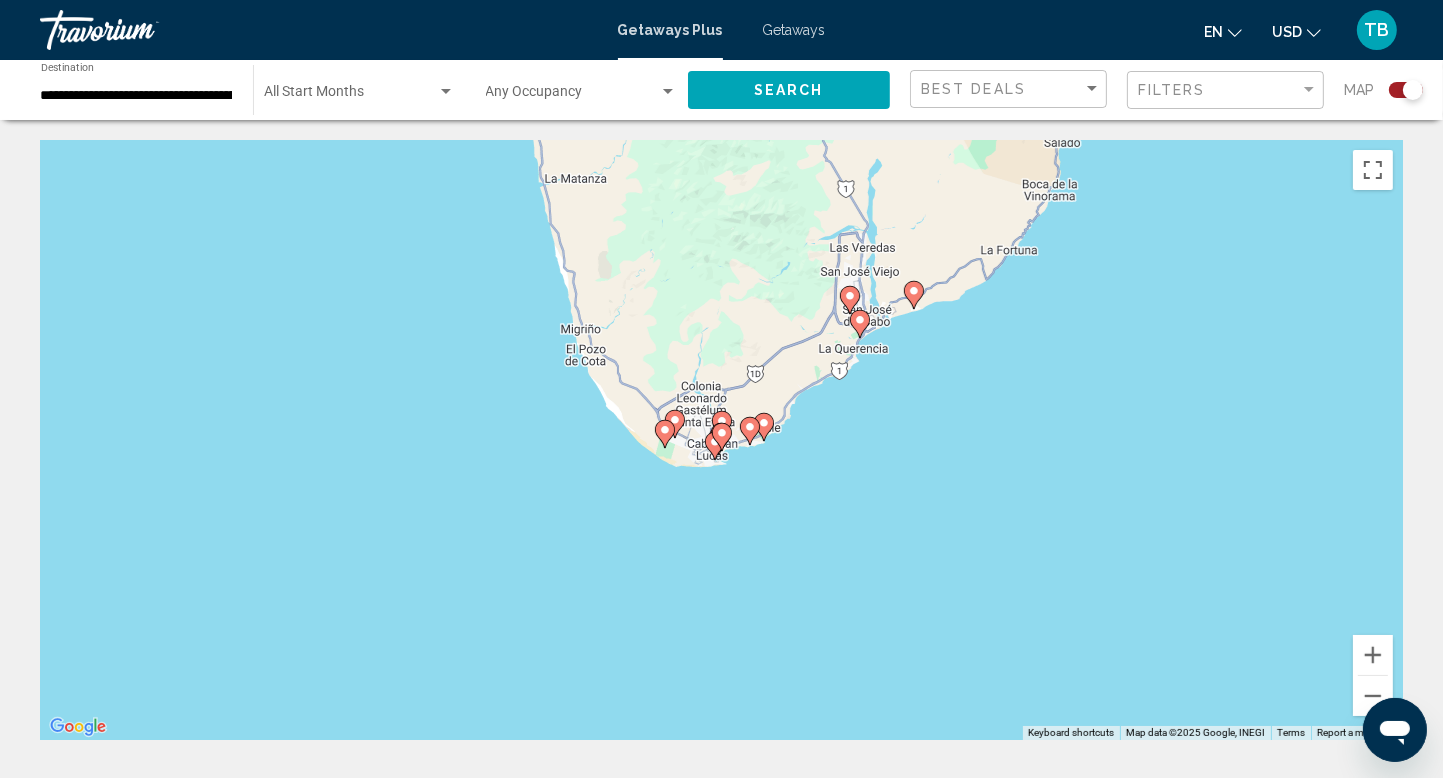 click 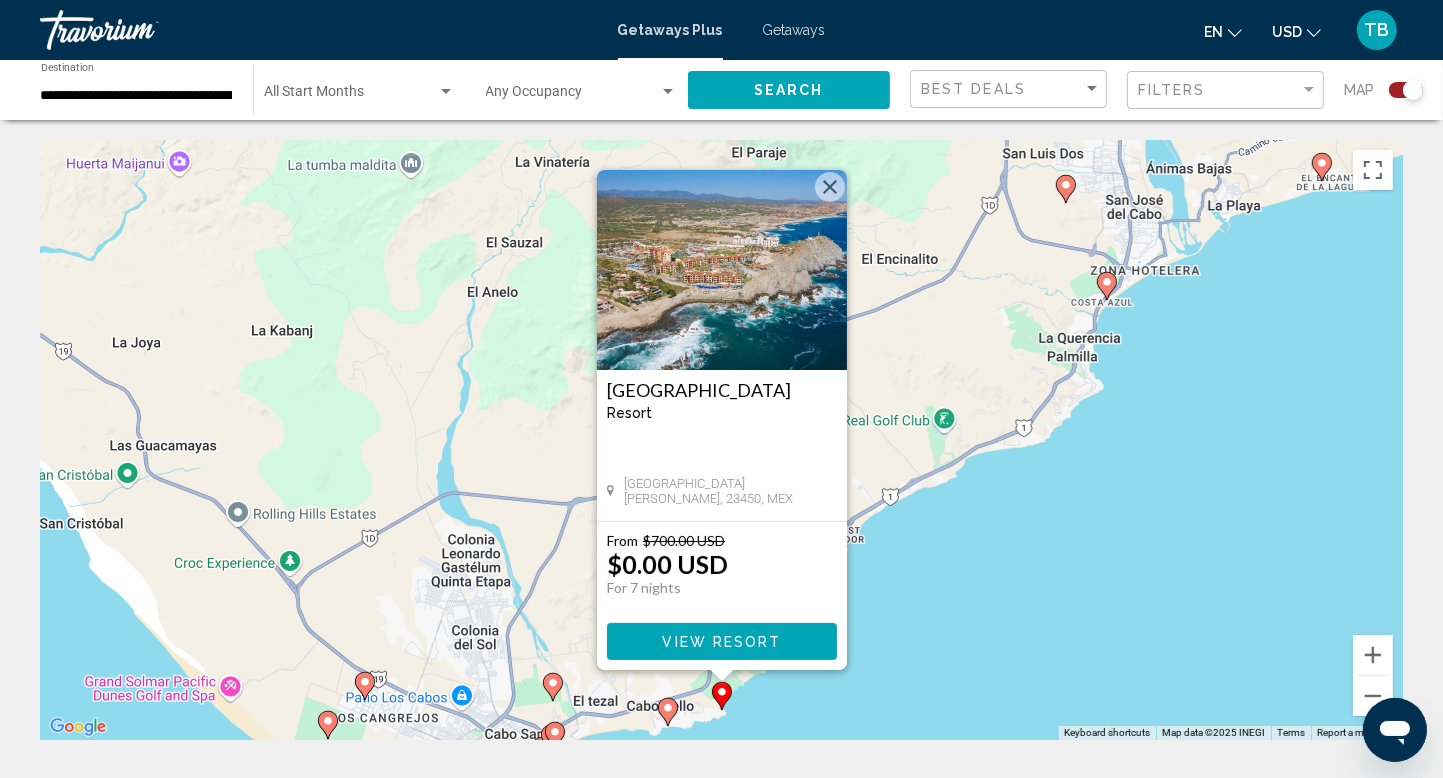 scroll, scrollTop: 266, scrollLeft: 0, axis: vertical 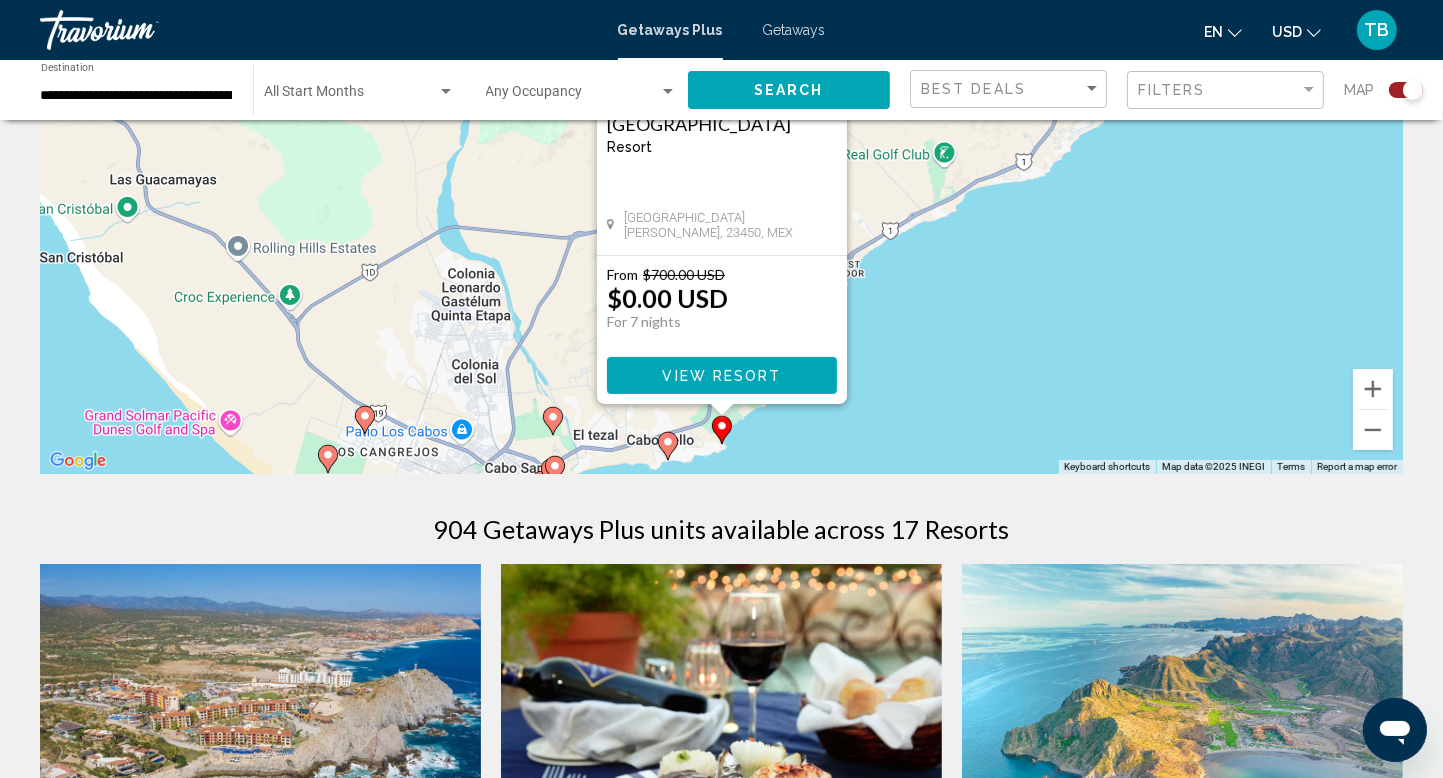 click 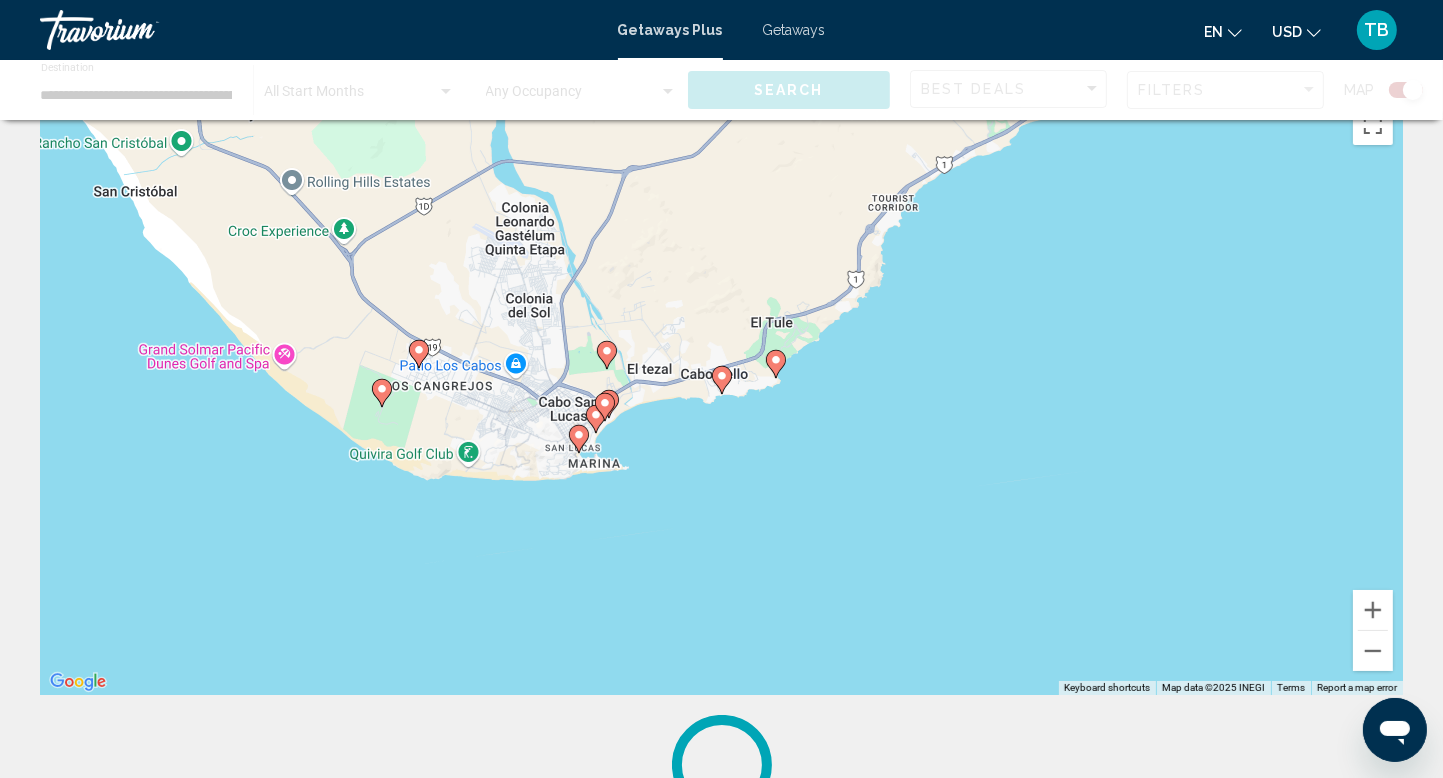 scroll, scrollTop: 0, scrollLeft: 0, axis: both 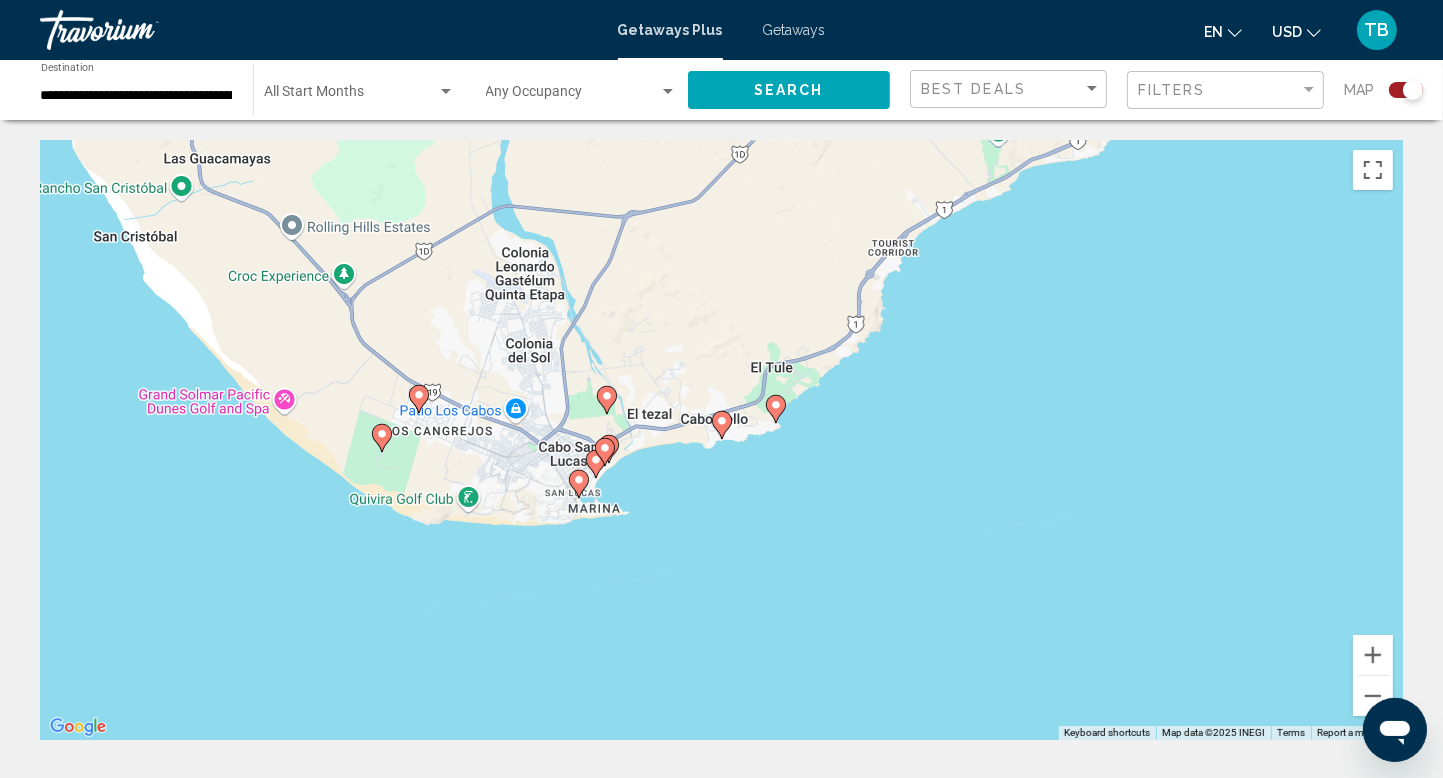 click 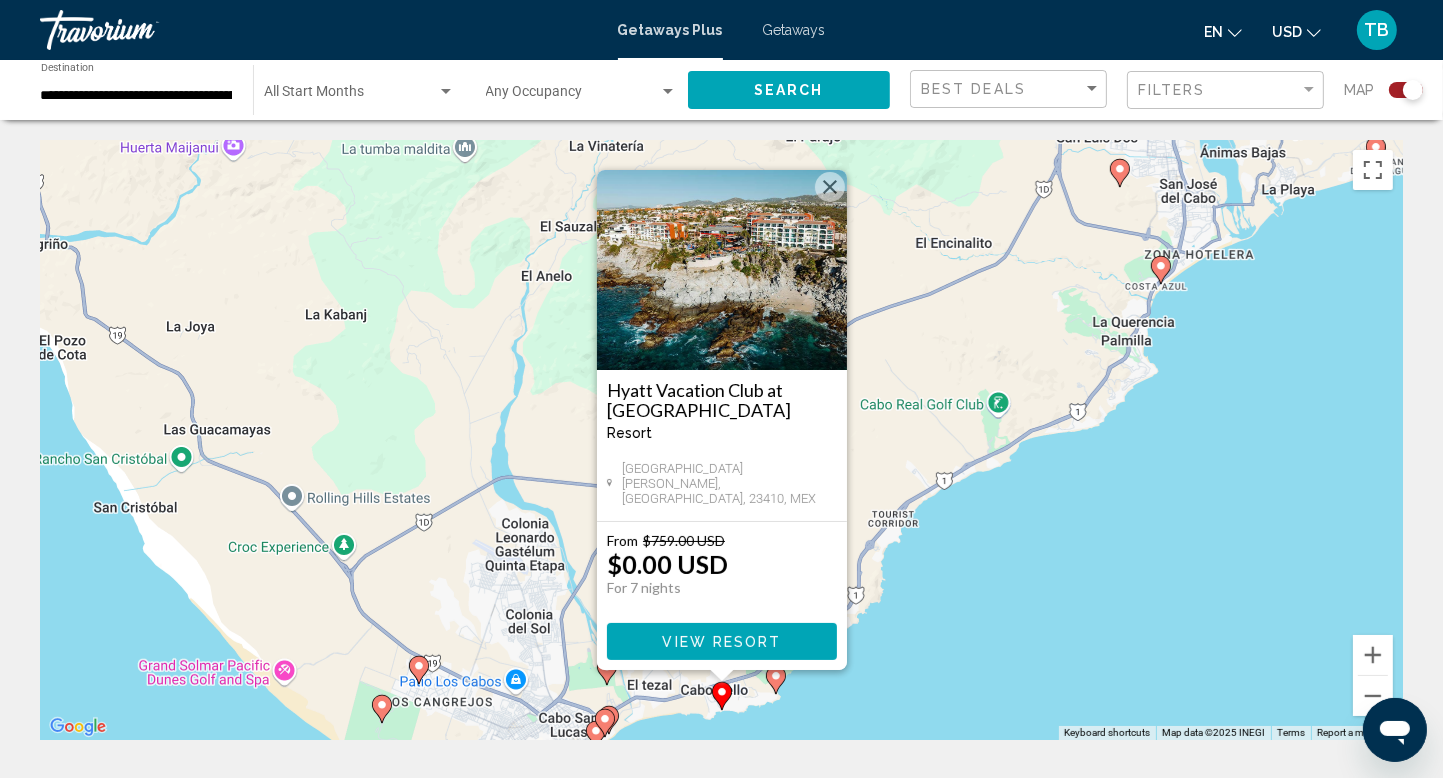 click on "To navigate, press the arrow keys. To activate drag with keyboard, press Alt + Enter. Once in keyboard drag state, use the arrow keys to move the marker. To complete the drag, press the Enter key. To cancel, press Escape.  Hyatt Vacation Club at [GEOGRAPHIC_DATA]  -  This is an adults only resort
[GEOGRAPHIC_DATA][PERSON_NAME], [GEOGRAPHIC_DATA], 23410, MEX From $759.00 USD $0.00 USD For 7 nights You save  $759.00 USD  View Resort" at bounding box center (721, 440) 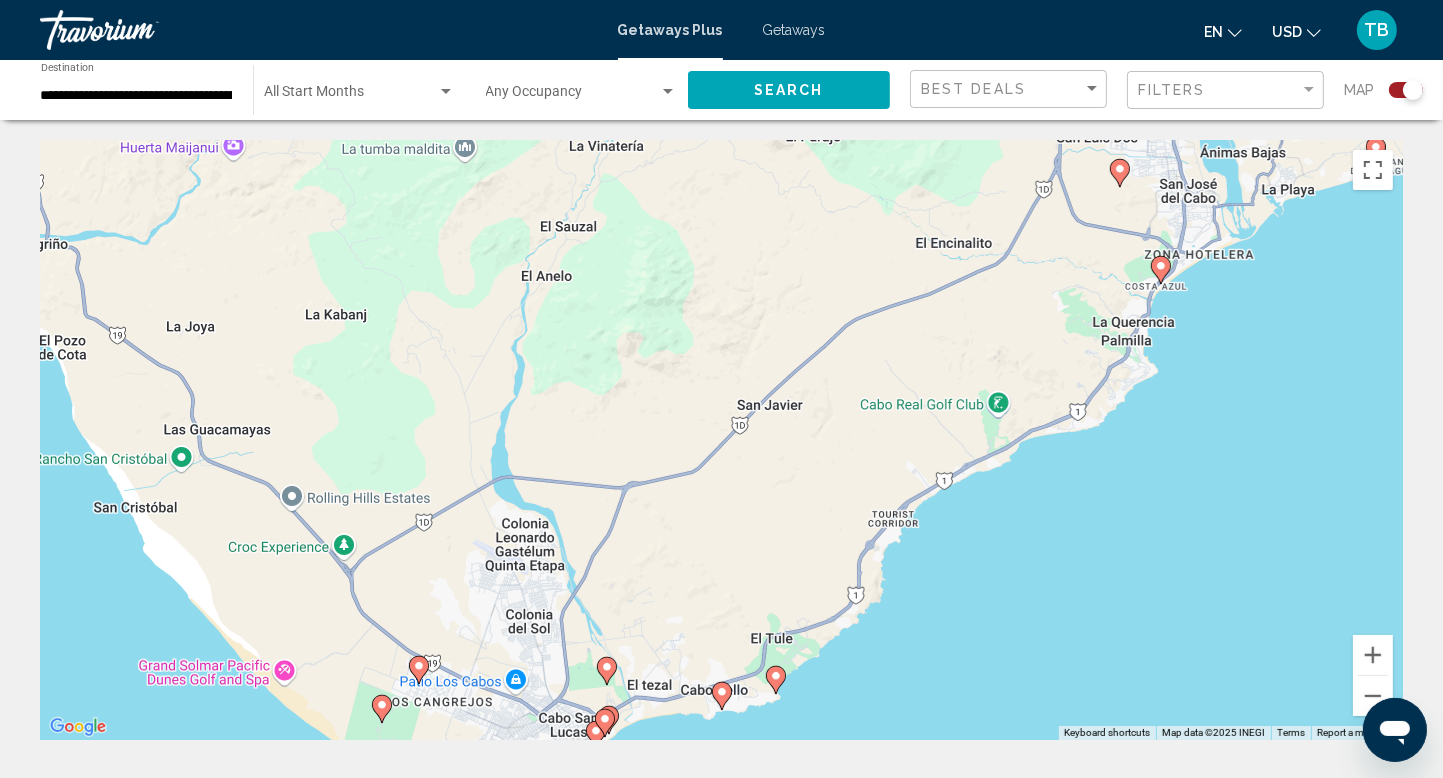click 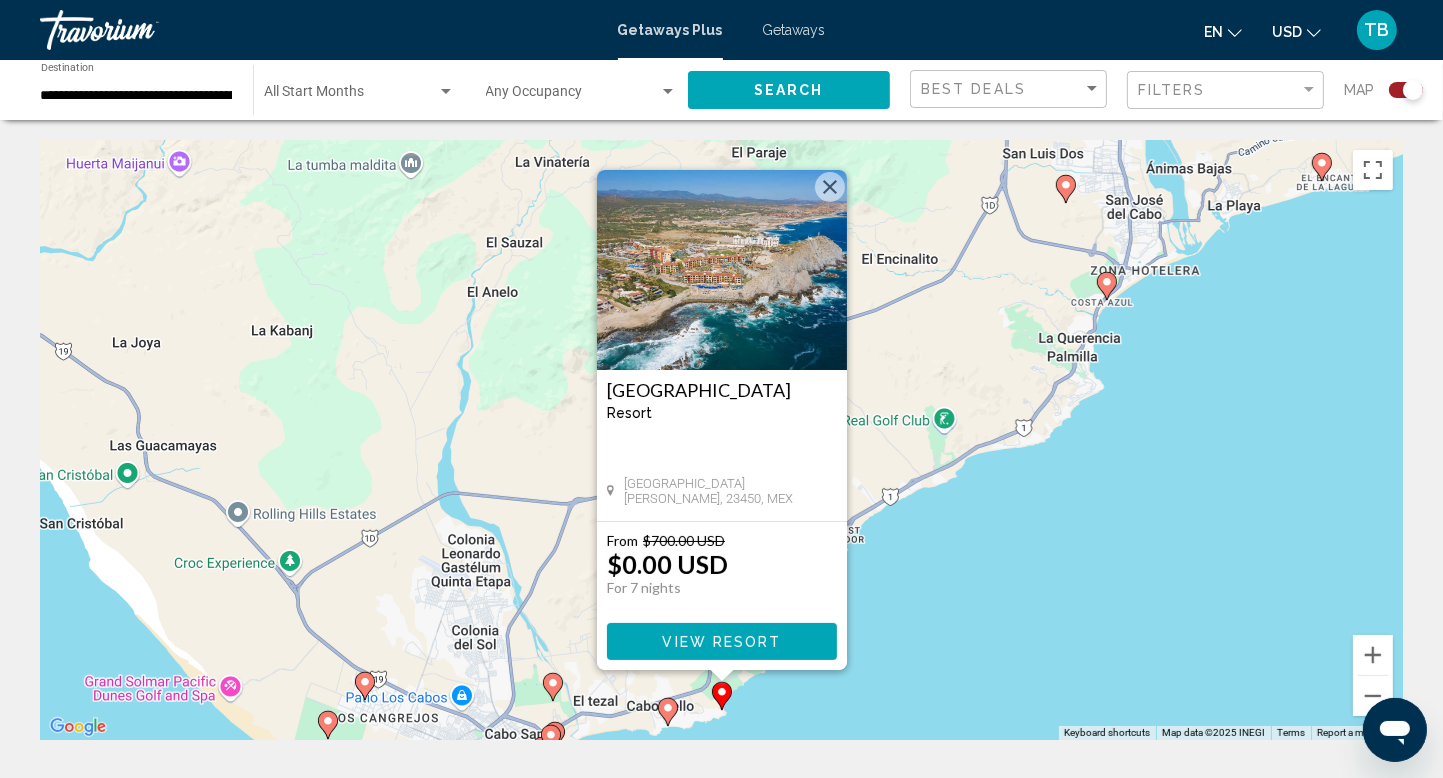 click at bounding box center (830, 187) 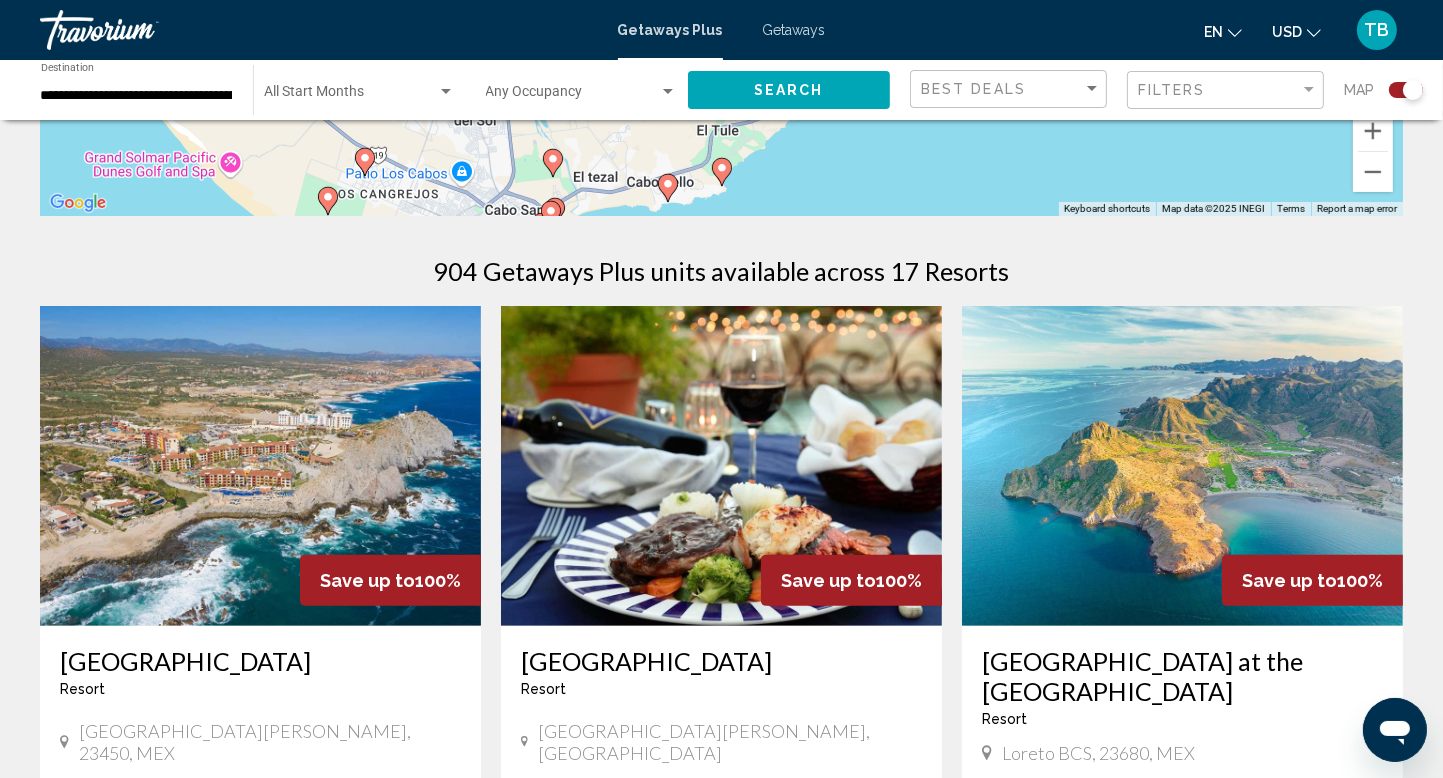 scroll, scrollTop: 0, scrollLeft: 0, axis: both 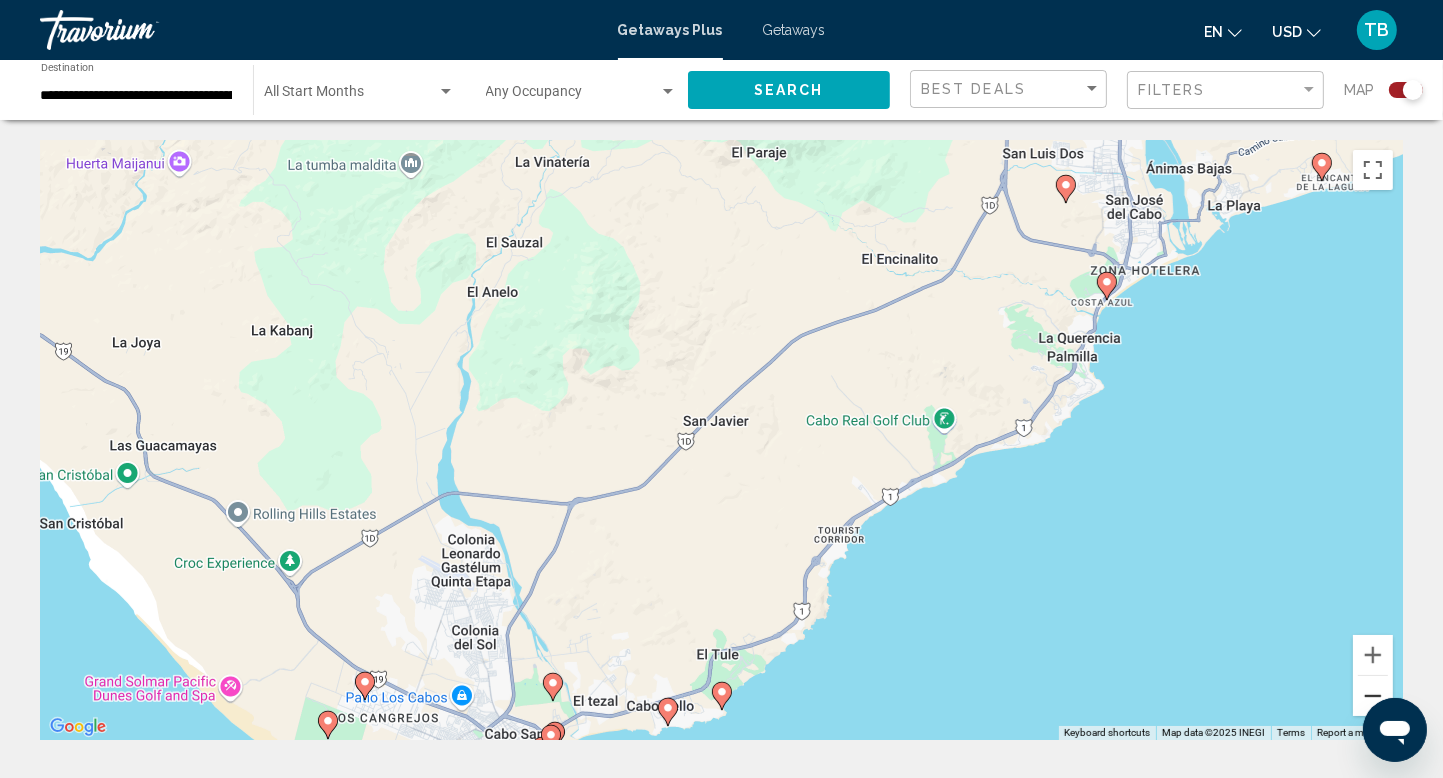 click at bounding box center (1373, 696) 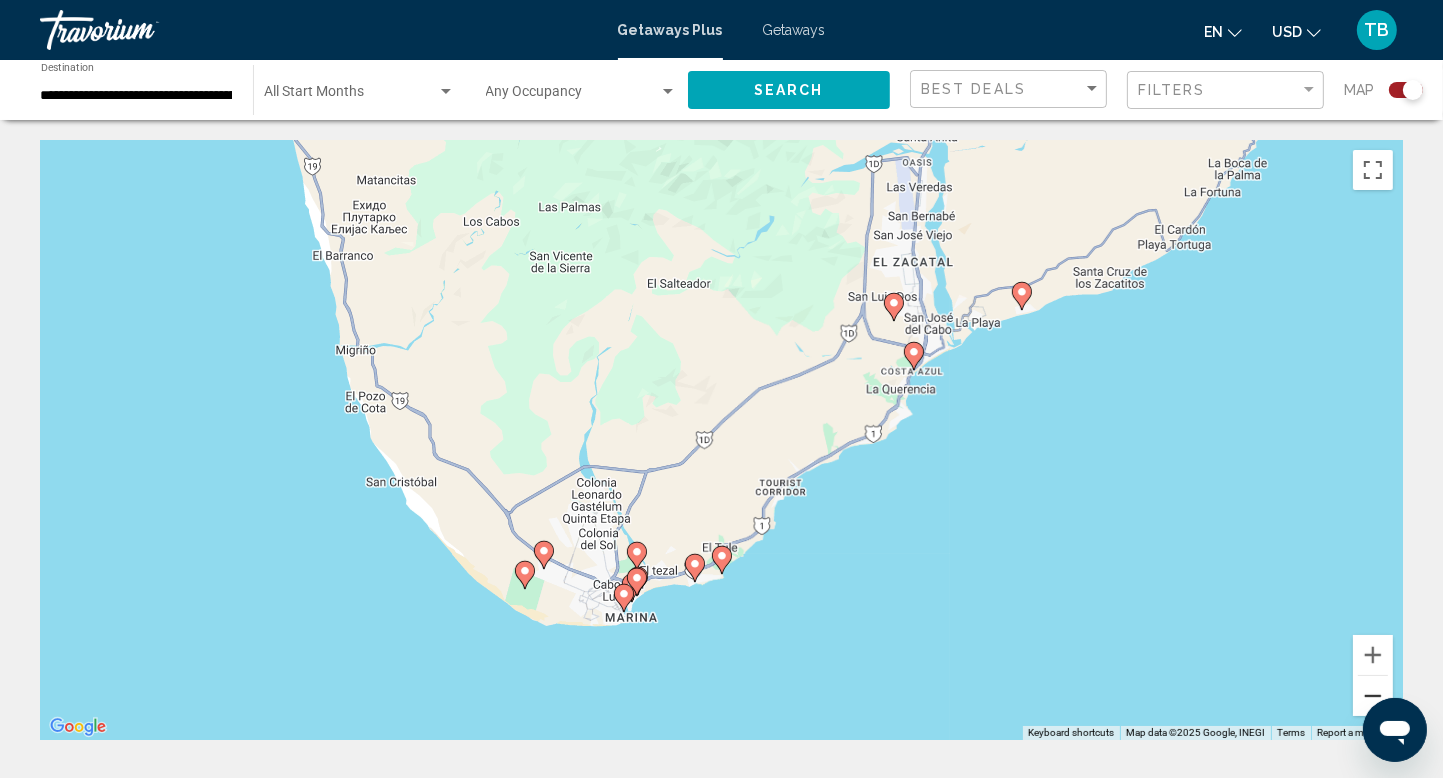 click at bounding box center [1373, 696] 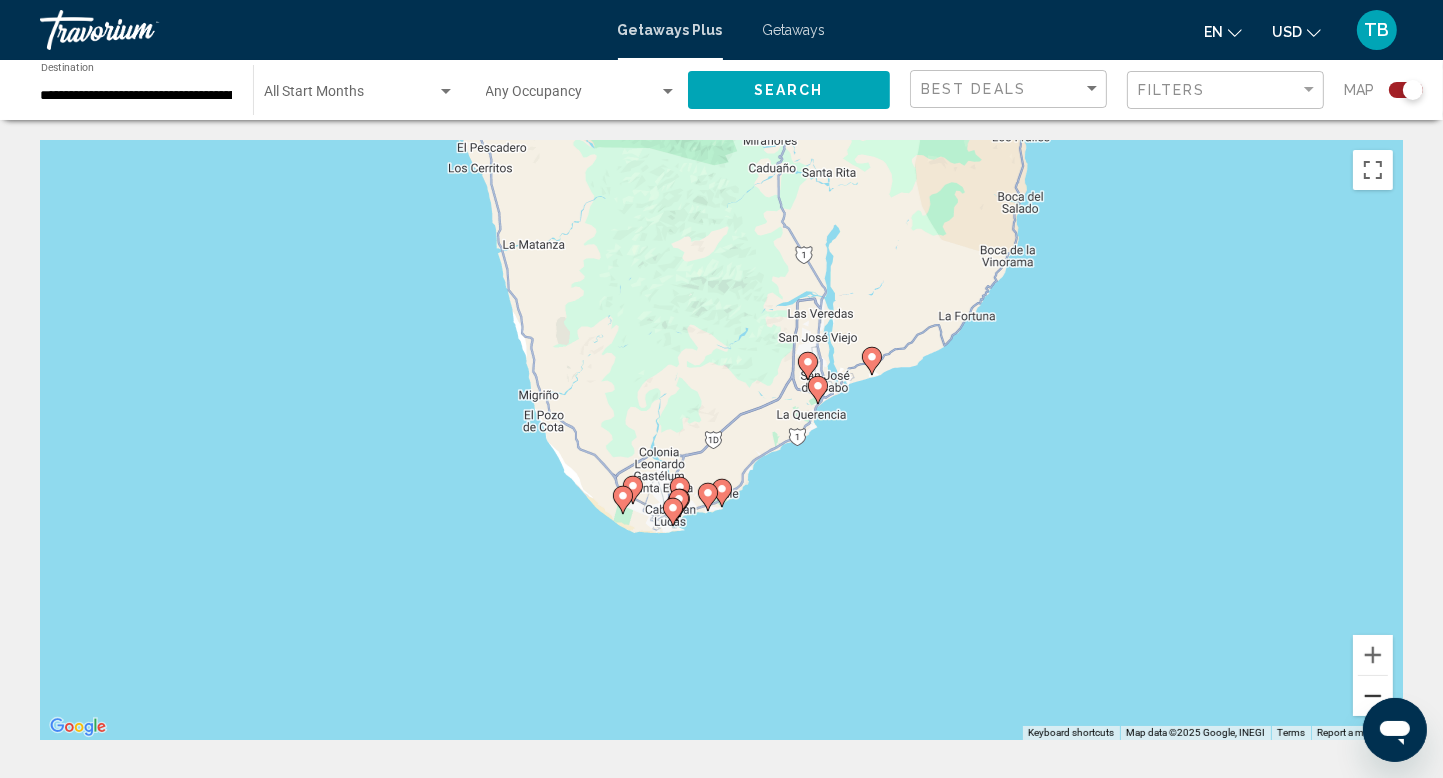 click at bounding box center [1373, 696] 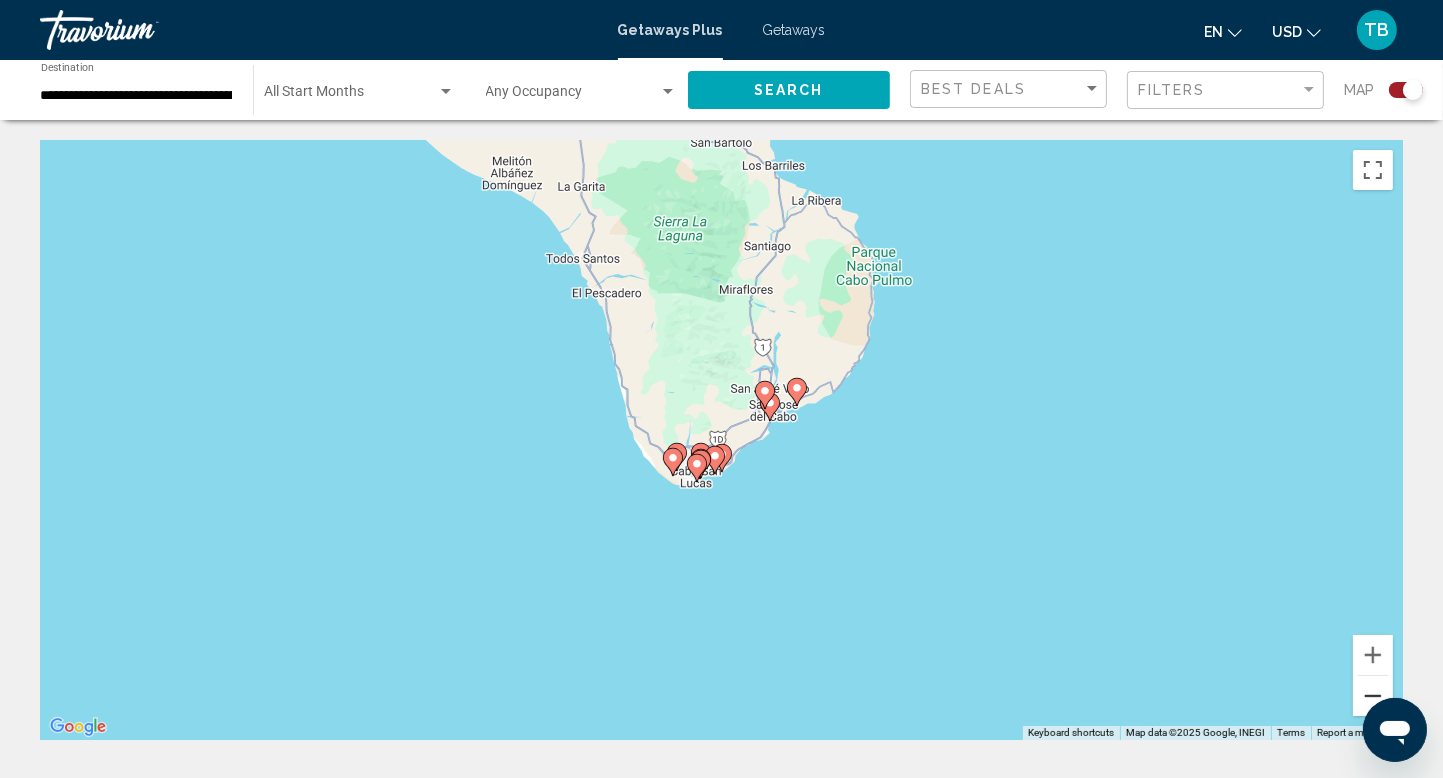 click at bounding box center [1373, 696] 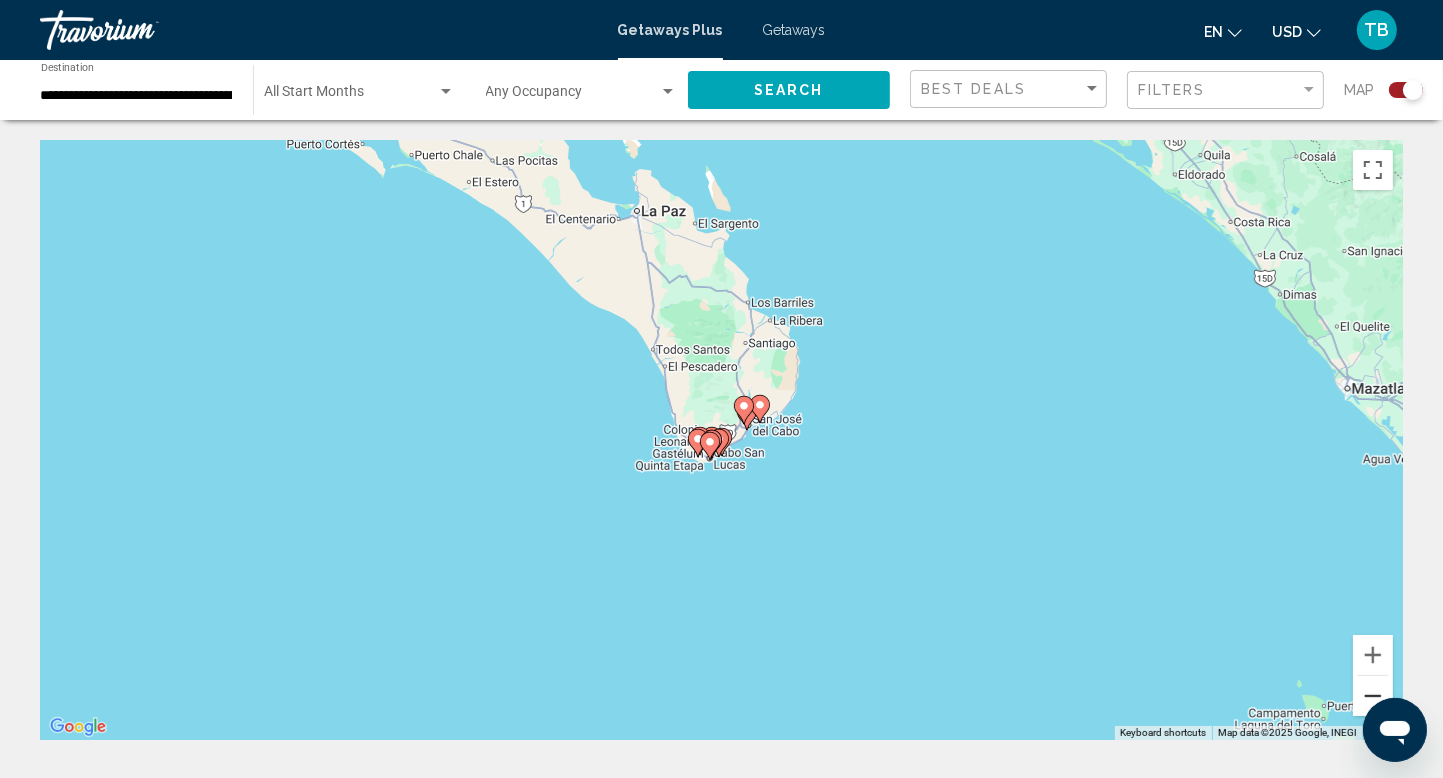 click at bounding box center [1373, 696] 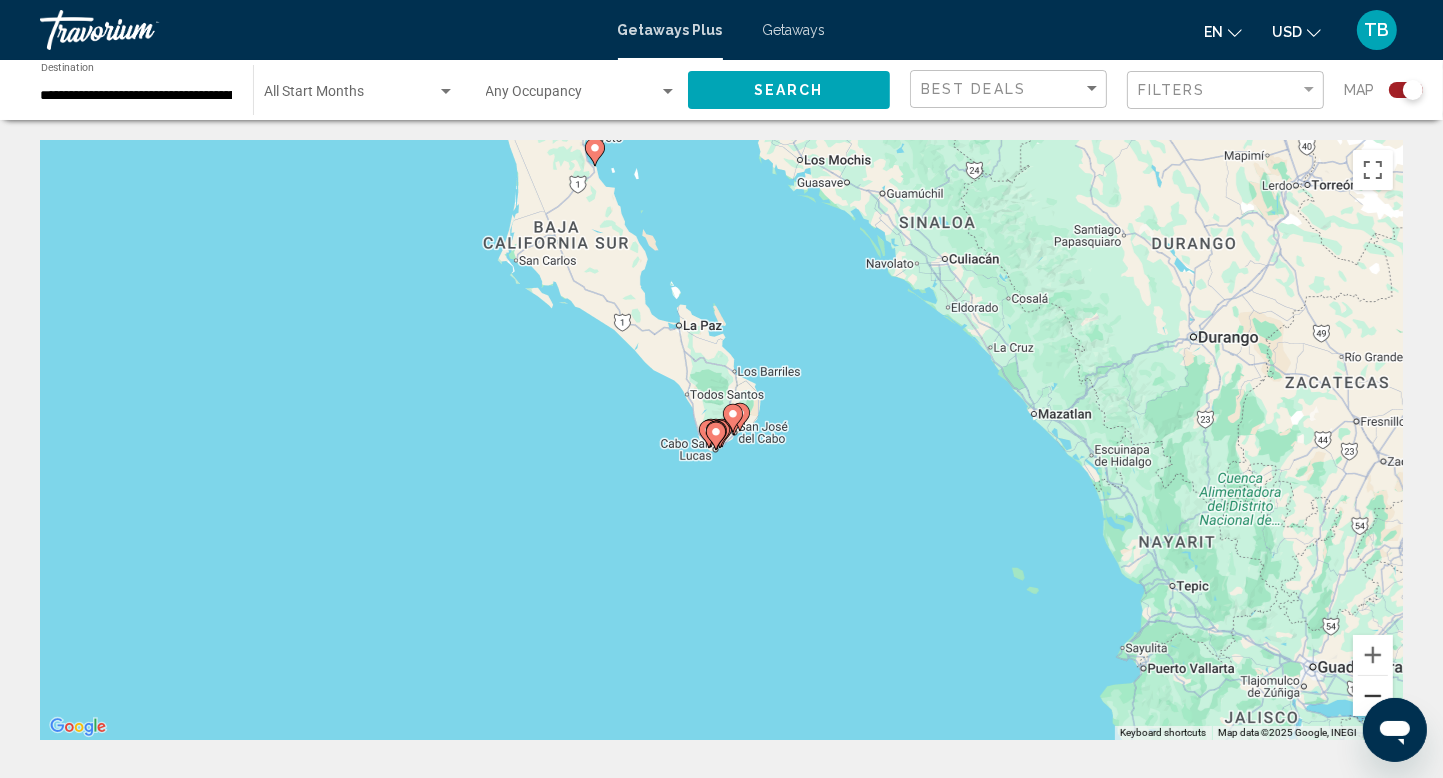 click at bounding box center [1373, 696] 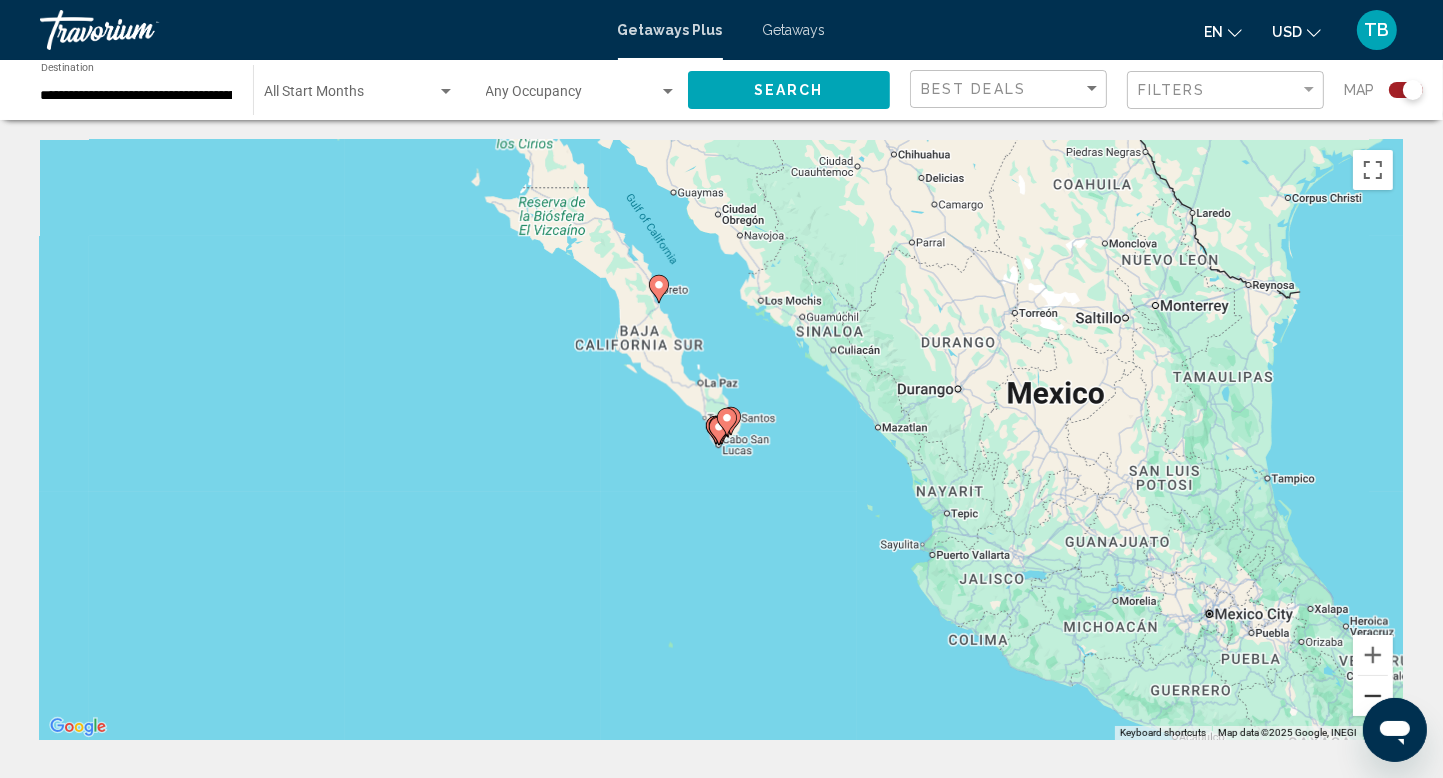 click at bounding box center [1373, 696] 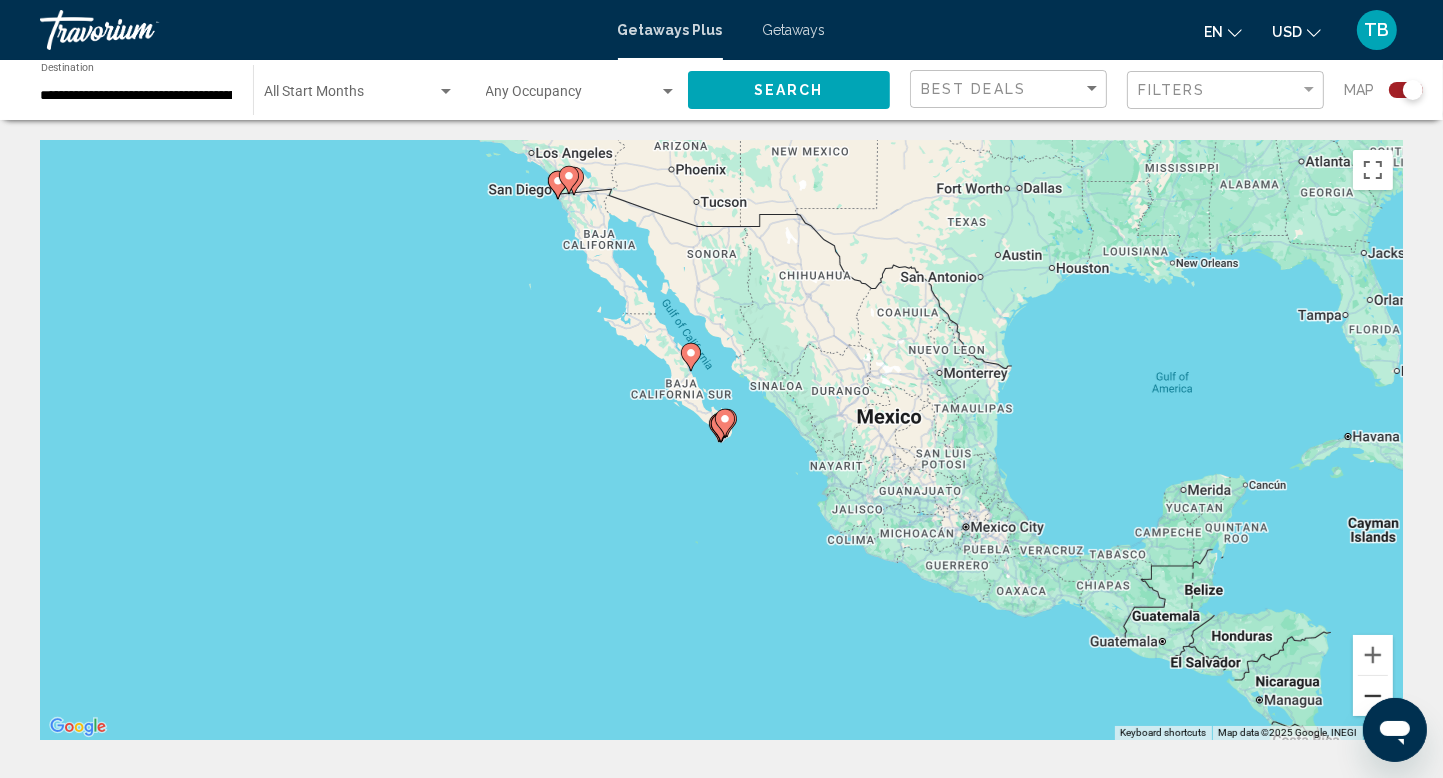 click at bounding box center (1373, 696) 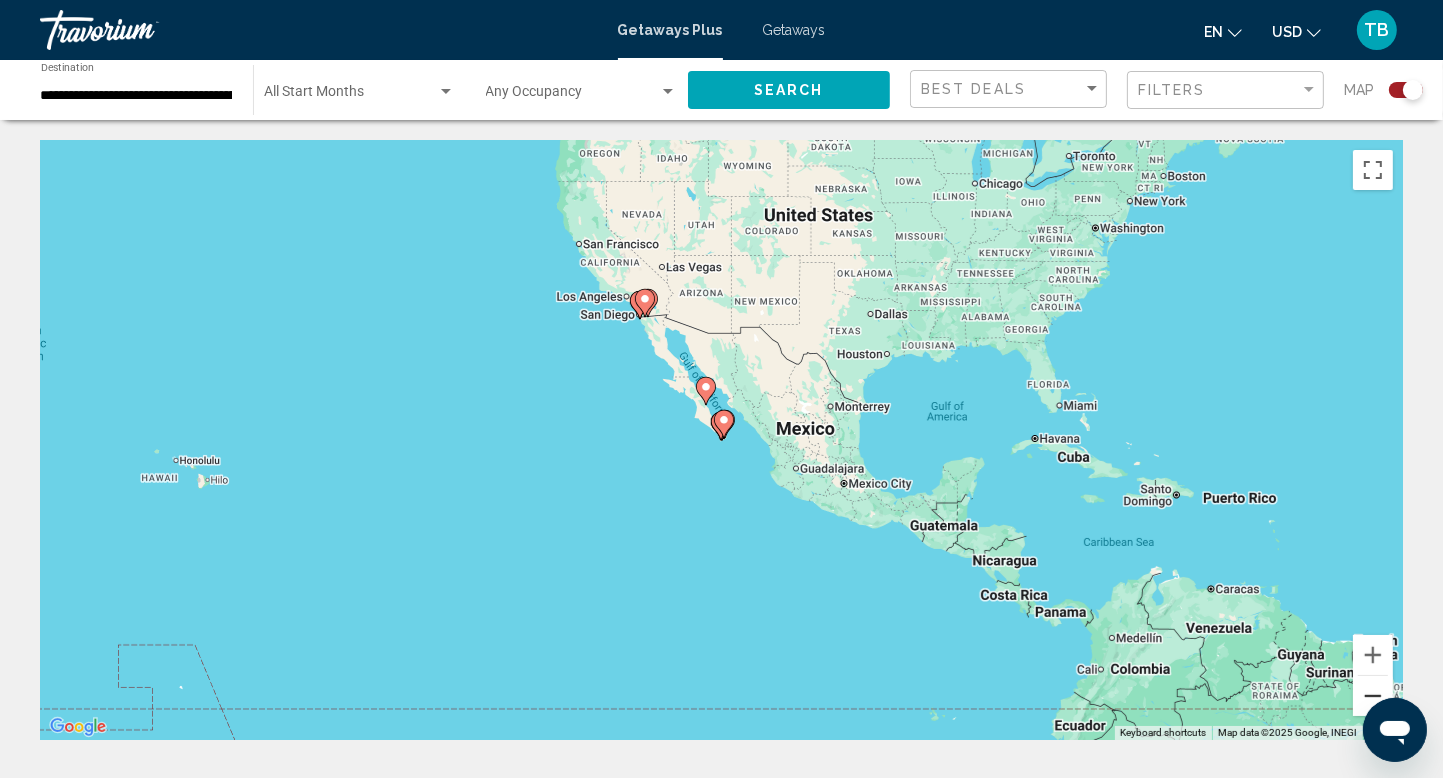 click at bounding box center [1373, 696] 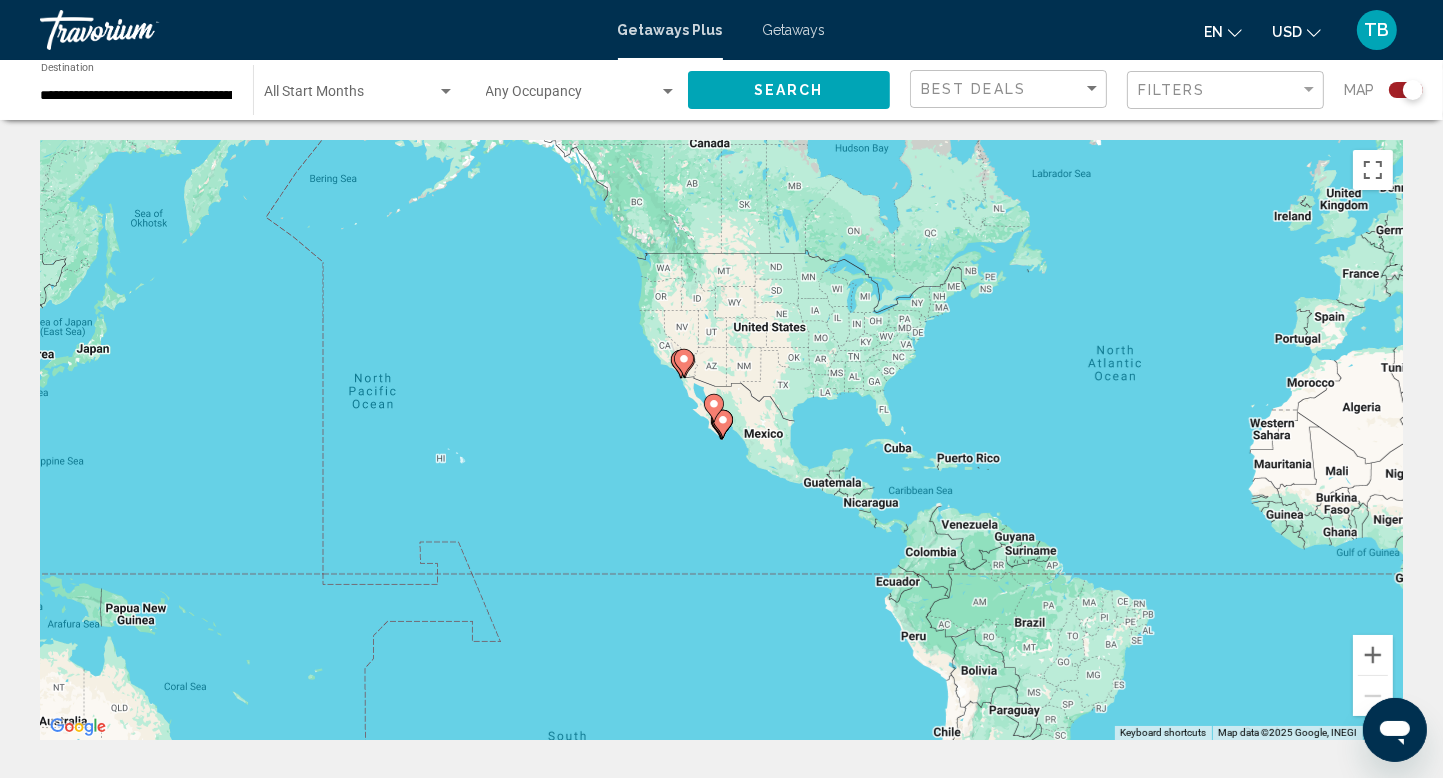 click 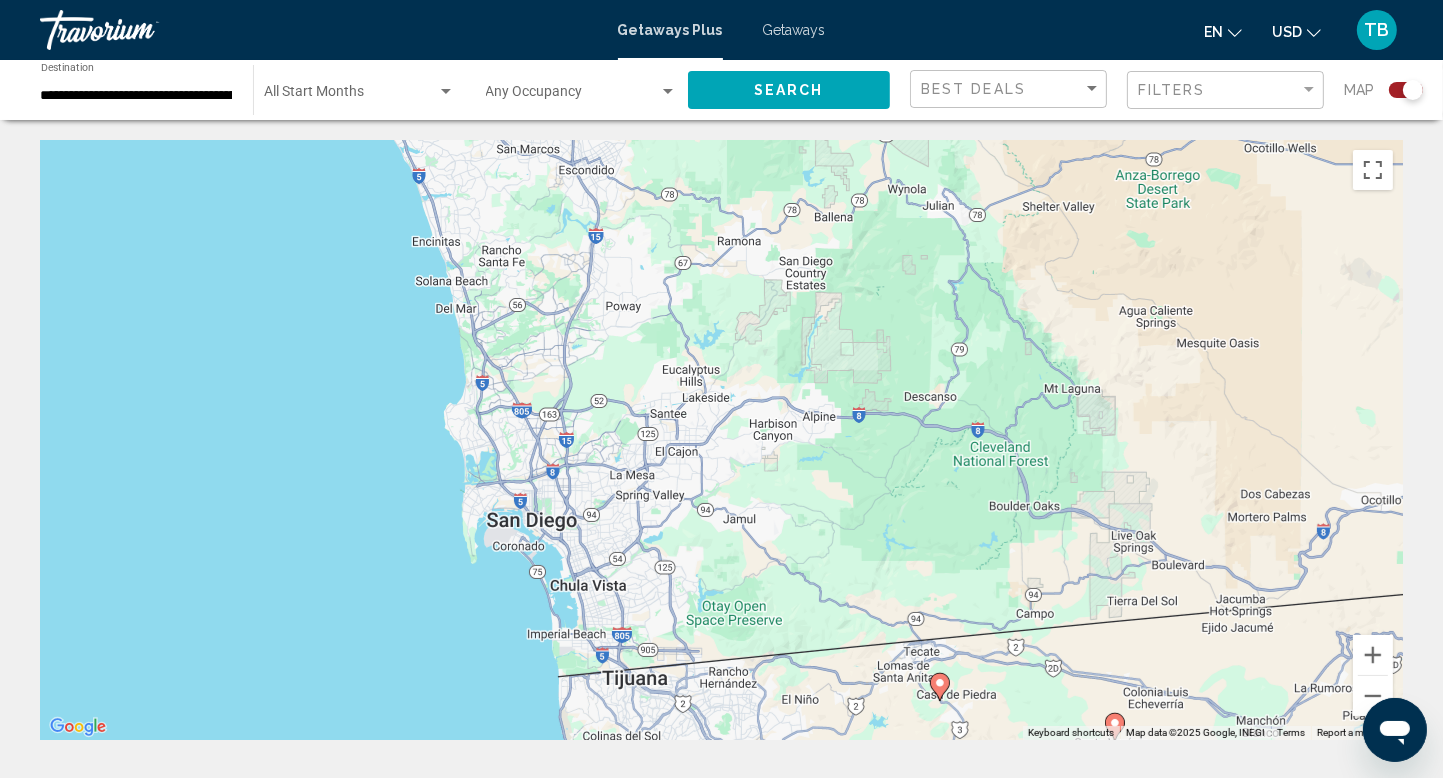 drag, startPoint x: 396, startPoint y: 395, endPoint x: 607, endPoint y: 640, distance: 323.33572 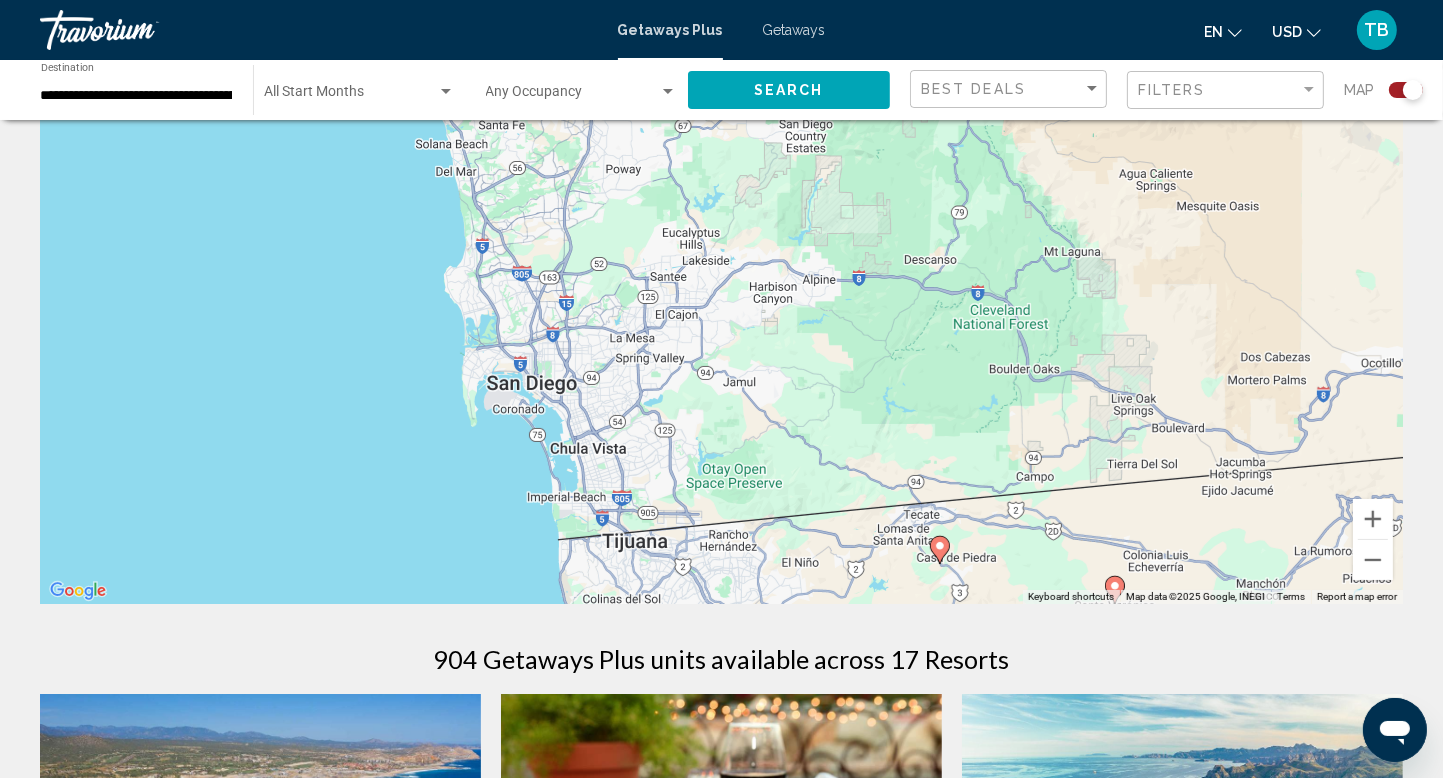 scroll, scrollTop: 0, scrollLeft: 0, axis: both 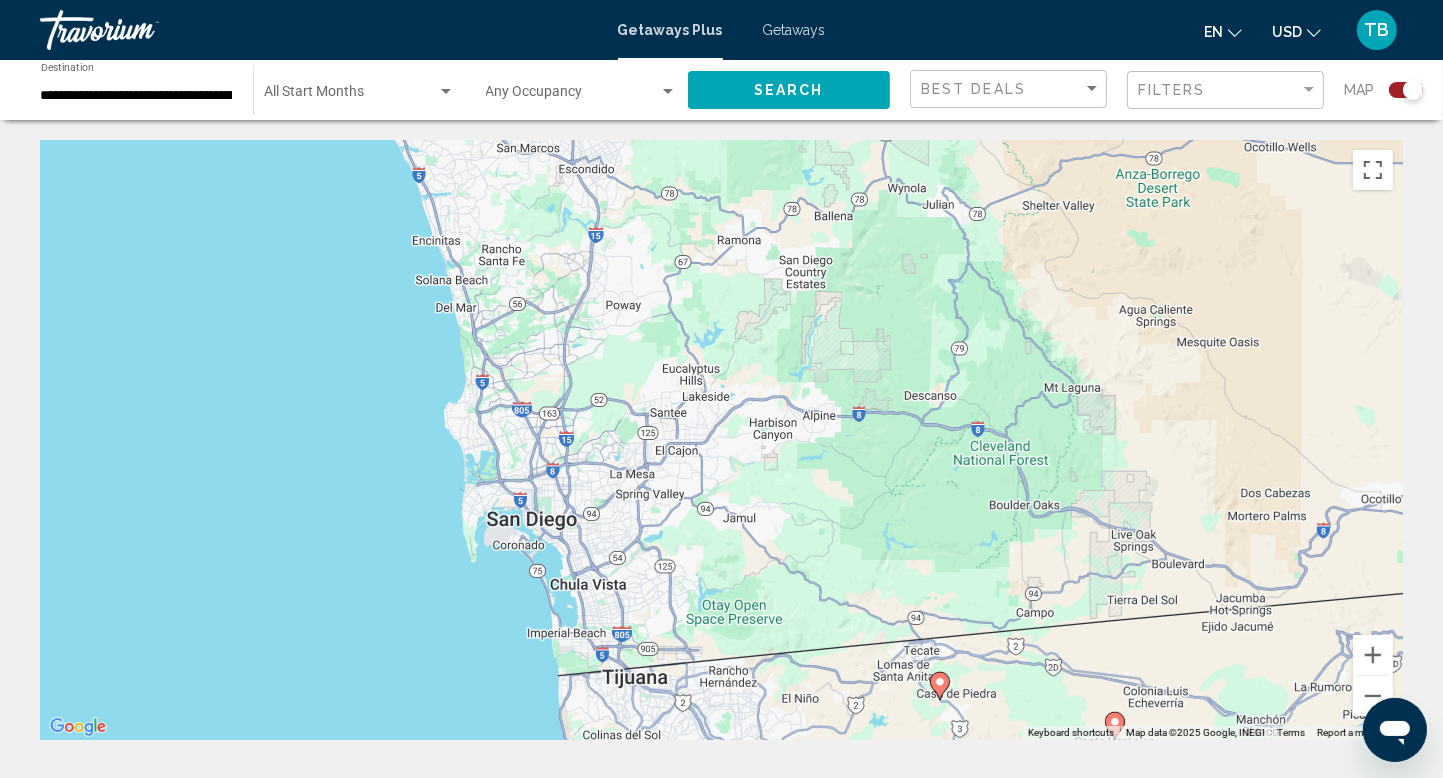click on "To navigate, press the arrow keys. To activate drag with keyboard, press Alt + Enter. Once in keyboard drag state, use the arrow keys to move the marker. To complete the drag, press the Enter key. To cancel, press Escape." at bounding box center [721, 440] 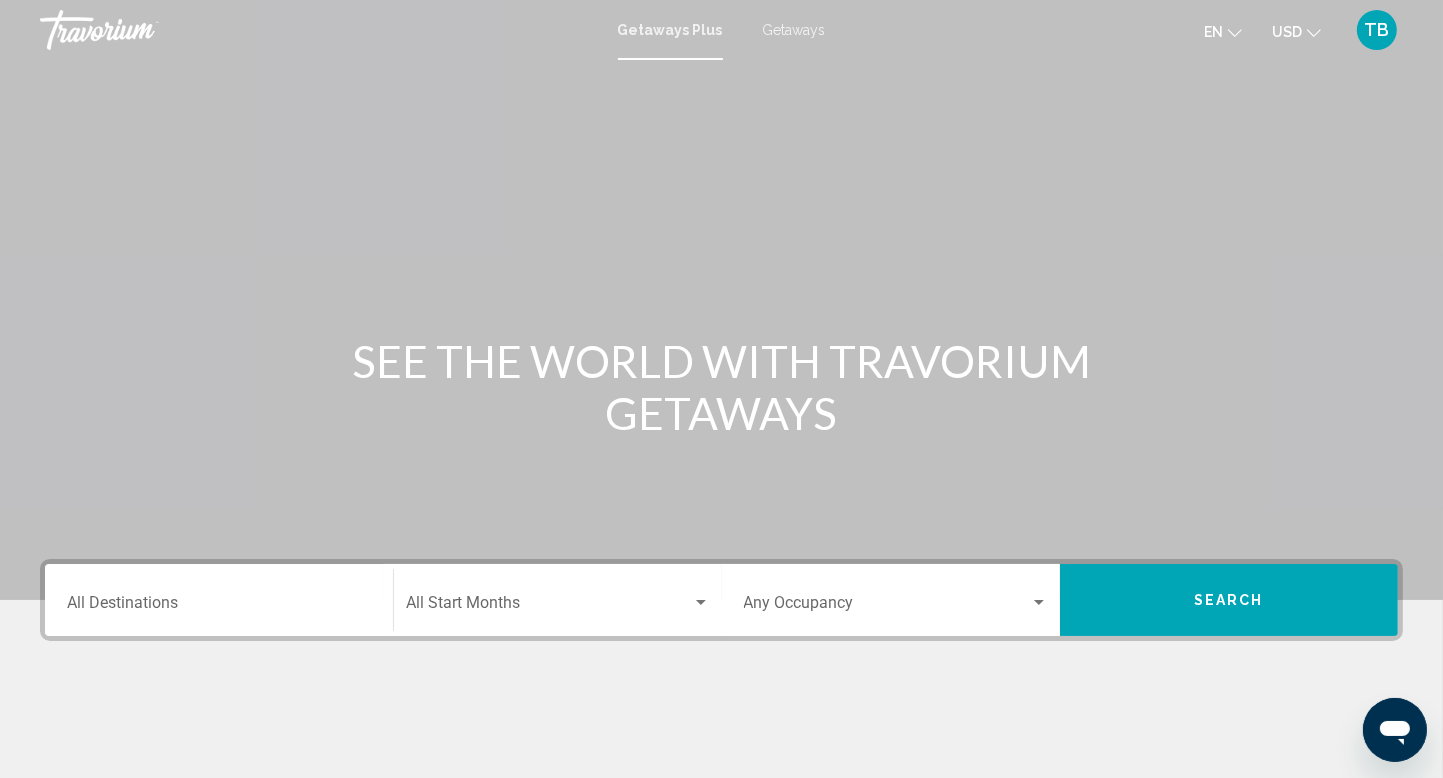 click on "Search" at bounding box center (1229, 601) 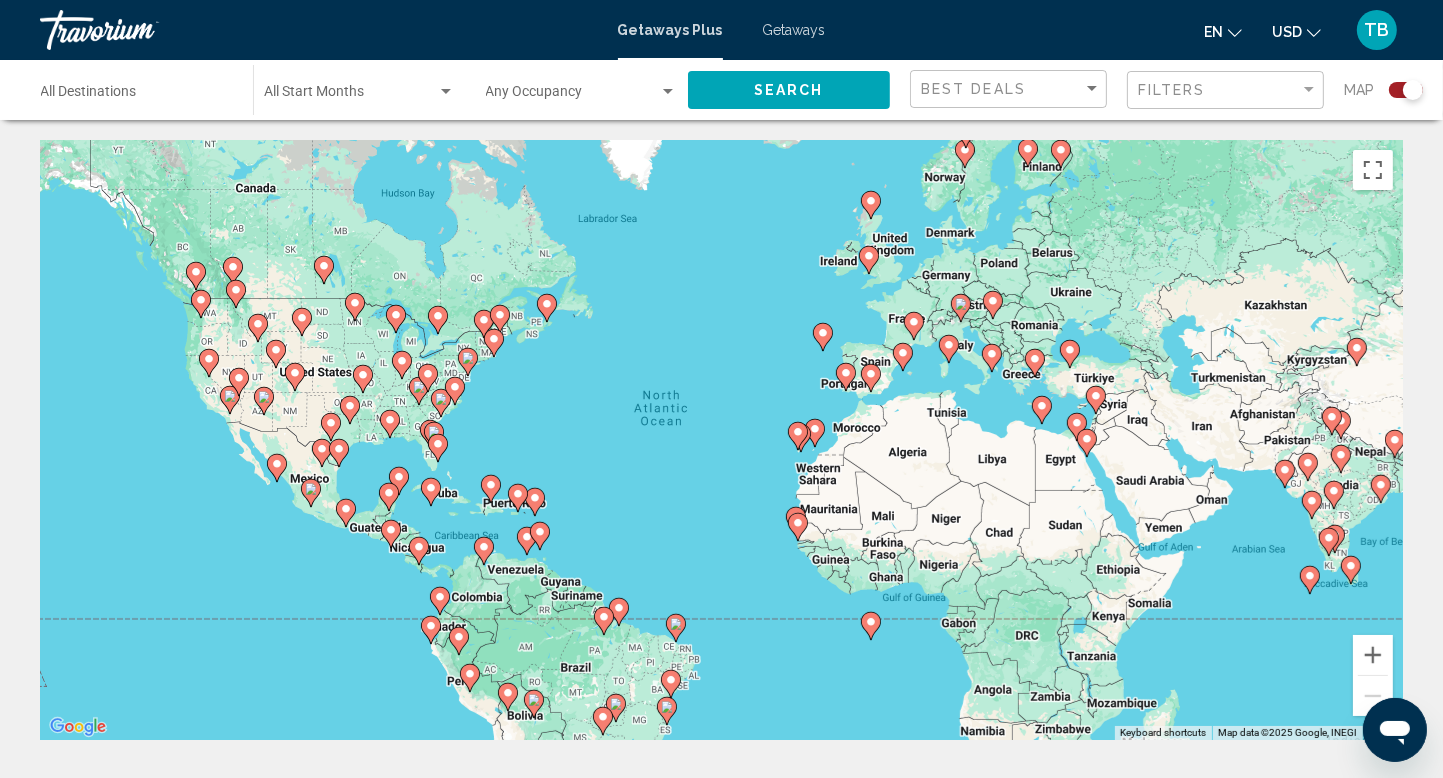 click 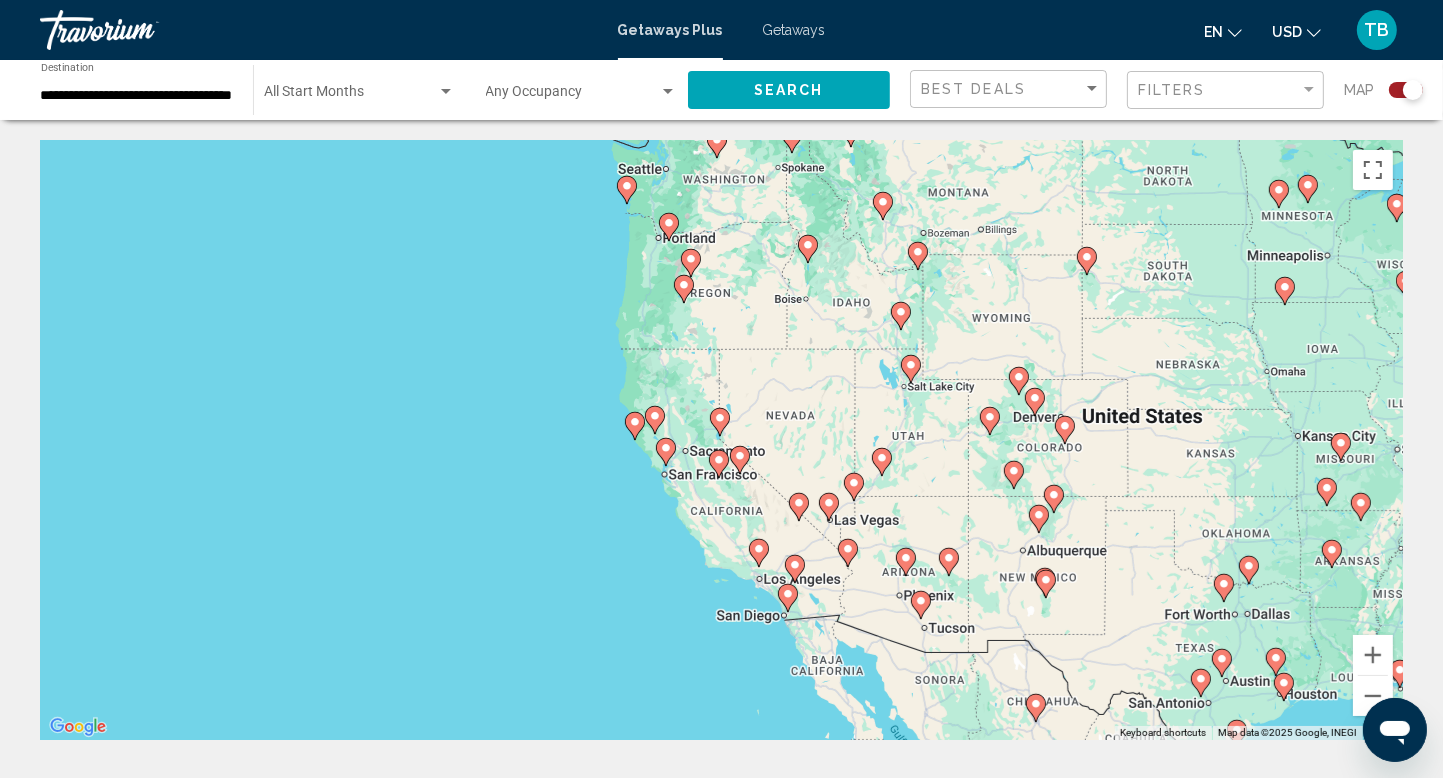 click 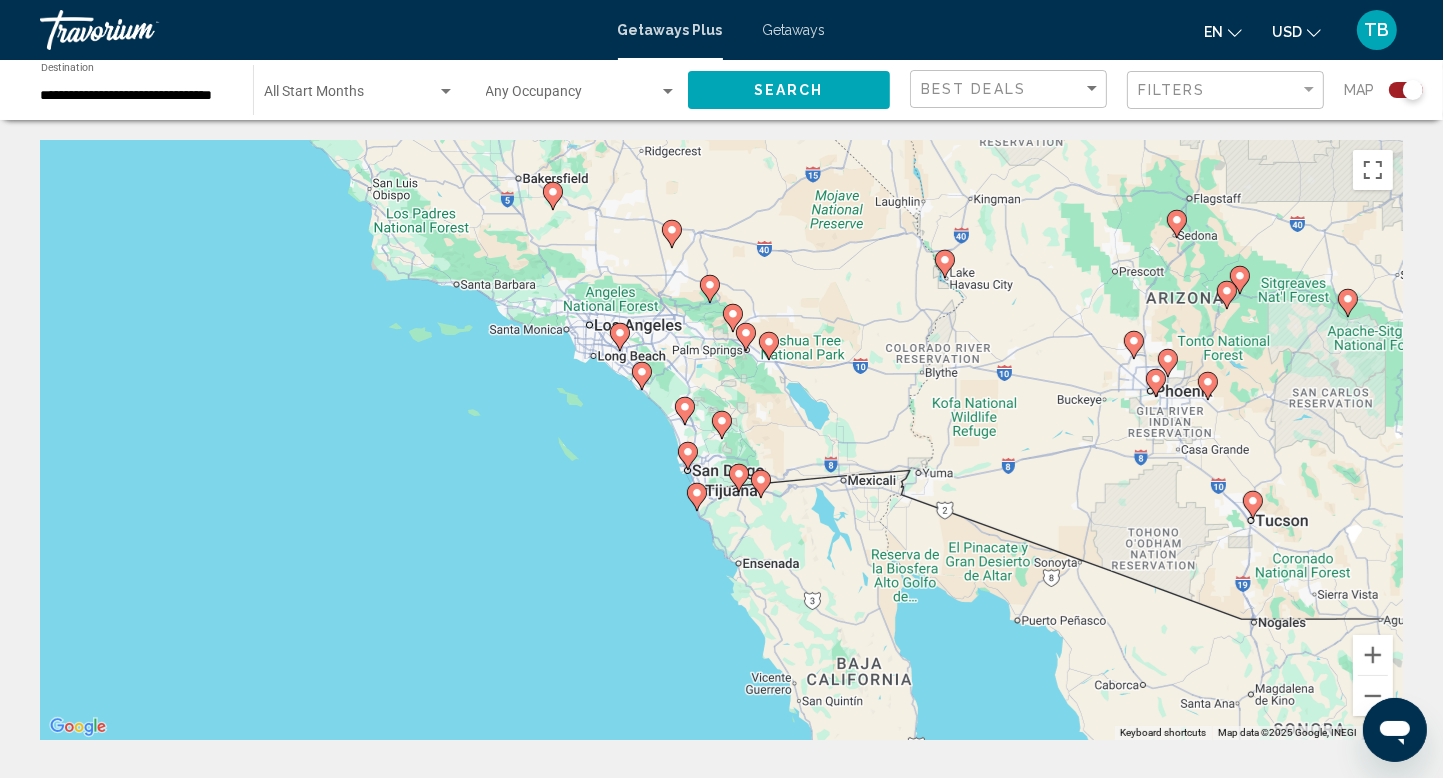 click 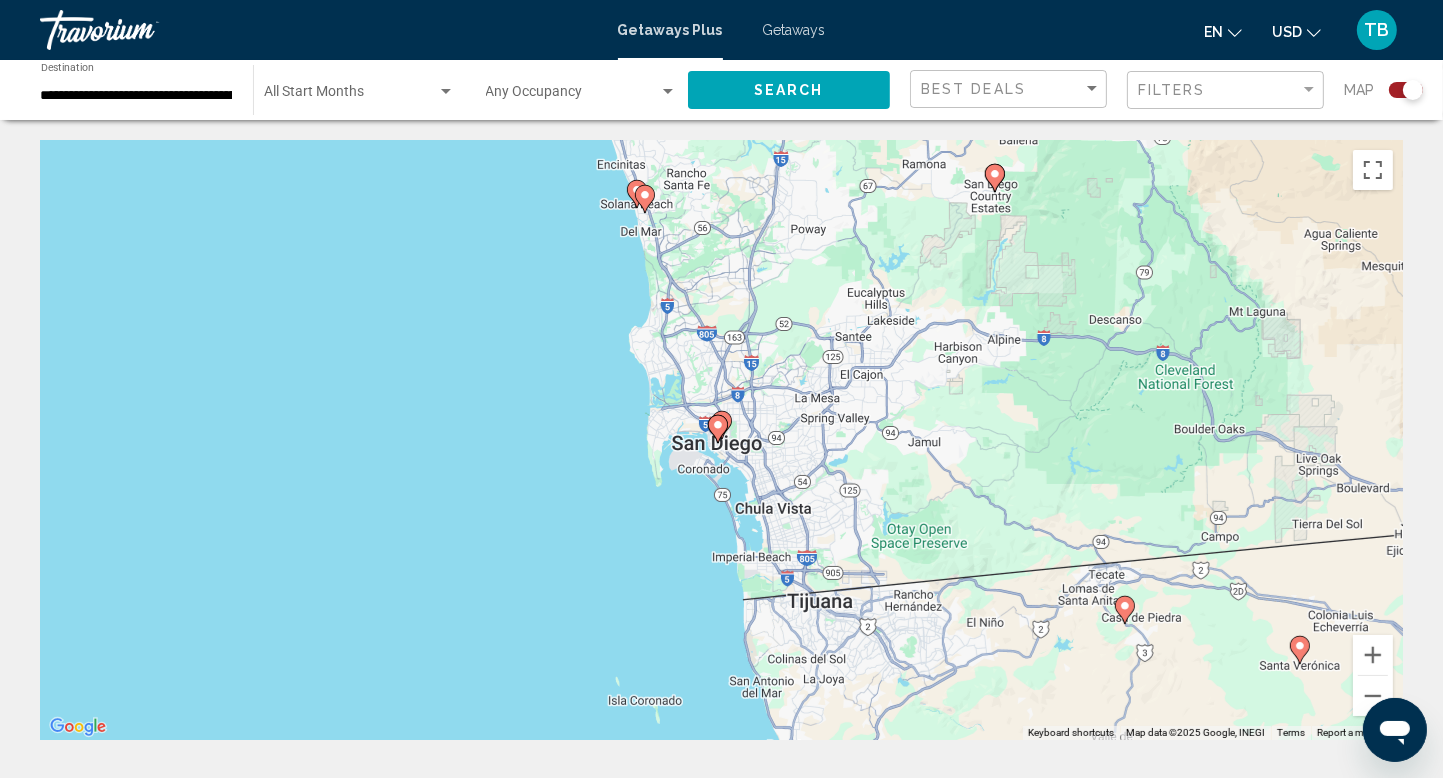 click 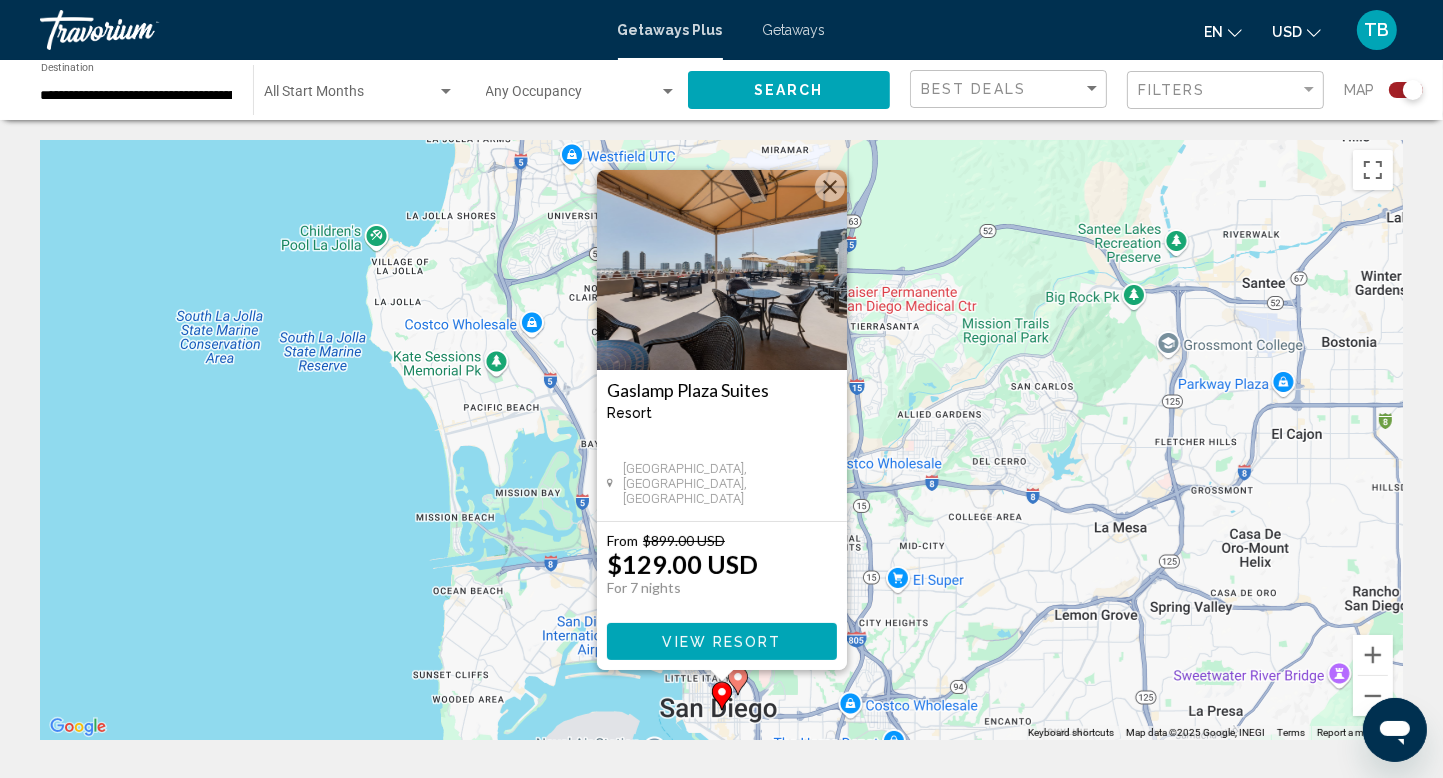 click on "Gaslamp Plaza Suites" at bounding box center [722, 390] 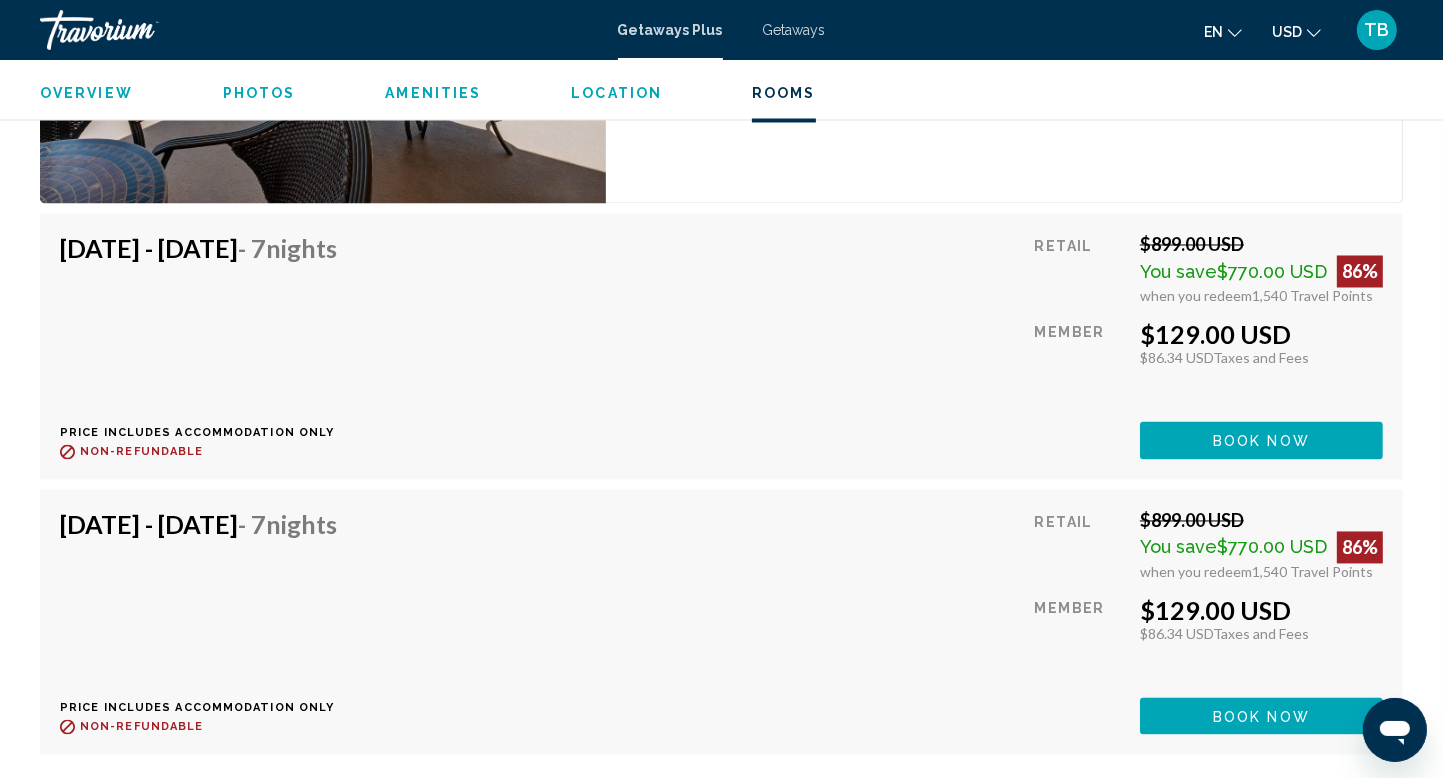scroll, scrollTop: 3720, scrollLeft: 0, axis: vertical 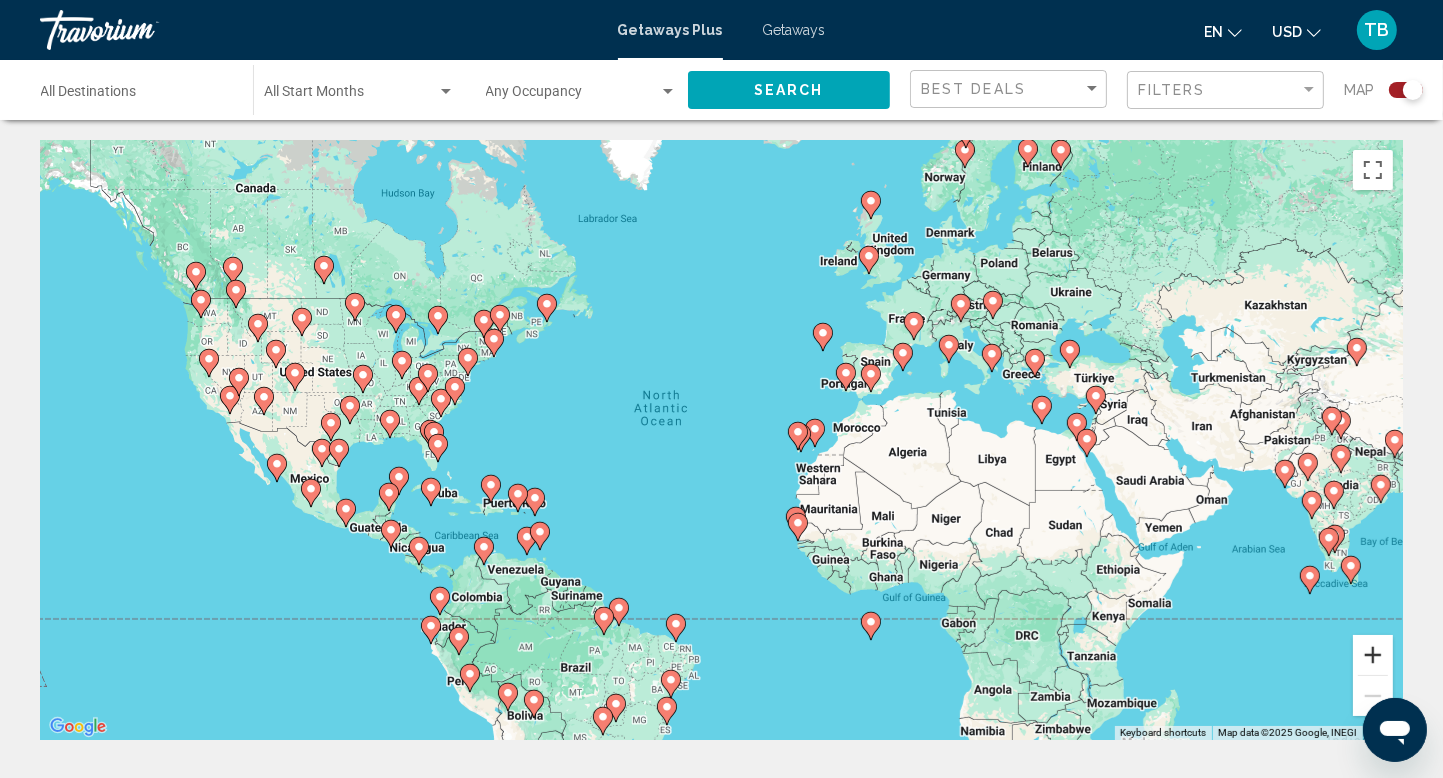 click at bounding box center (1373, 655) 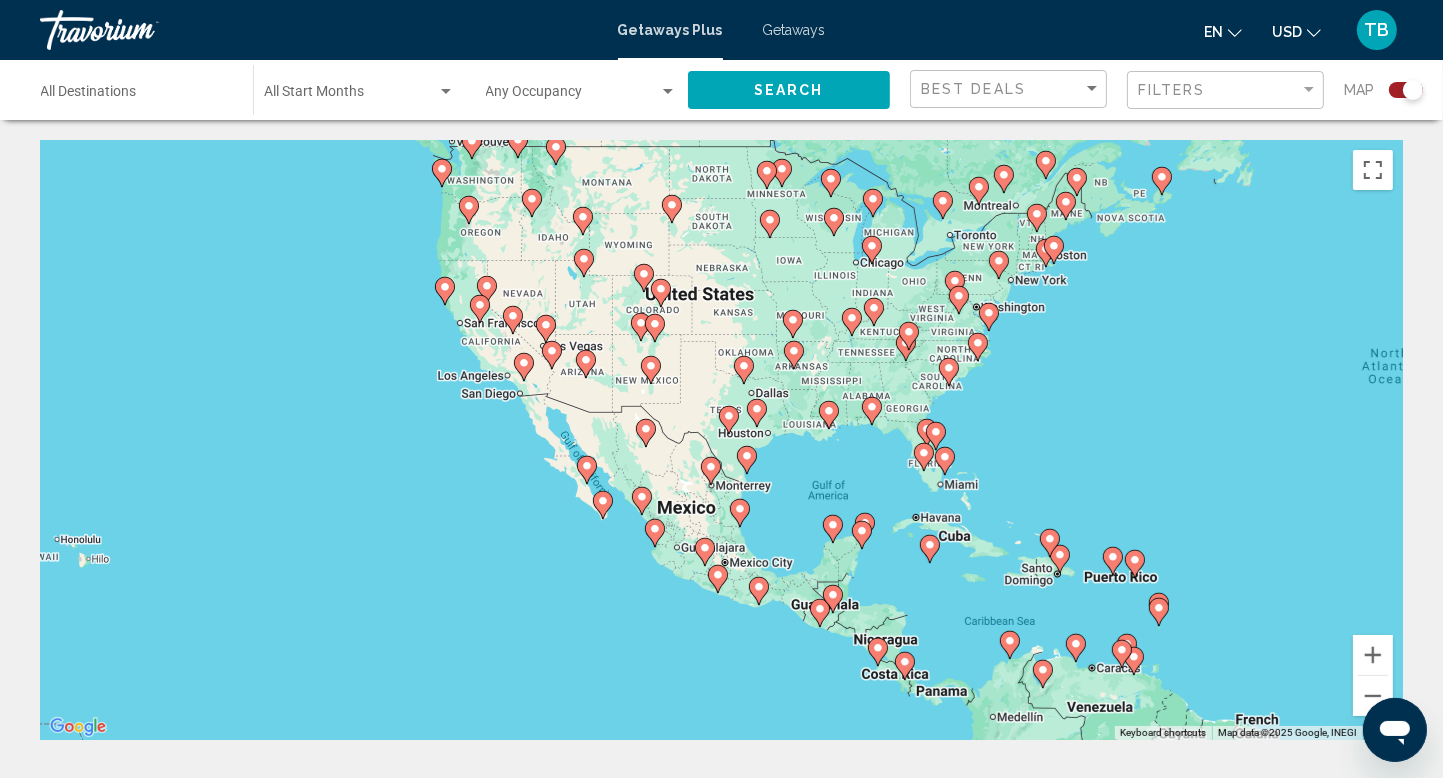 drag, startPoint x: 460, startPoint y: 423, endPoint x: 1253, endPoint y: 411, distance: 793.09076 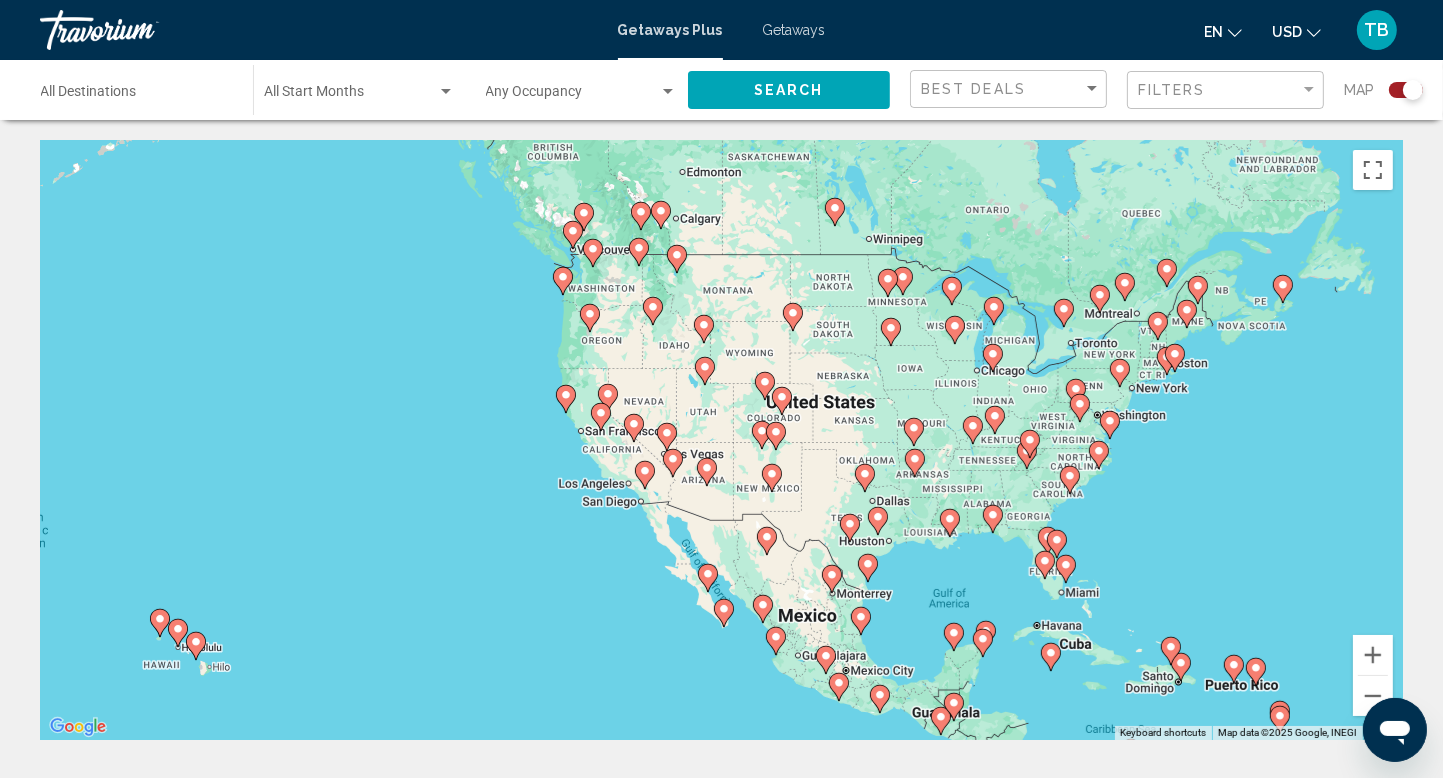 drag, startPoint x: 414, startPoint y: 429, endPoint x: 535, endPoint y: 539, distance: 163.52675 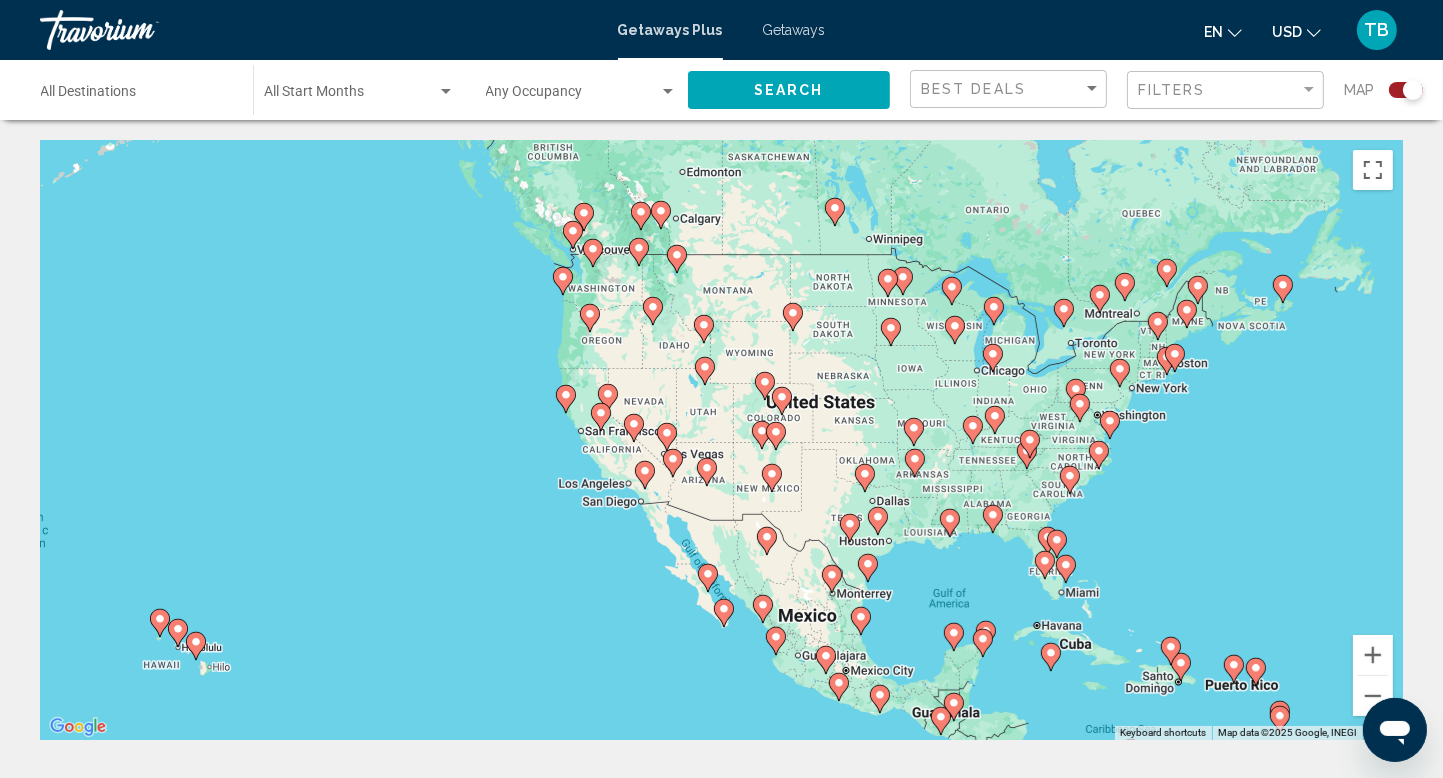 click 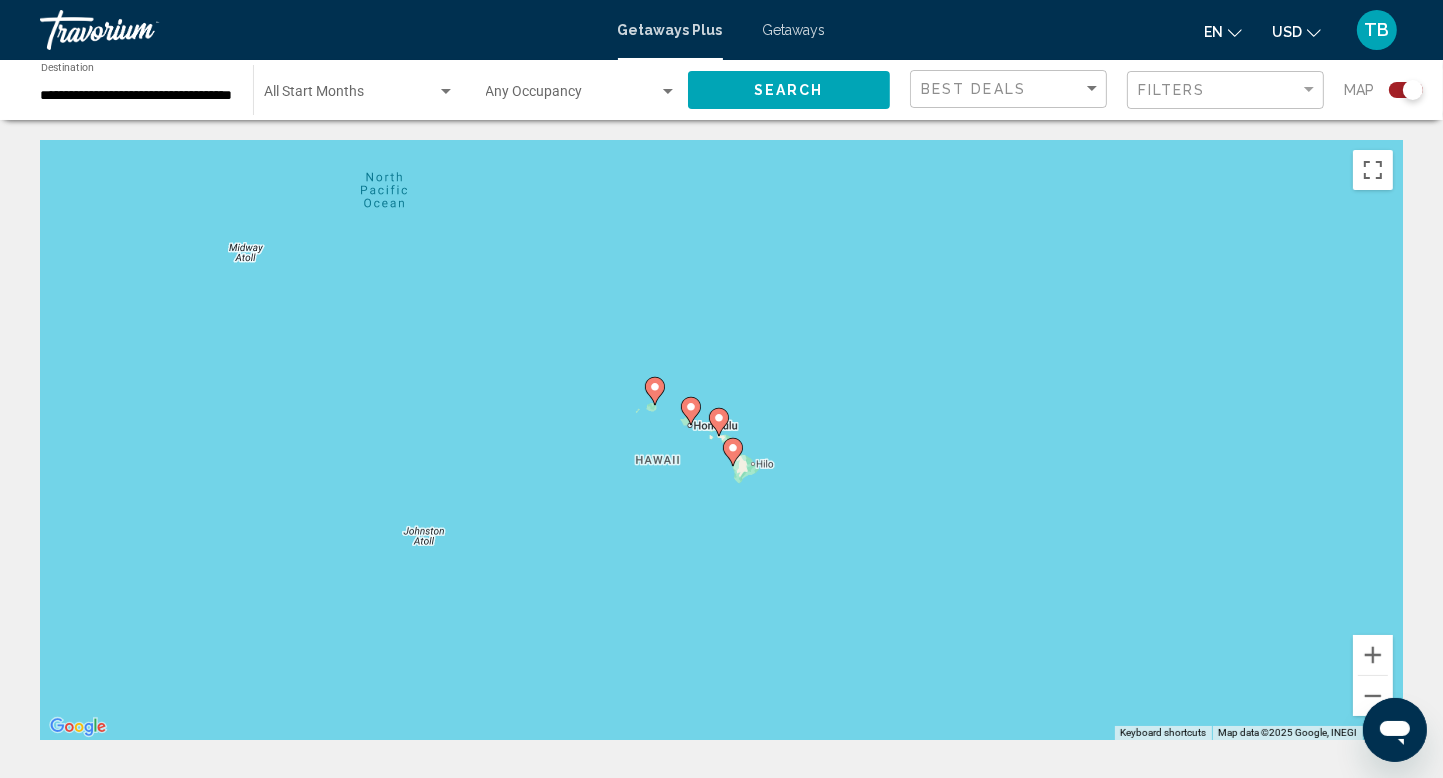 click 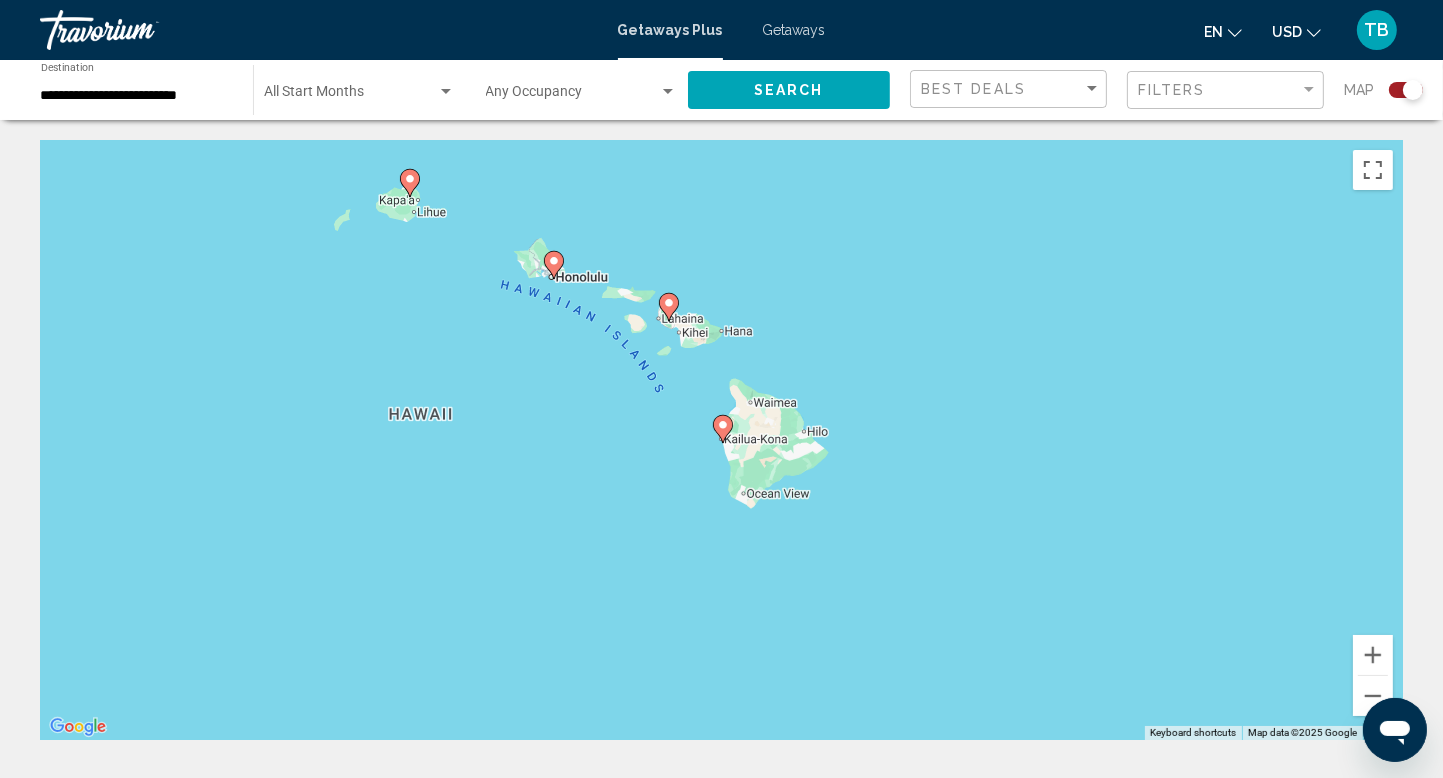 click 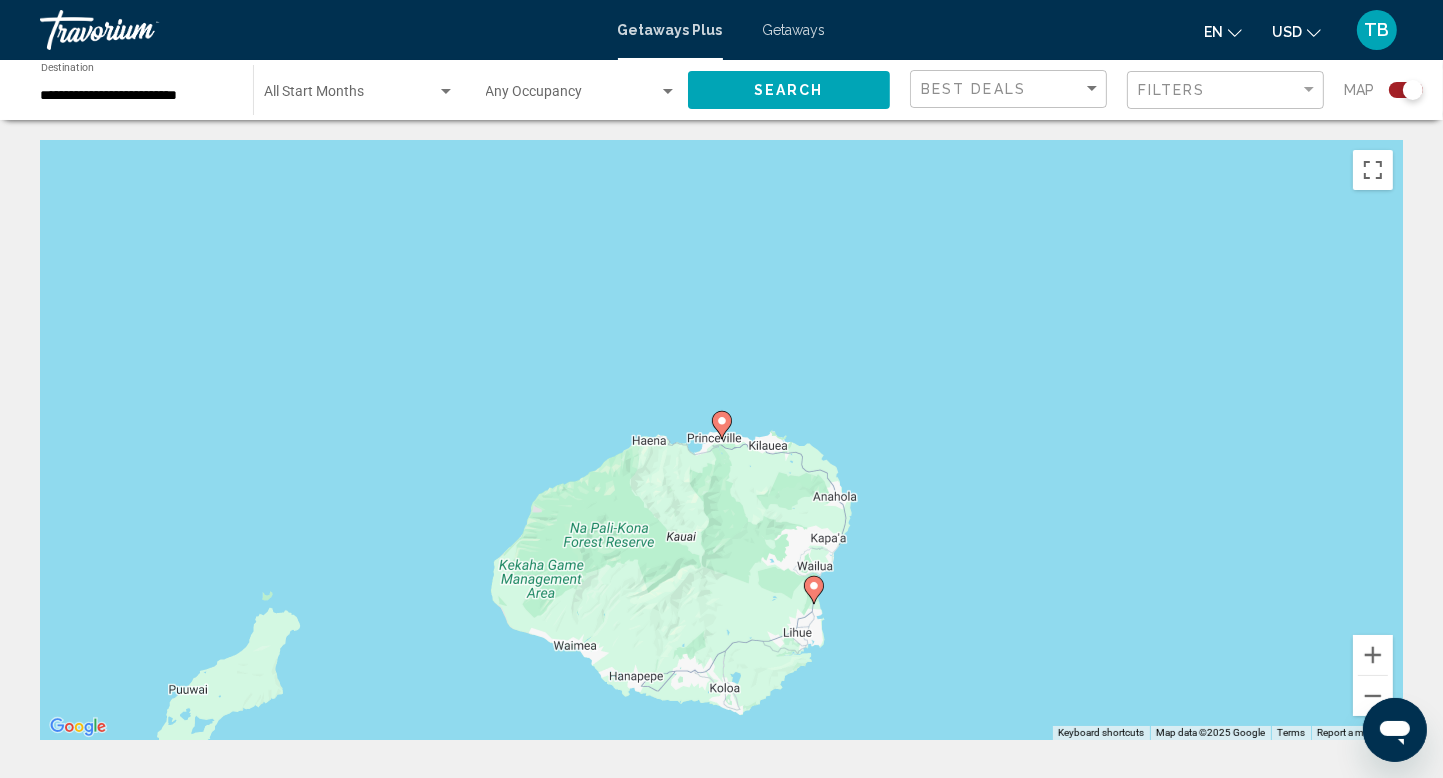 click 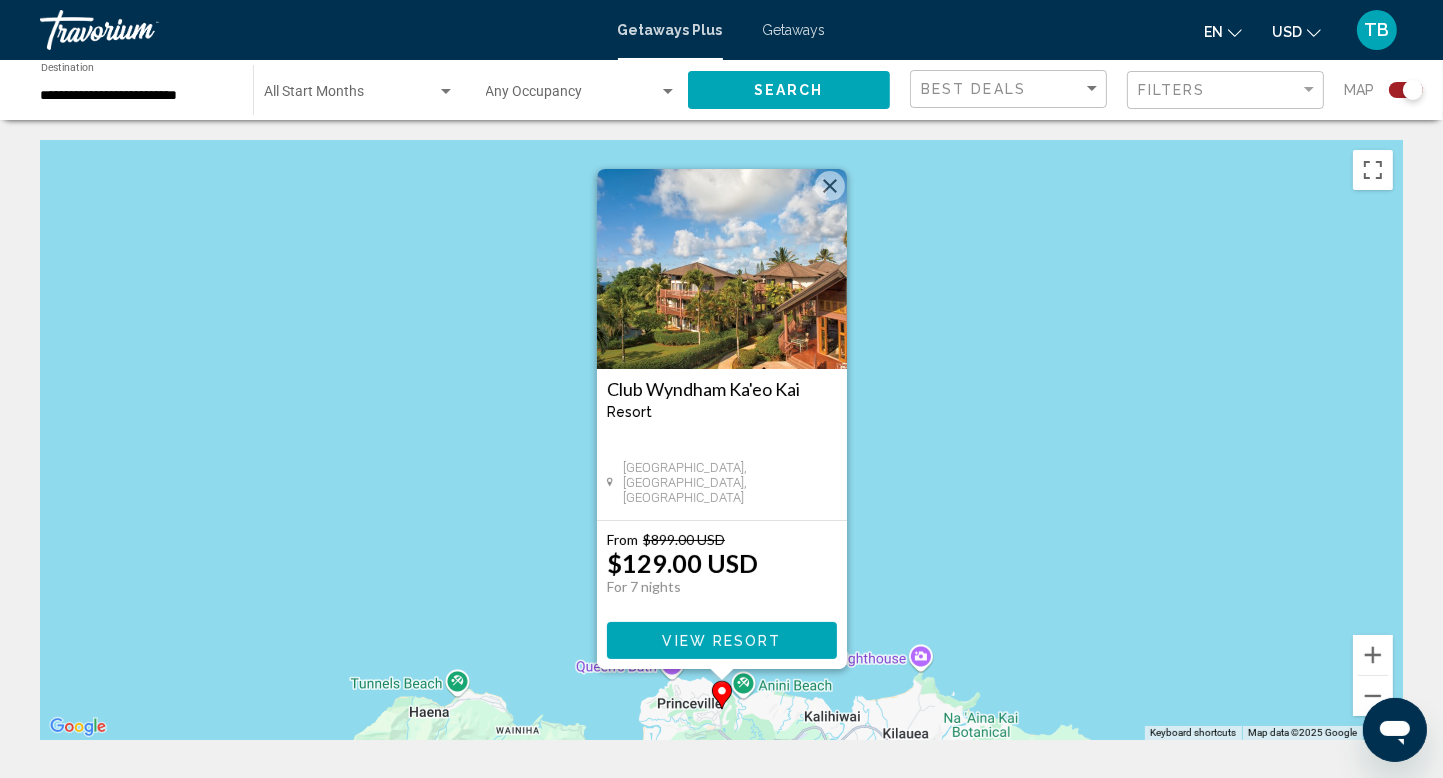 click at bounding box center [830, 186] 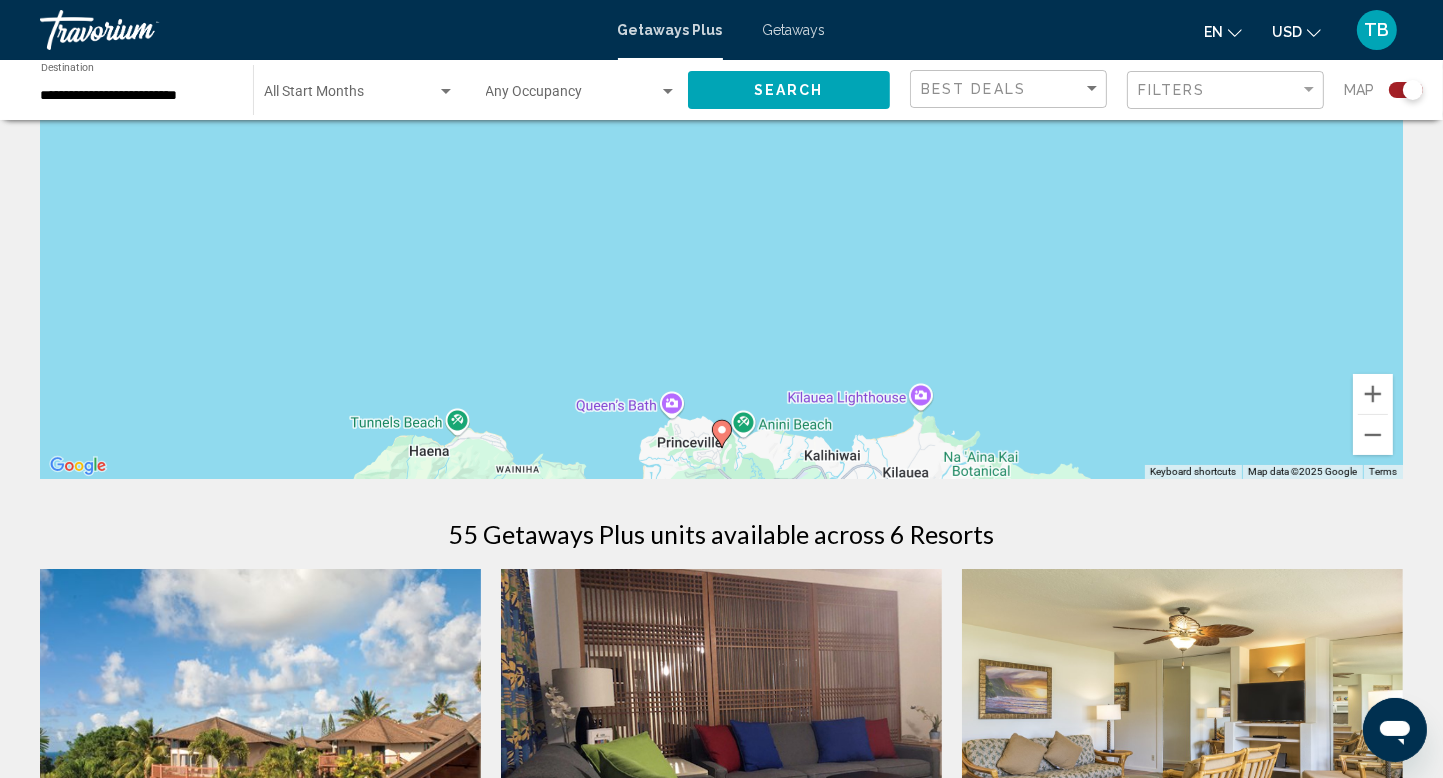 scroll, scrollTop: 266, scrollLeft: 0, axis: vertical 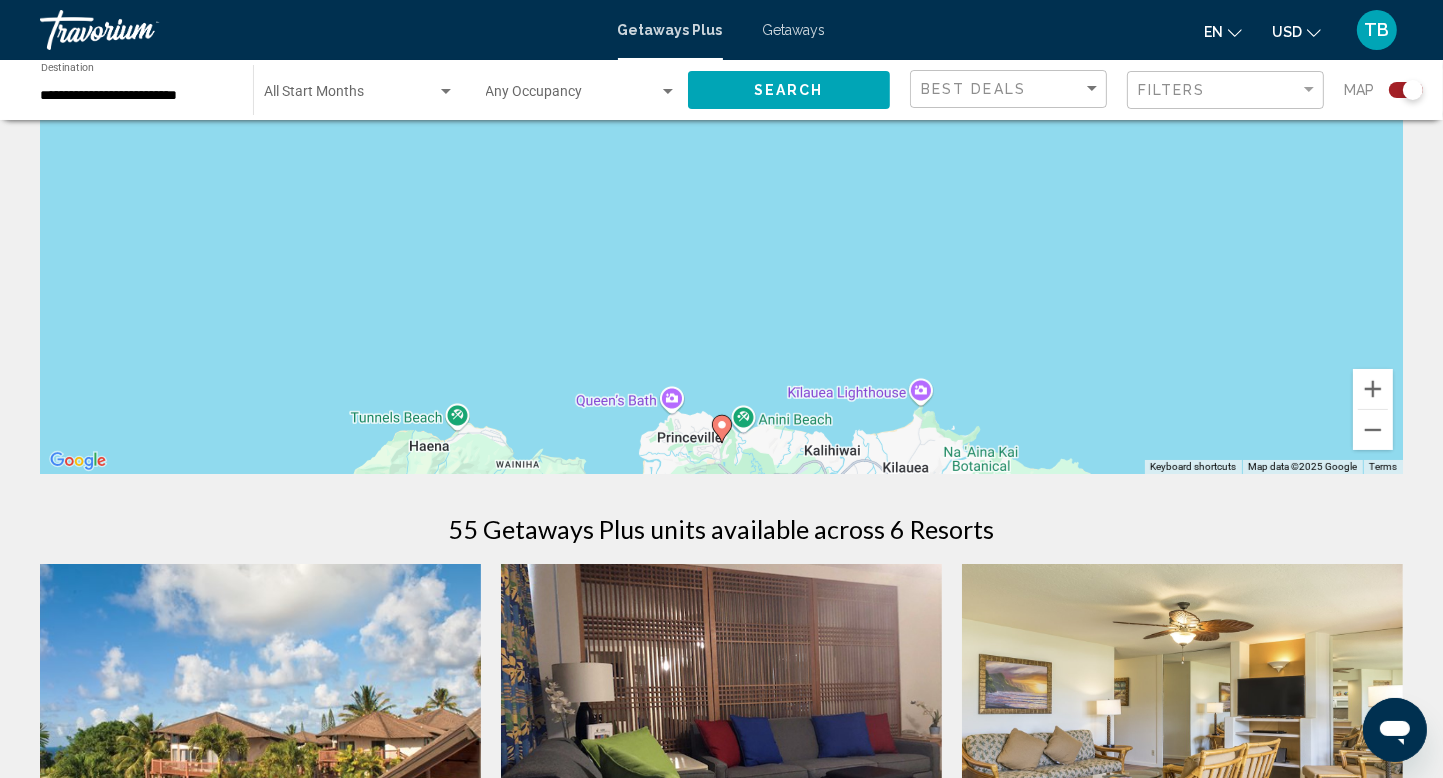 click on "To navigate, press the arrow keys. To activate drag with keyboard, press Alt + Enter. Once in keyboard drag state, use the arrow keys to move the marker. To complete the drag, press the Enter key. To cancel, press Escape." at bounding box center (721, 174) 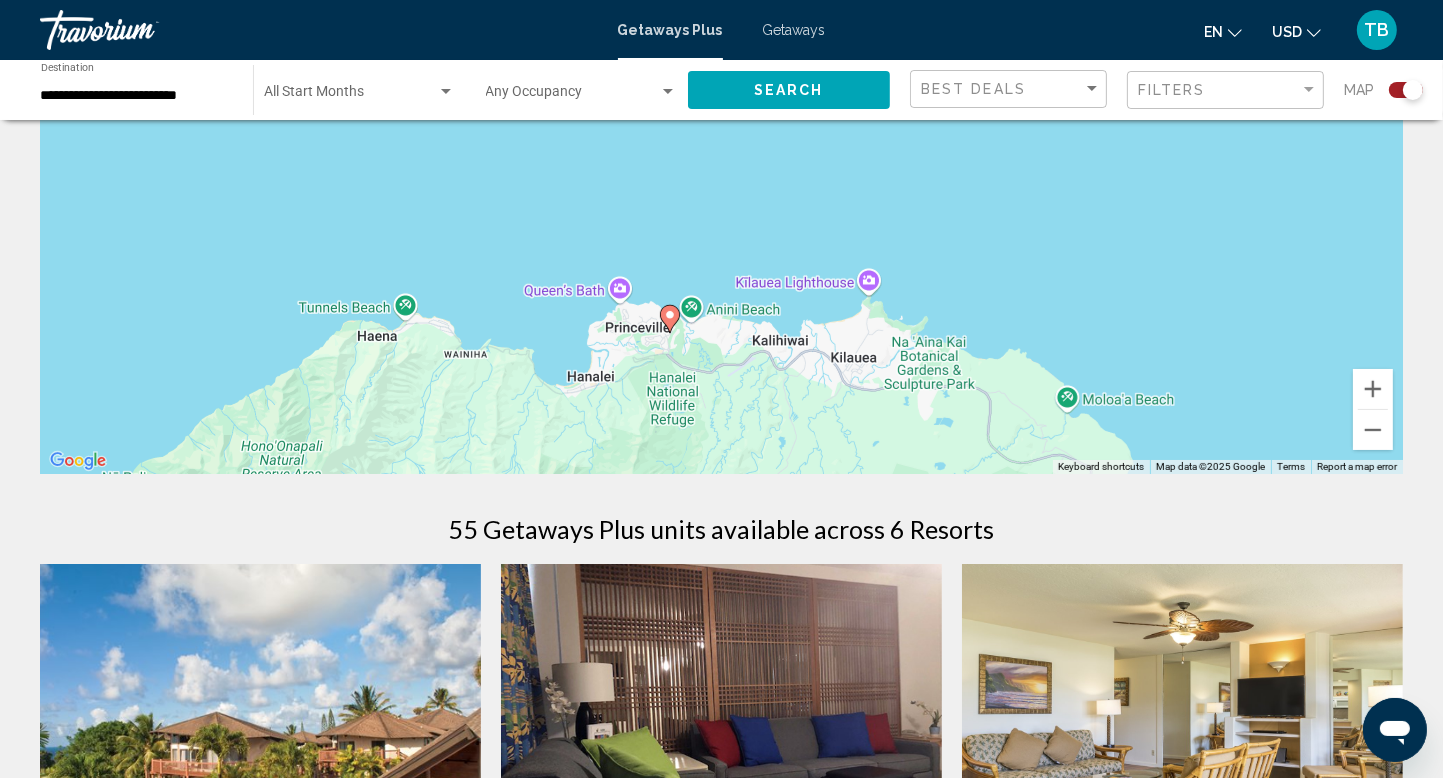drag, startPoint x: 1009, startPoint y: 388, endPoint x: 960, endPoint y: 253, distance: 143.61755 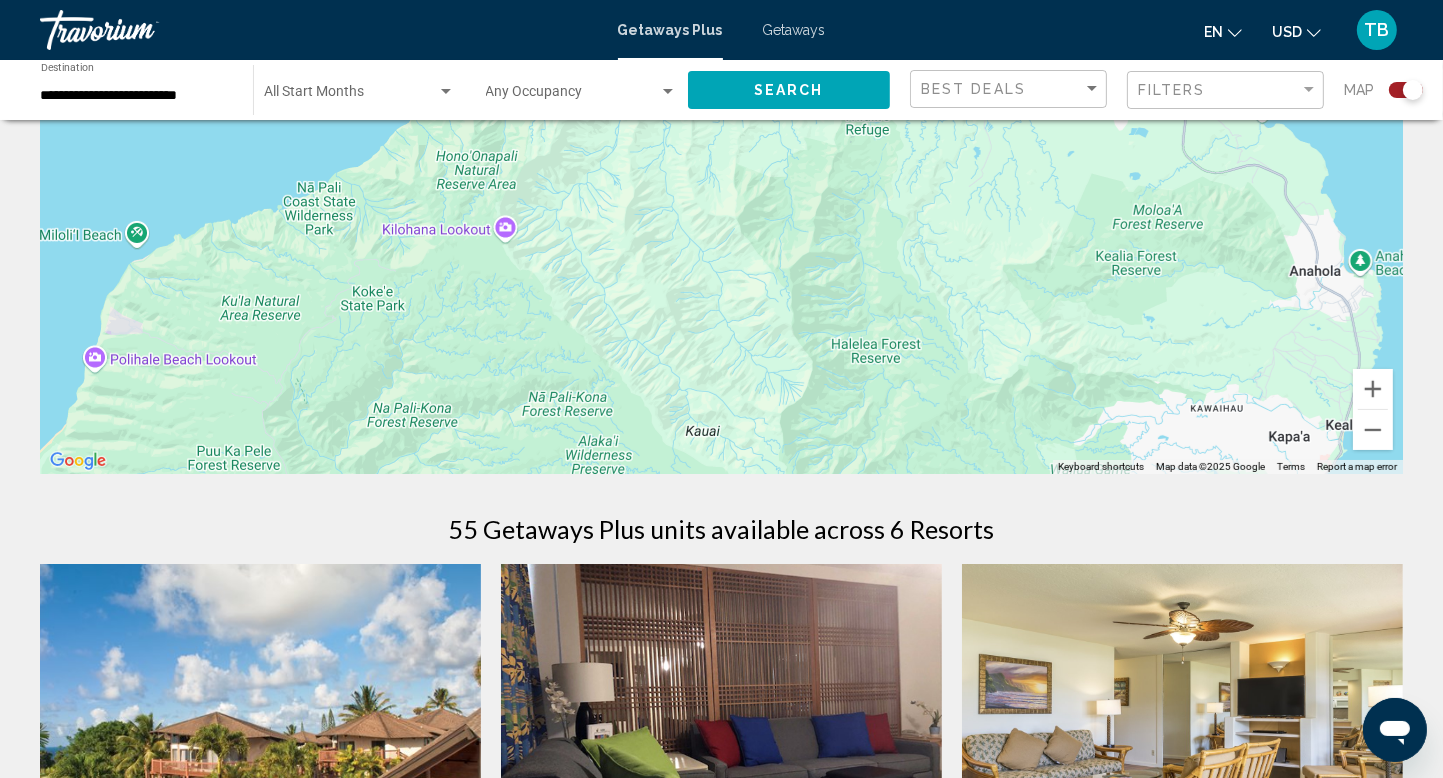 drag, startPoint x: 769, startPoint y: 378, endPoint x: 943, endPoint y: 167, distance: 273.4904 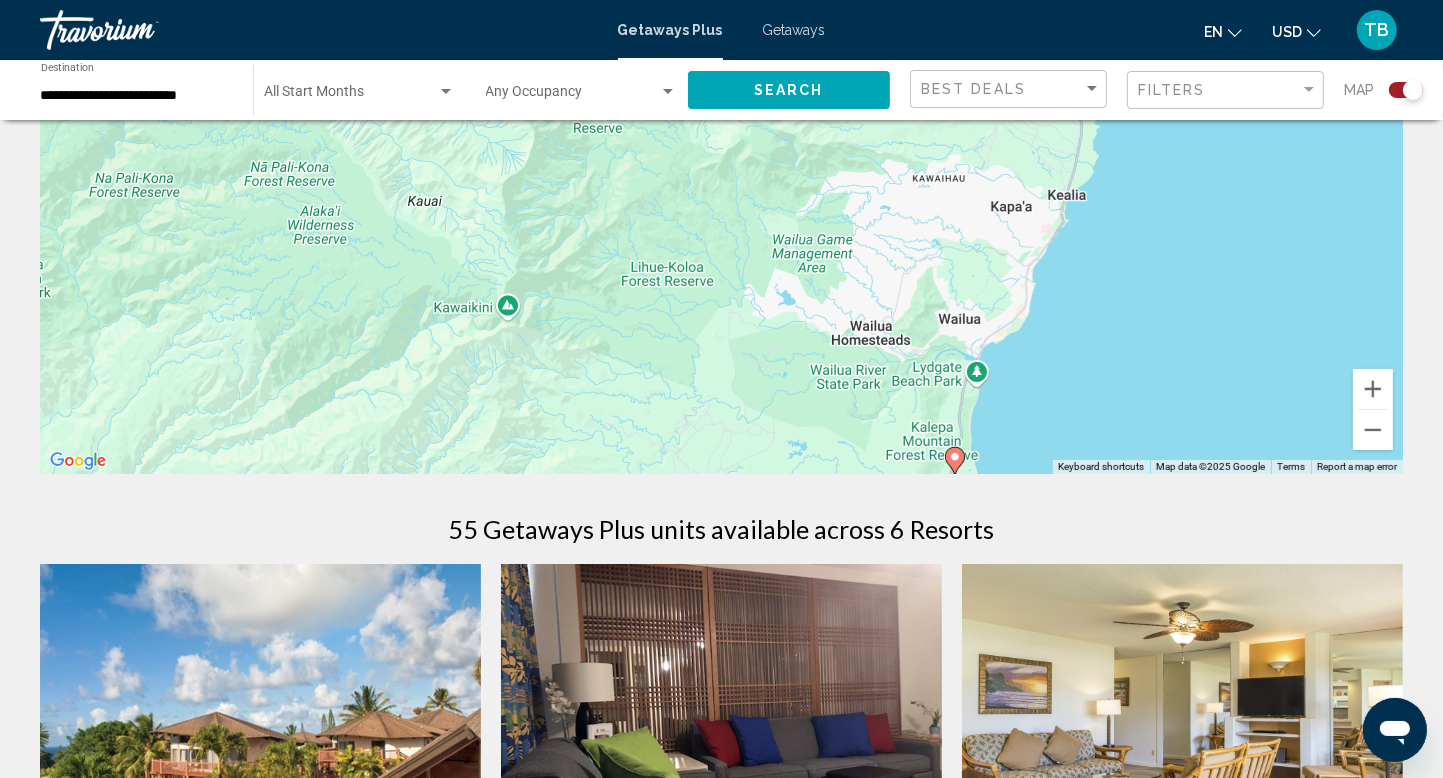 drag, startPoint x: 1223, startPoint y: 331, endPoint x: 951, endPoint y: 91, distance: 362.7451 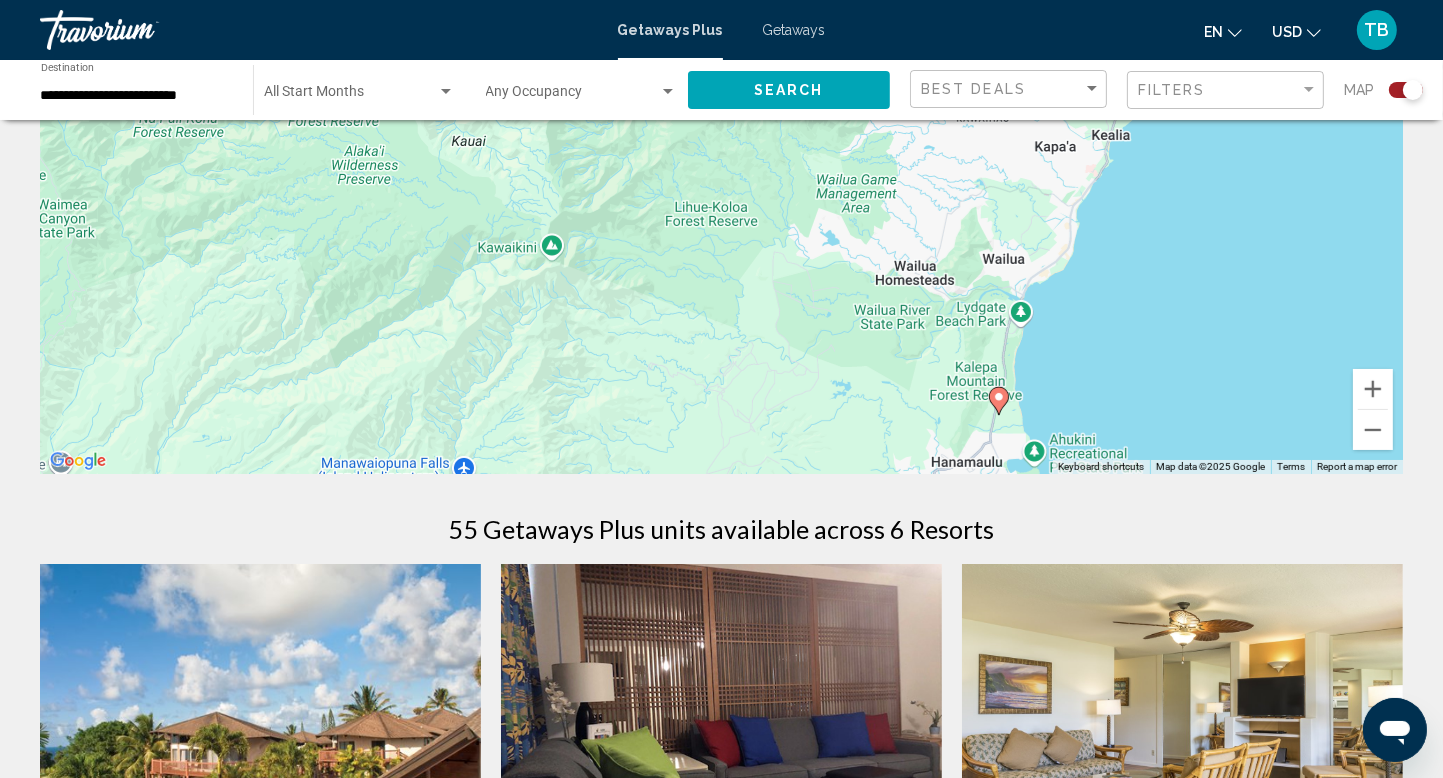 click 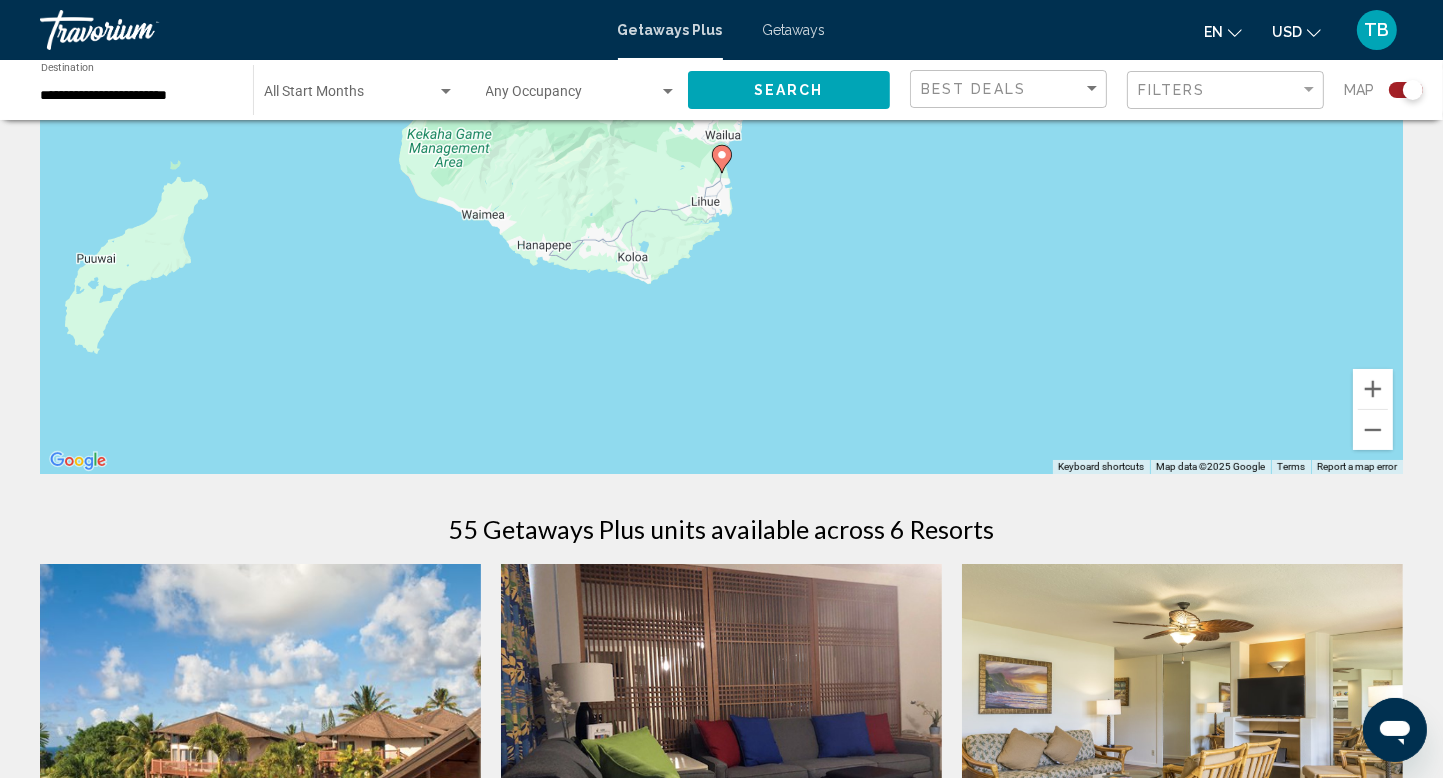 click 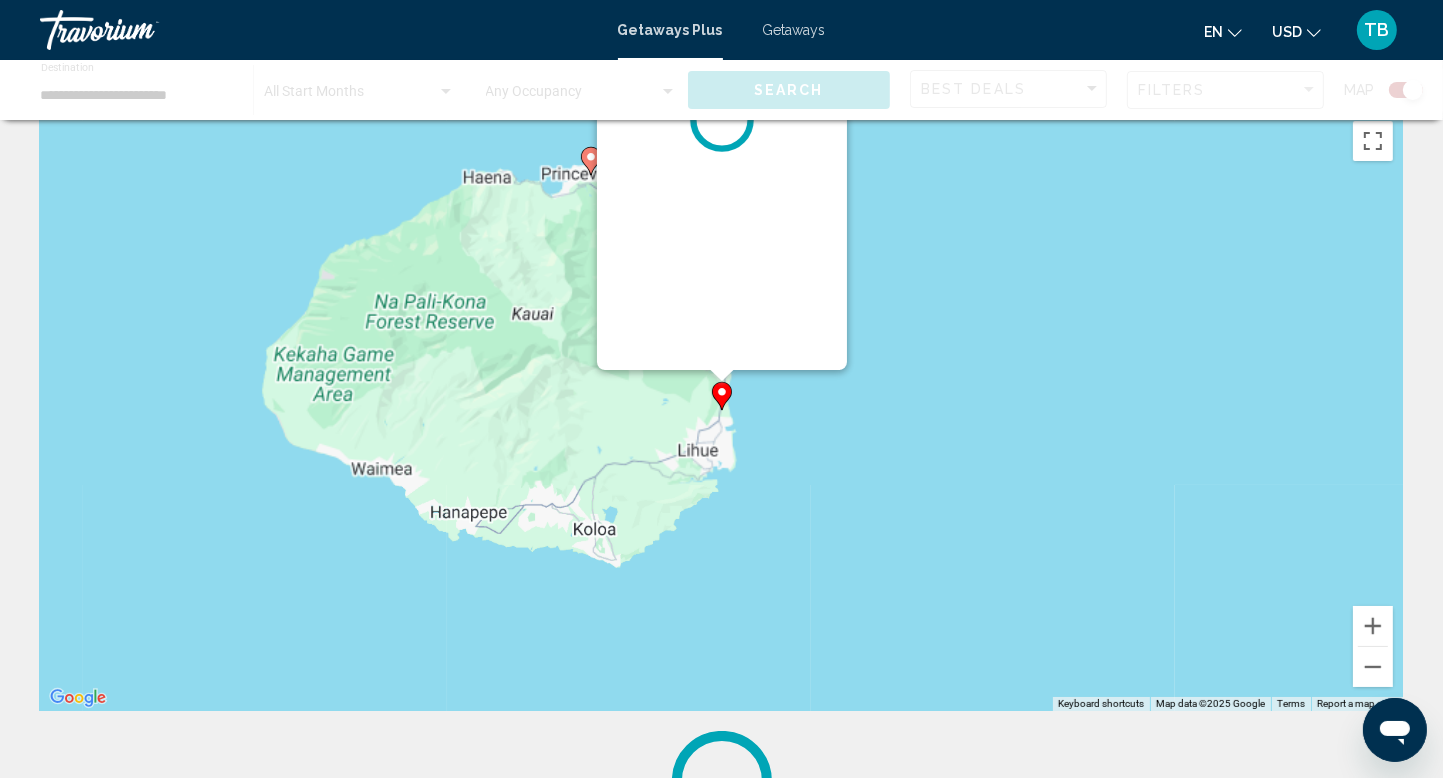scroll, scrollTop: 0, scrollLeft: 0, axis: both 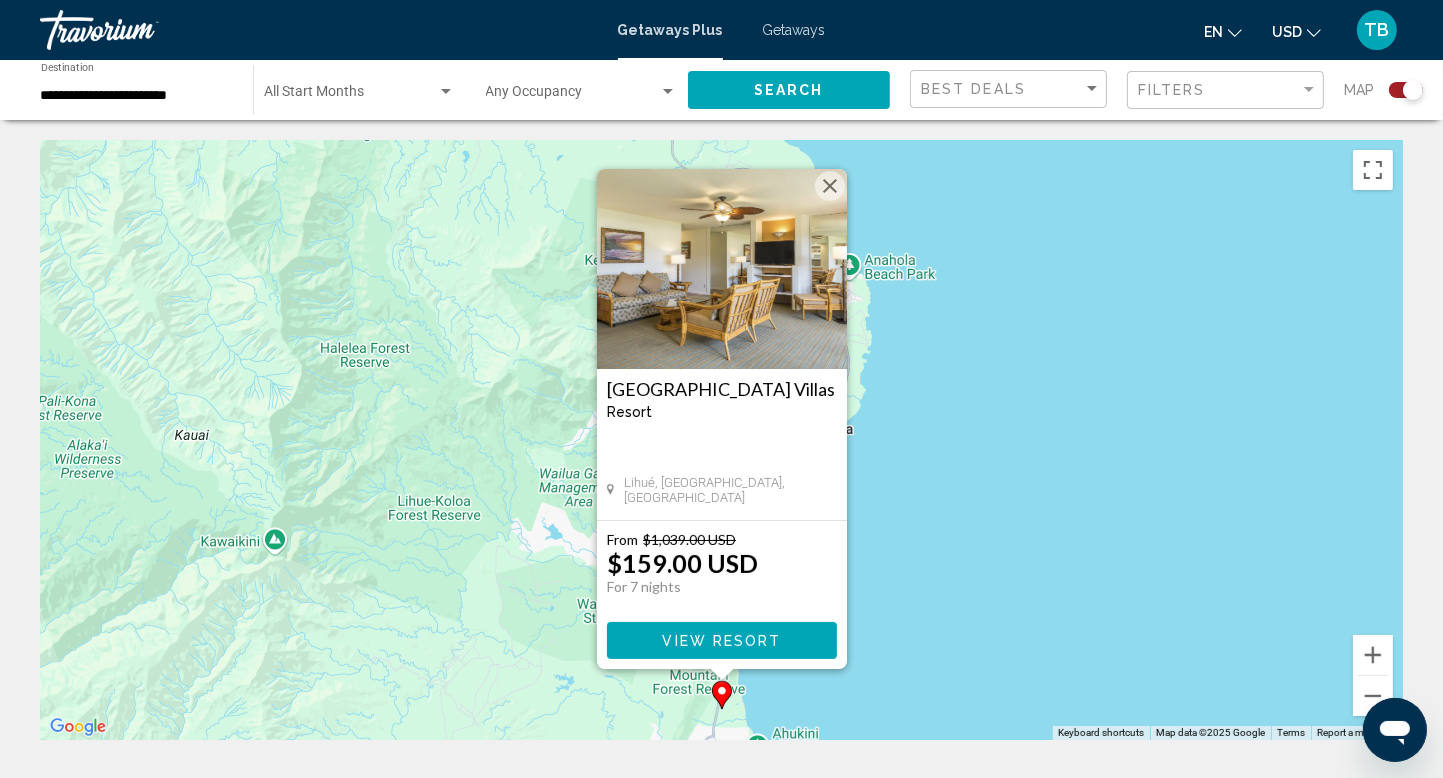 click at bounding box center (830, 186) 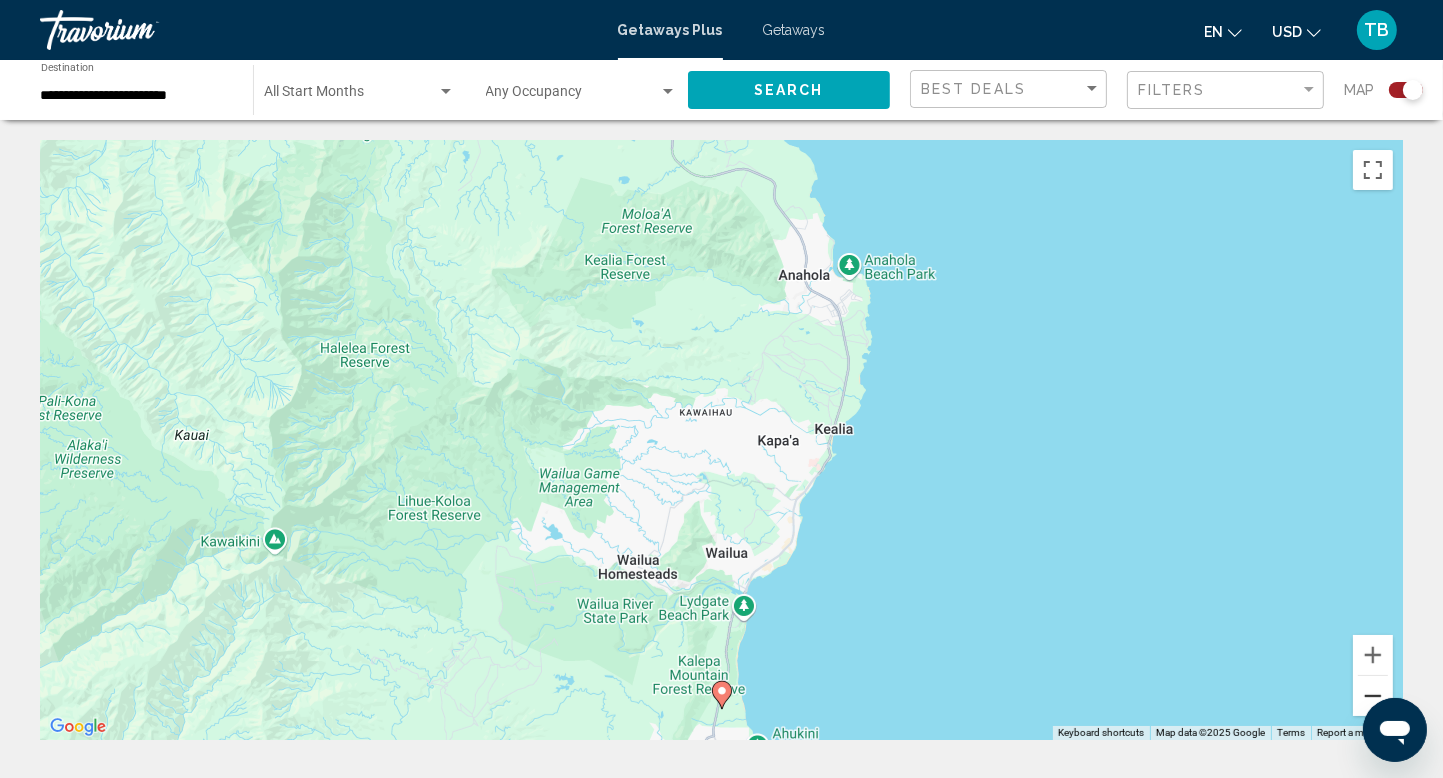 click at bounding box center (1373, 696) 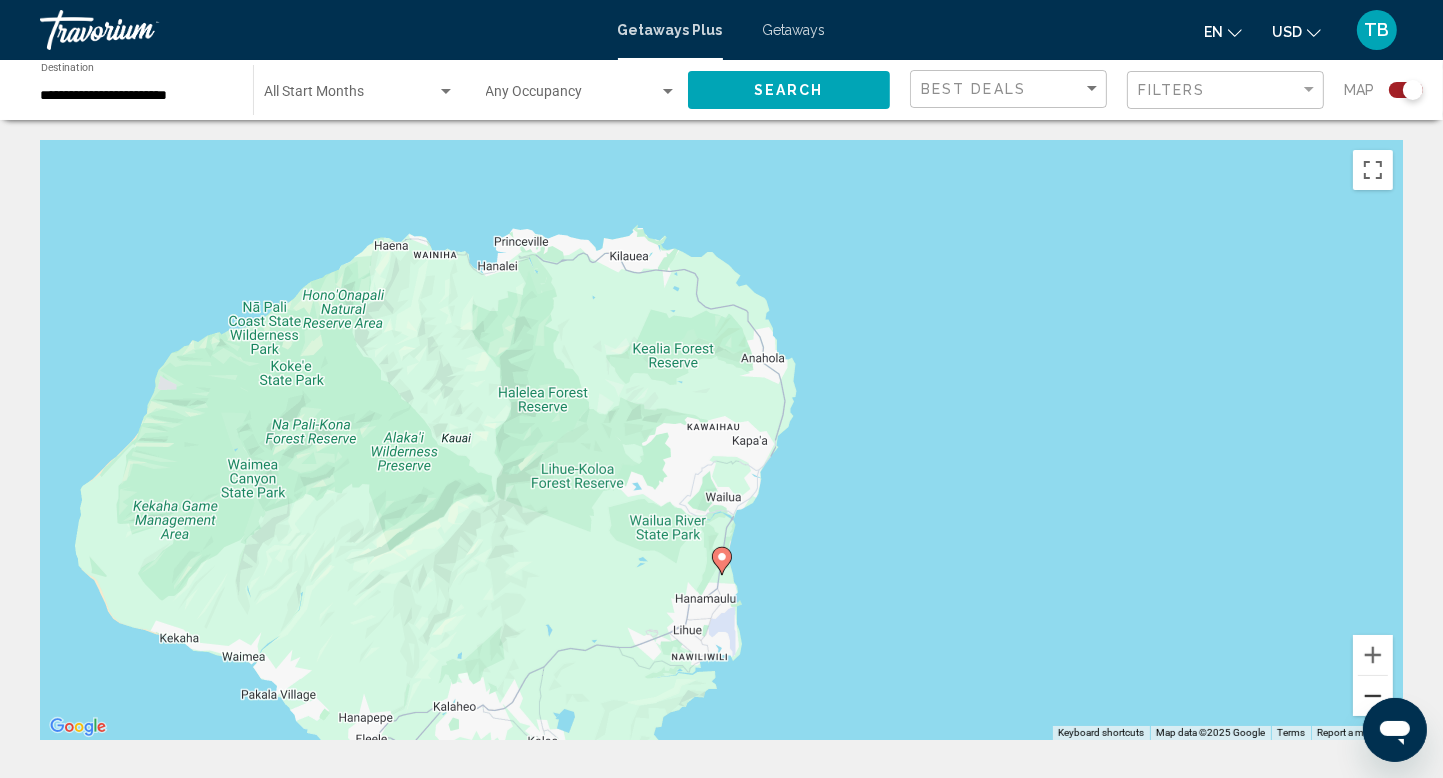 click at bounding box center (1373, 696) 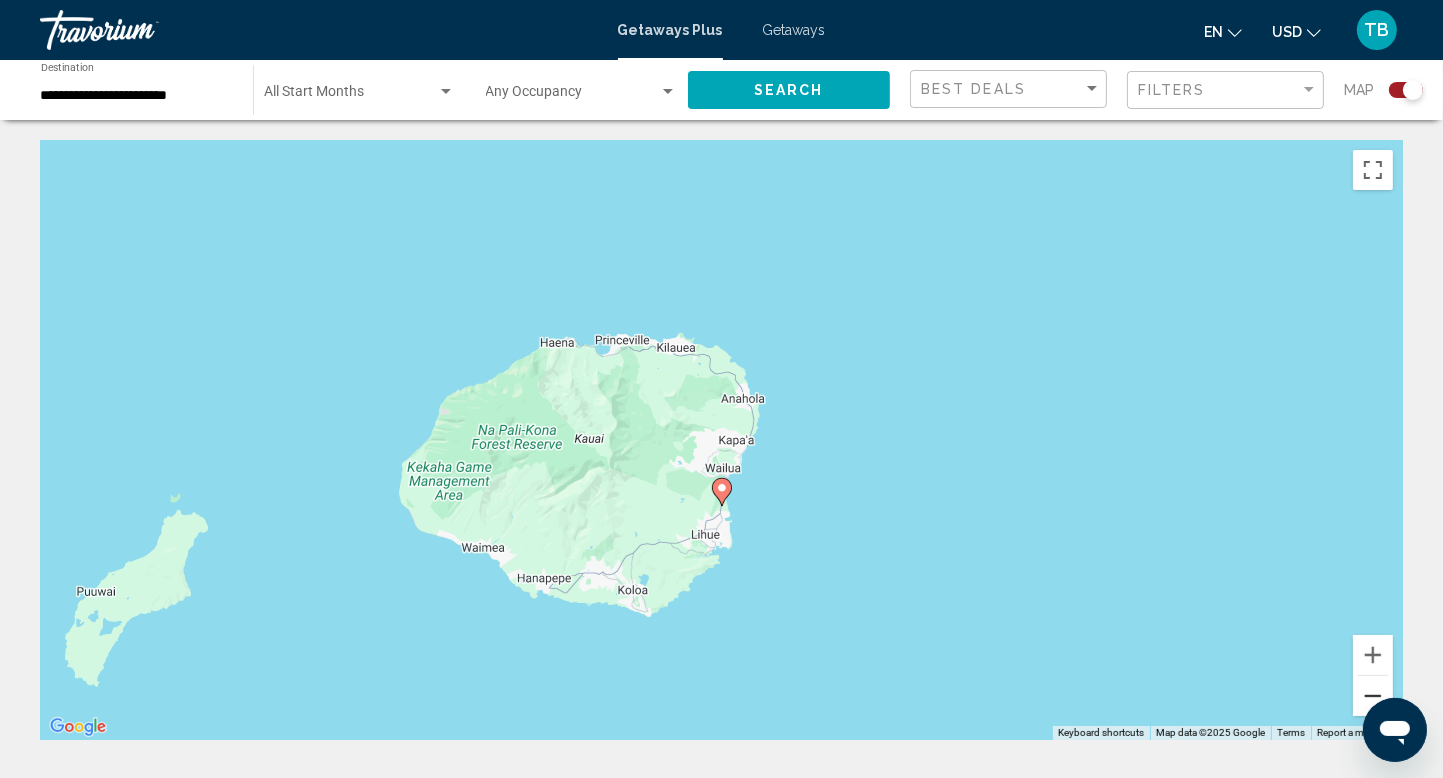 click at bounding box center [1373, 696] 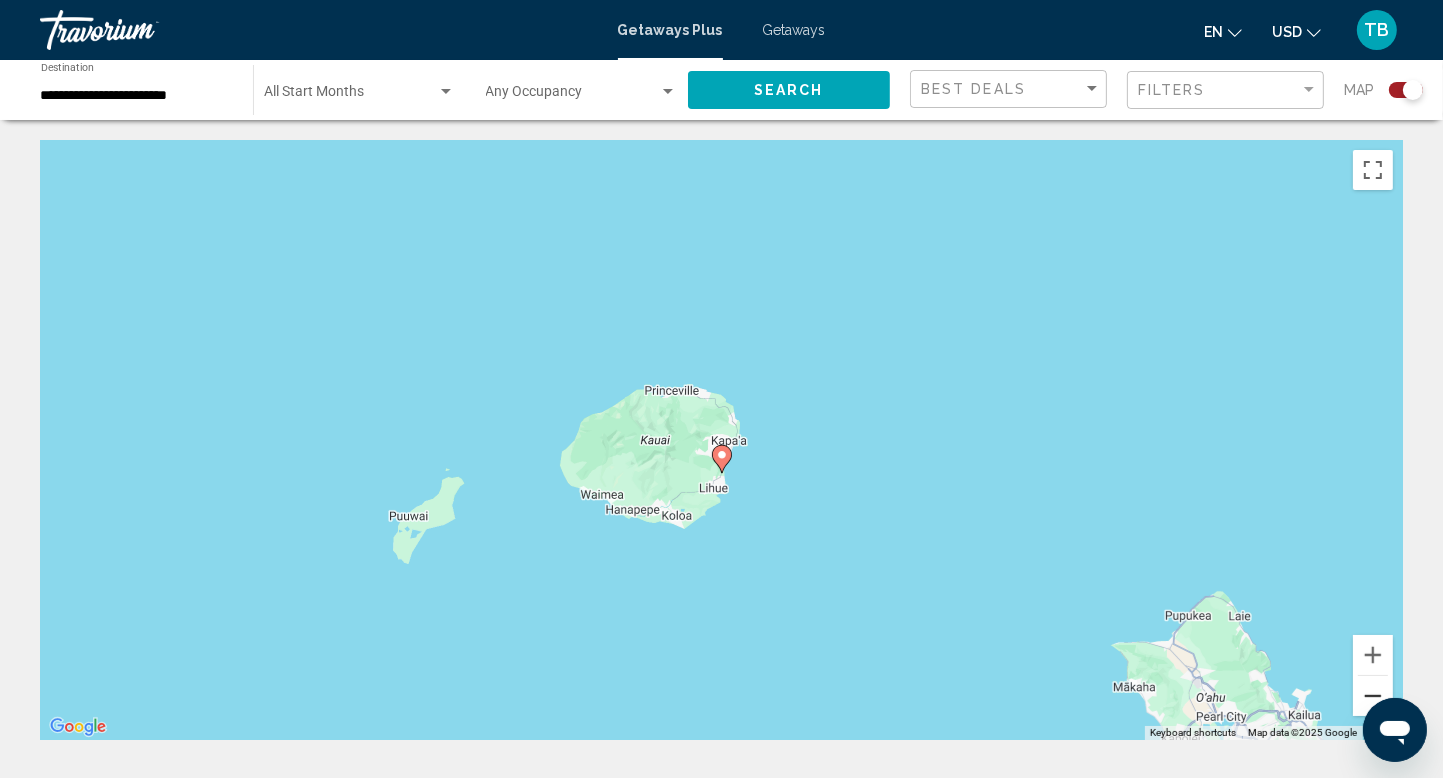 click at bounding box center (1373, 696) 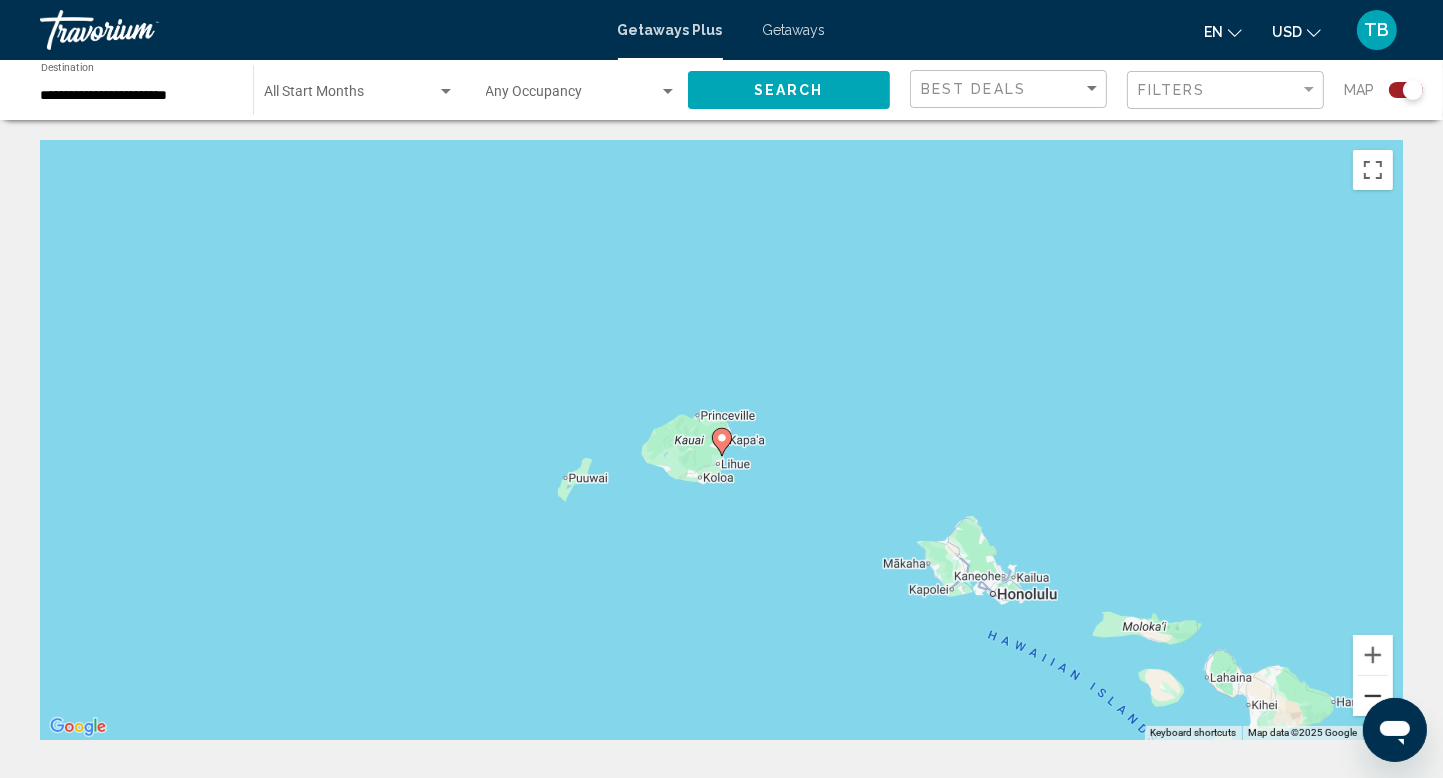 click at bounding box center (1373, 696) 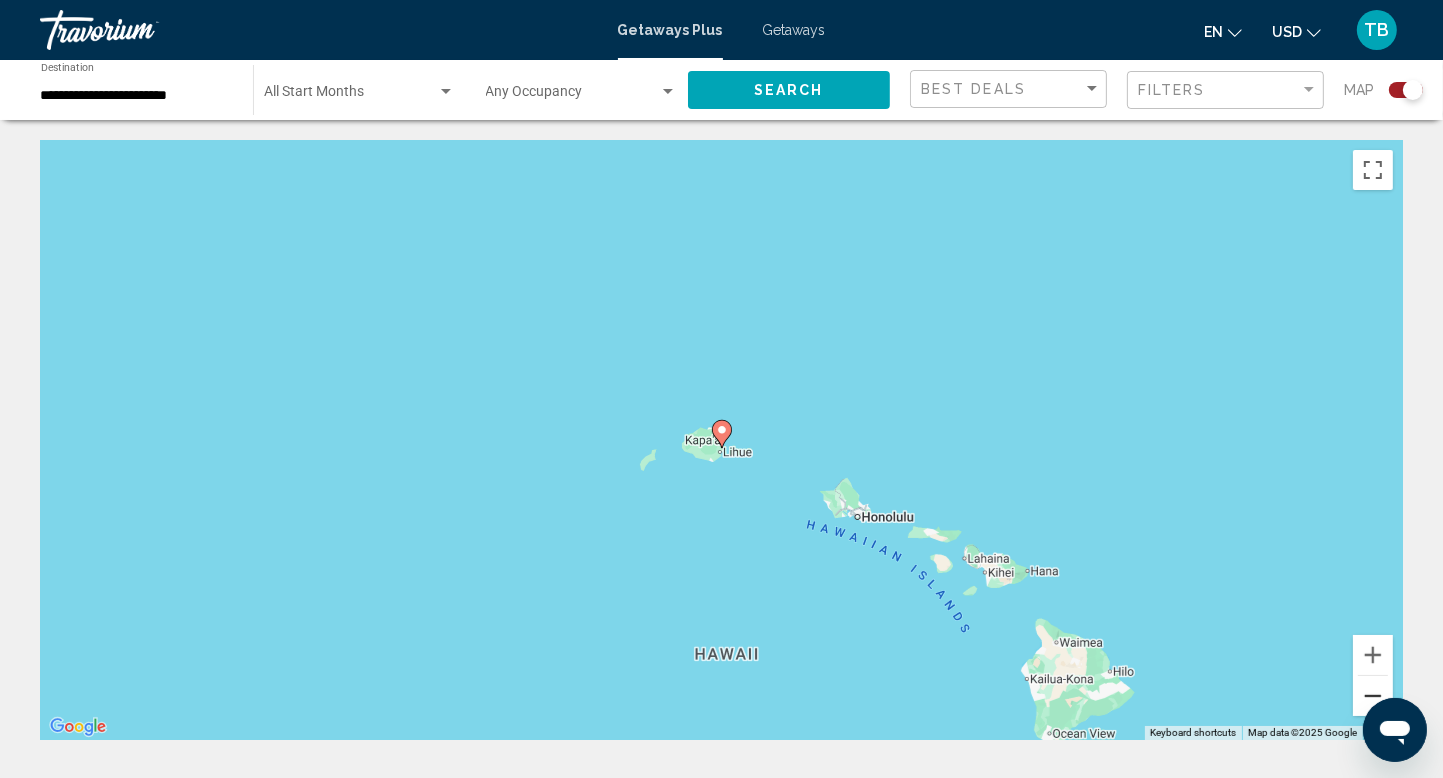 click at bounding box center [1373, 696] 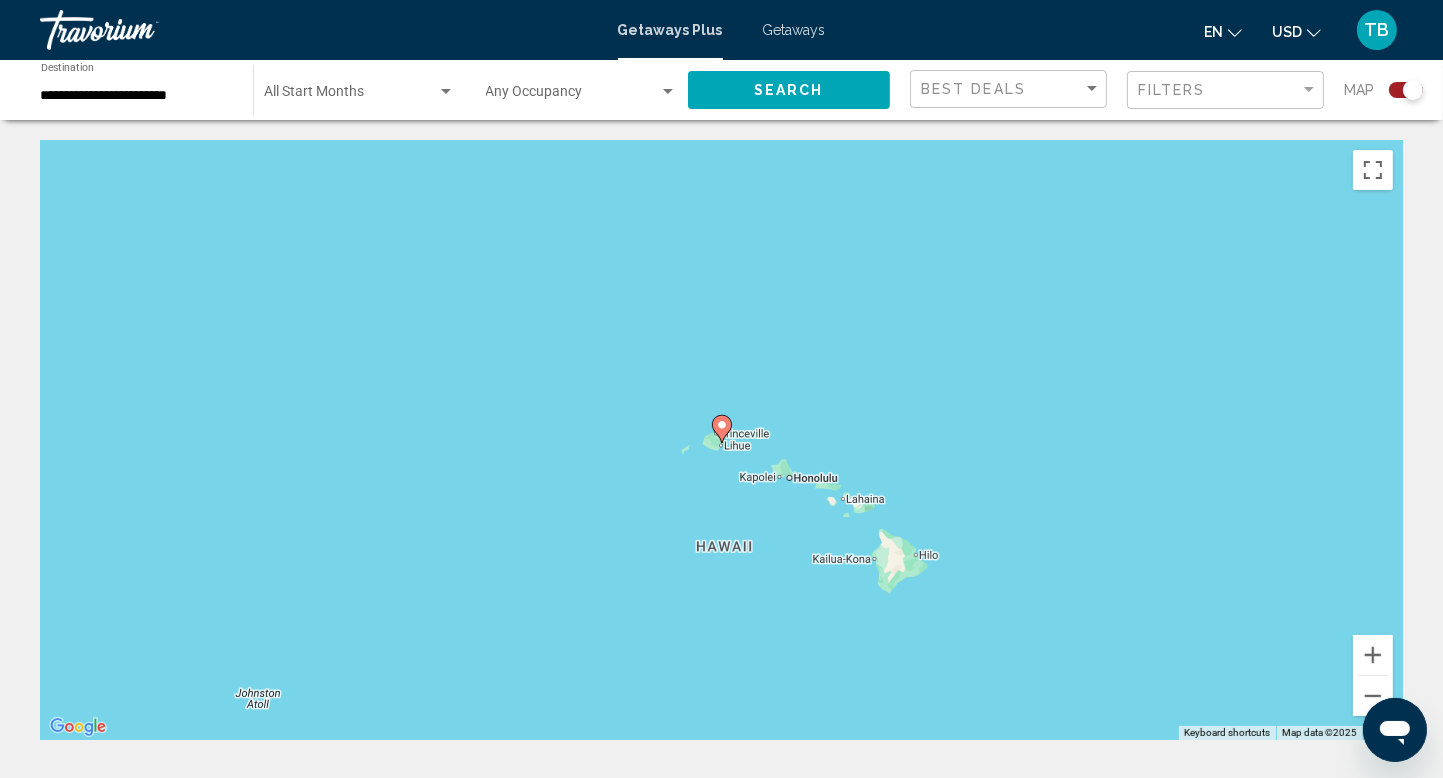 click at bounding box center (573, 96) 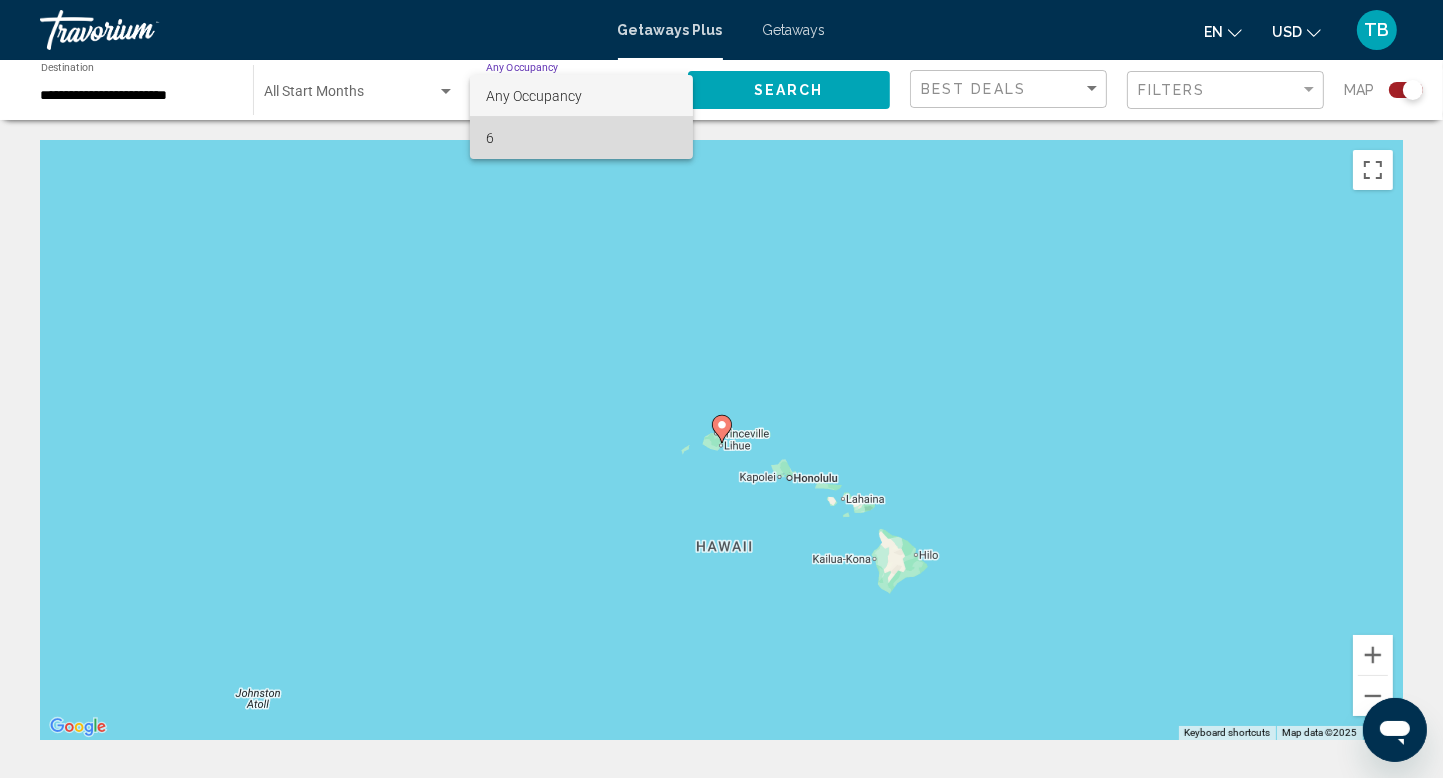 click on "6" at bounding box center (582, 138) 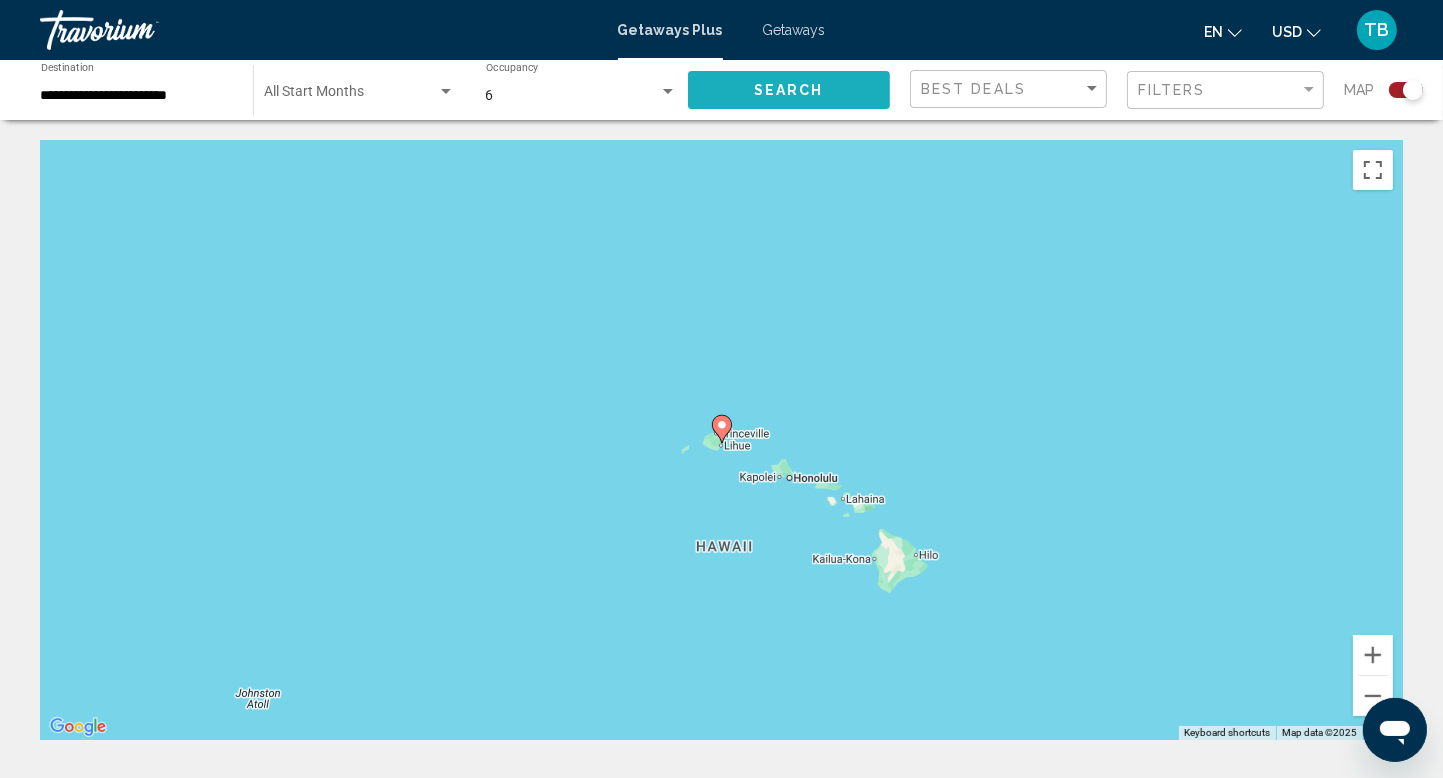 click on "Search" 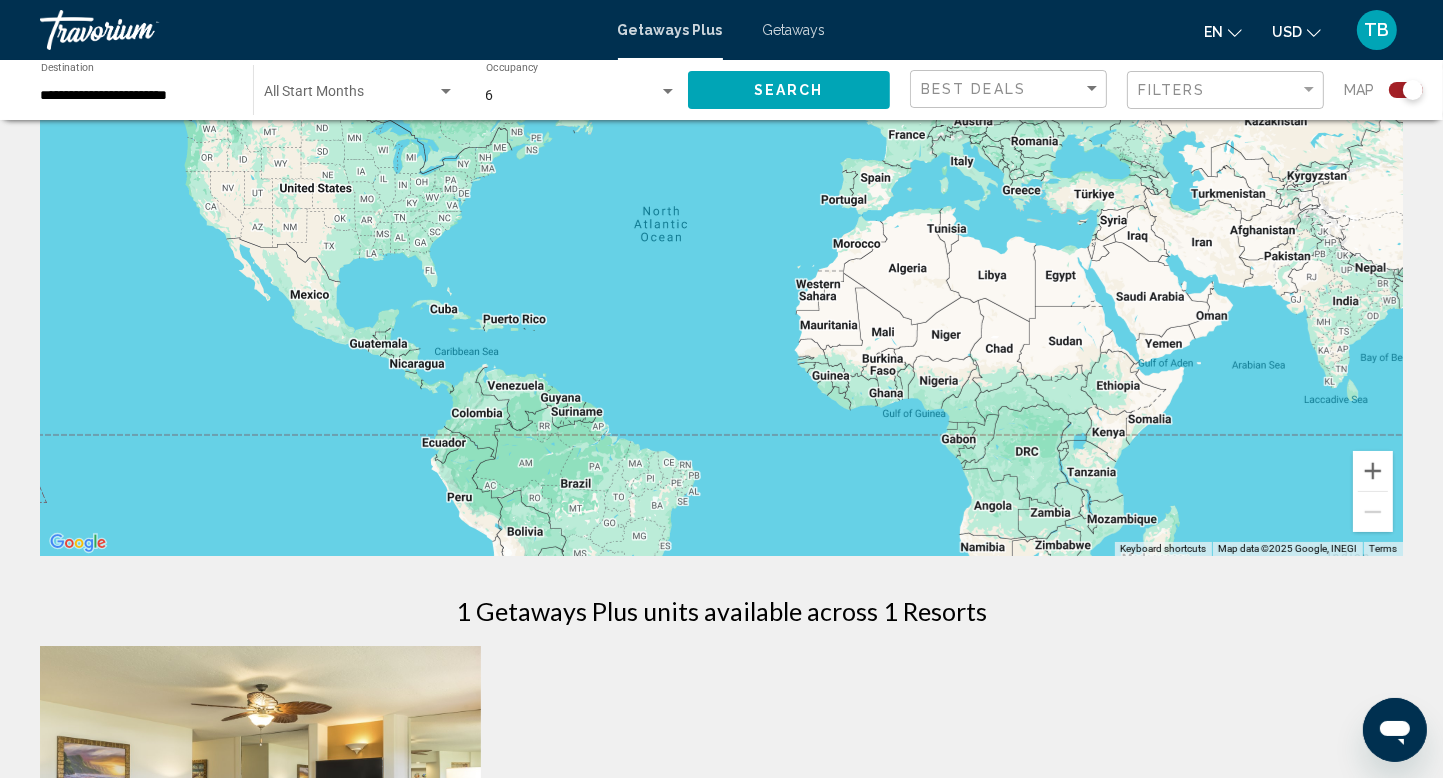 scroll, scrollTop: 0, scrollLeft: 0, axis: both 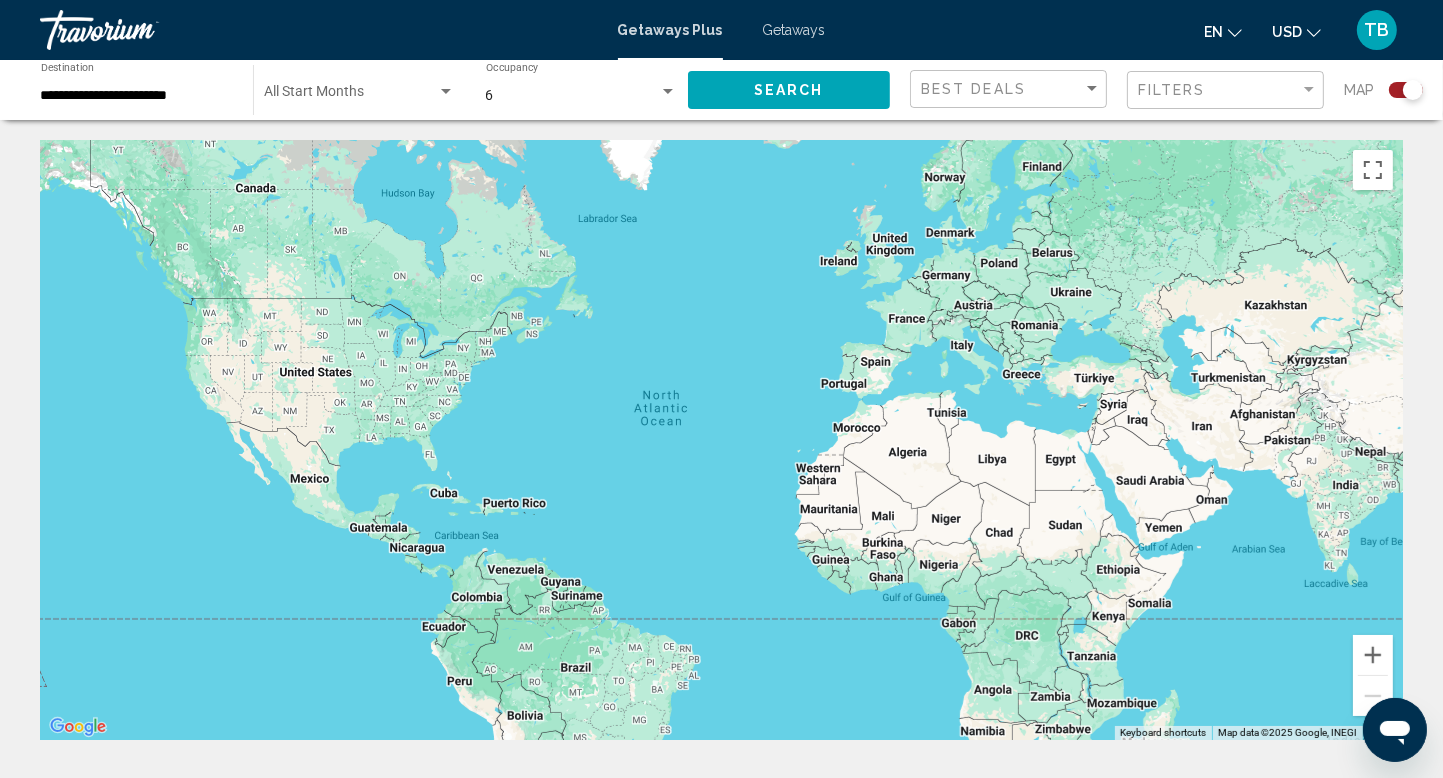 click on "To navigate, press the arrow keys." at bounding box center (721, 440) 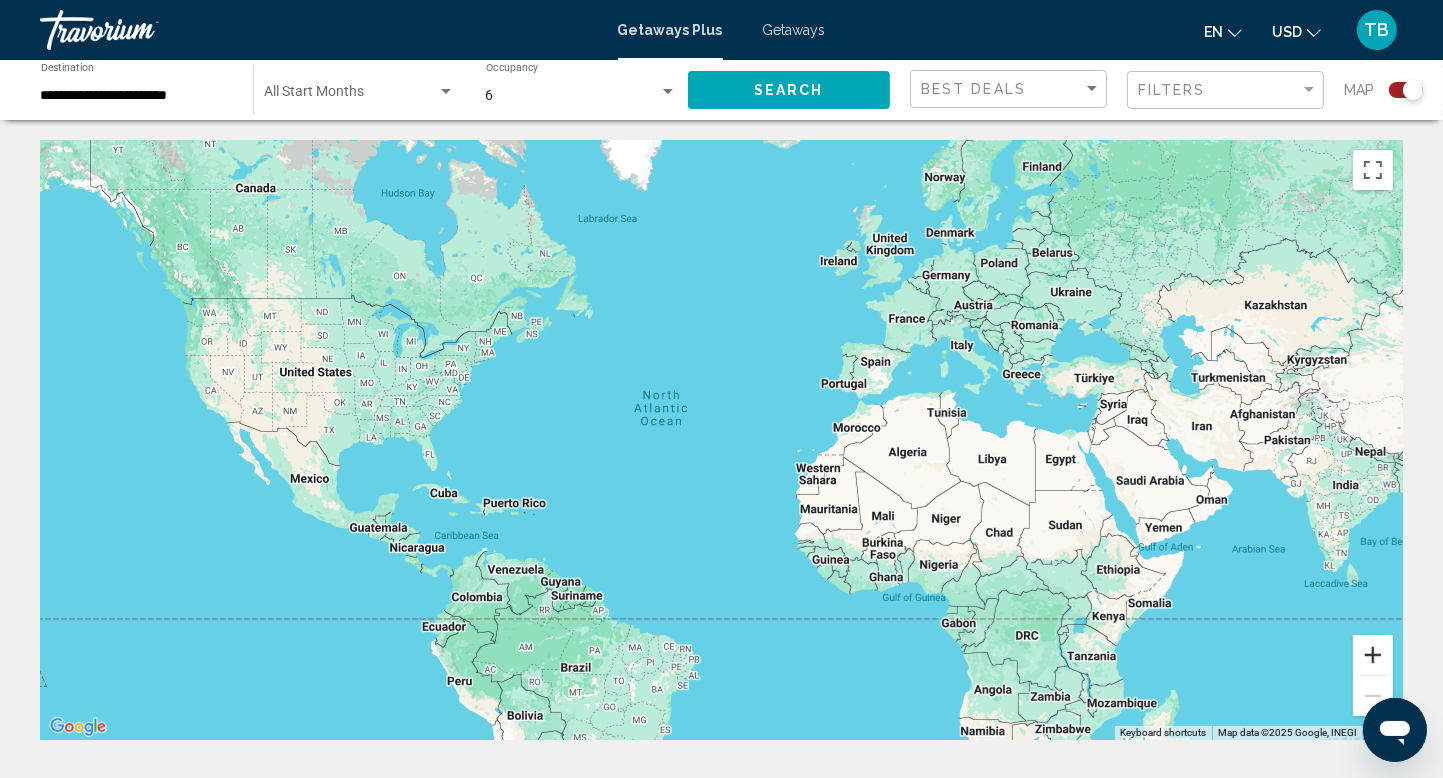 click at bounding box center (1373, 655) 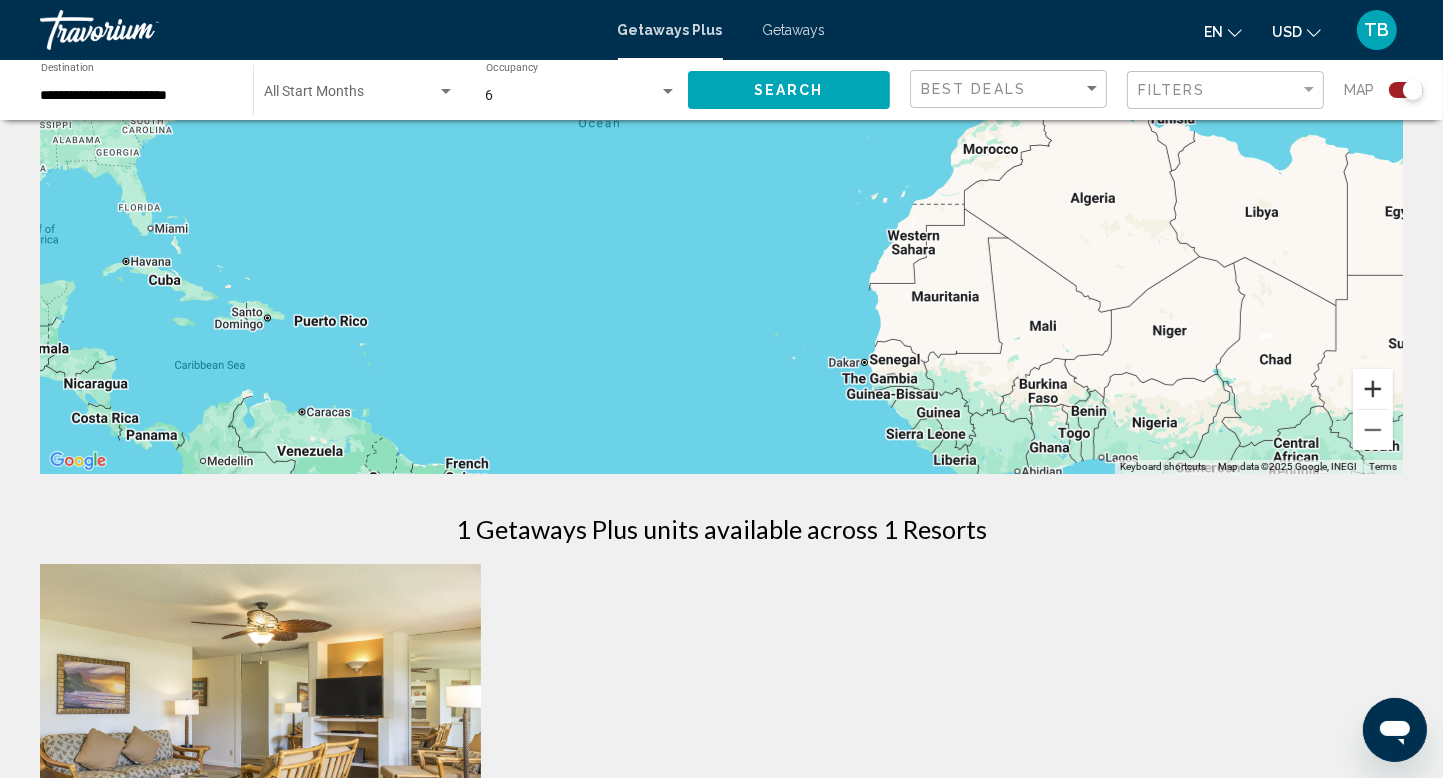 scroll, scrollTop: 0, scrollLeft: 0, axis: both 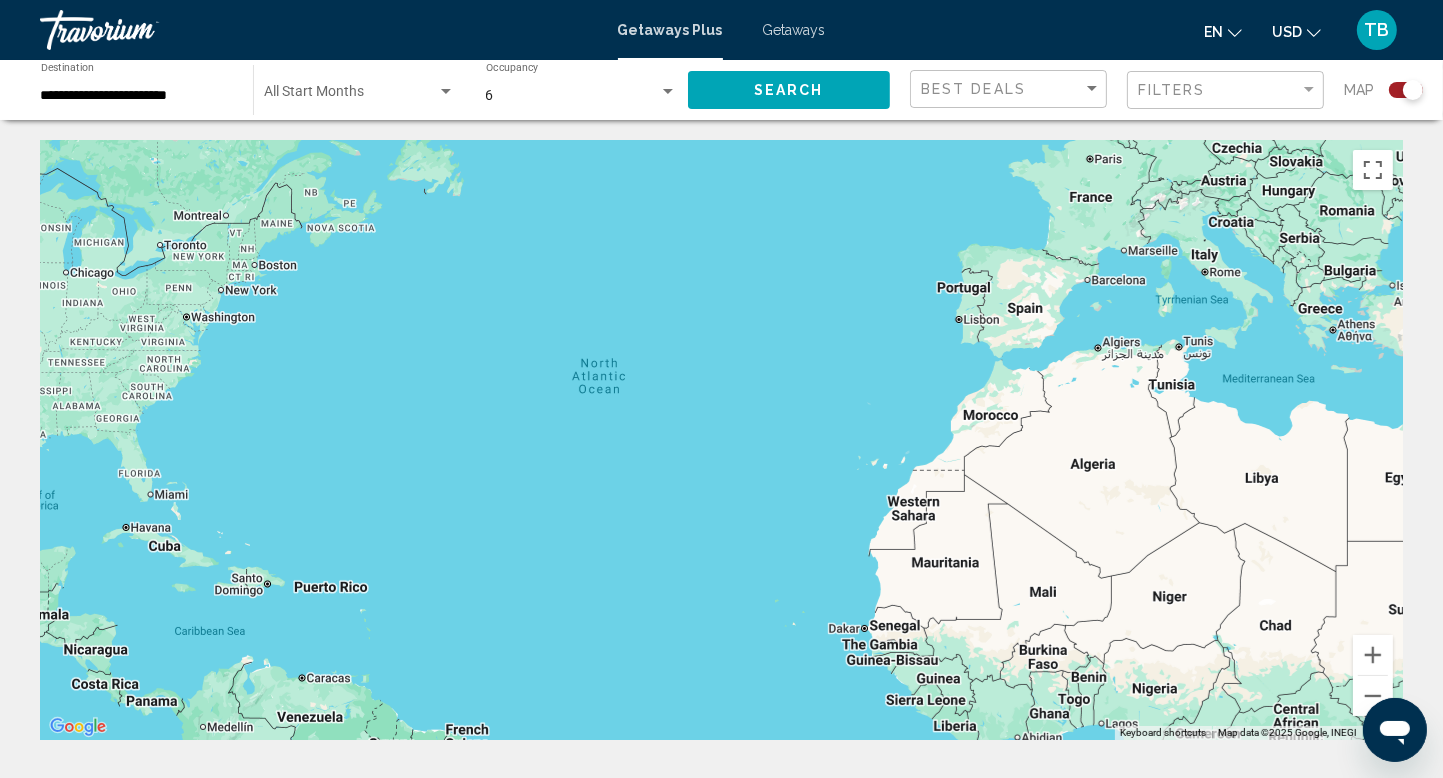 click on "**********" at bounding box center [137, 96] 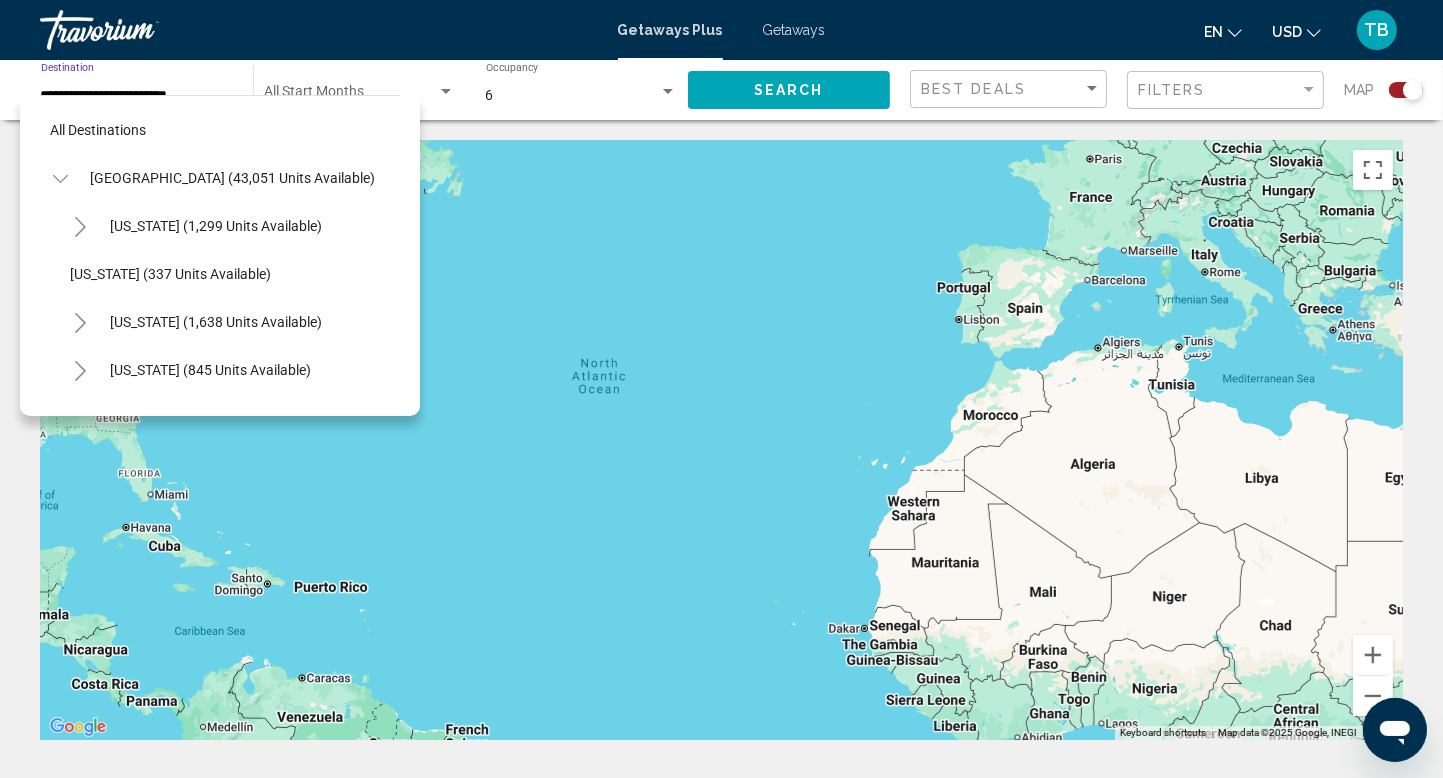 scroll, scrollTop: 318, scrollLeft: 0, axis: vertical 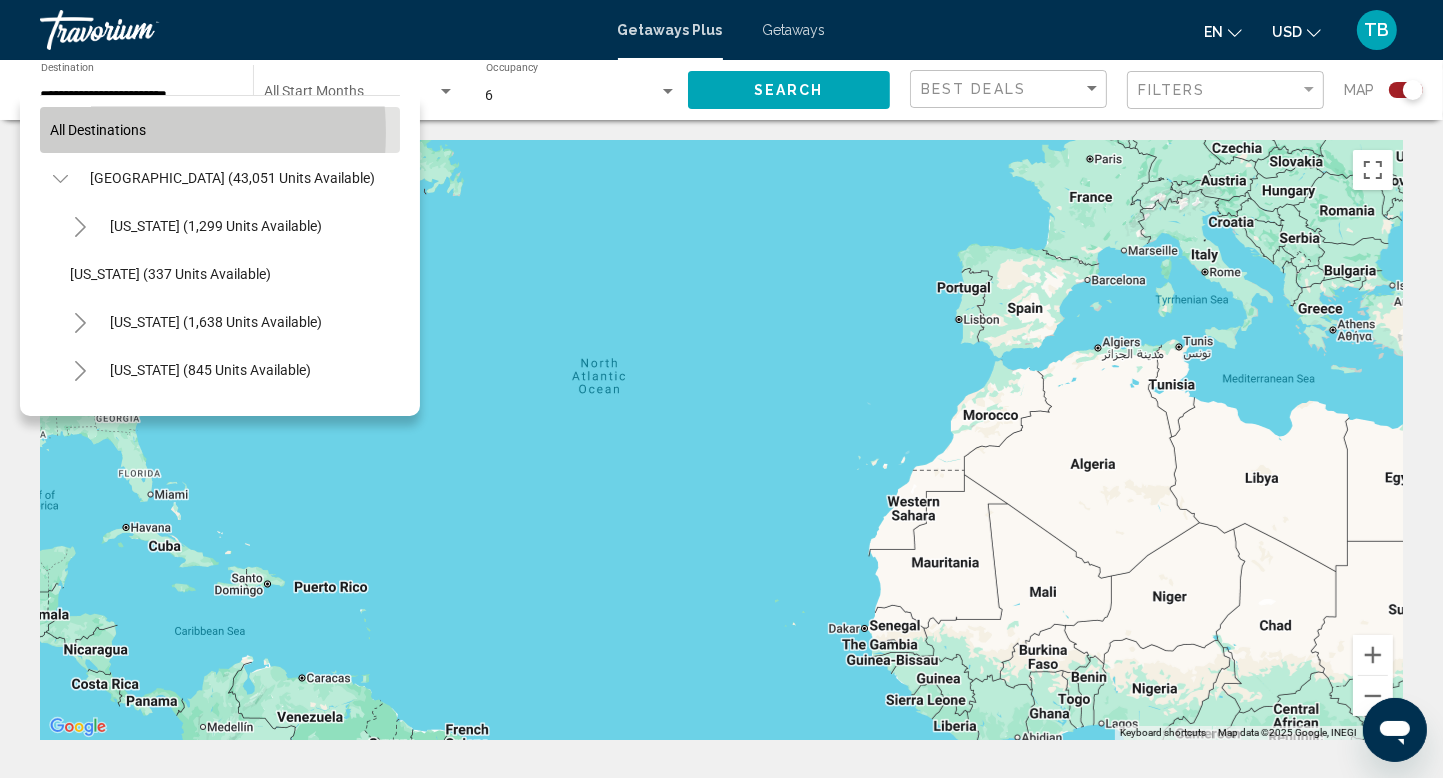 click on "All destinations" at bounding box center [98, 130] 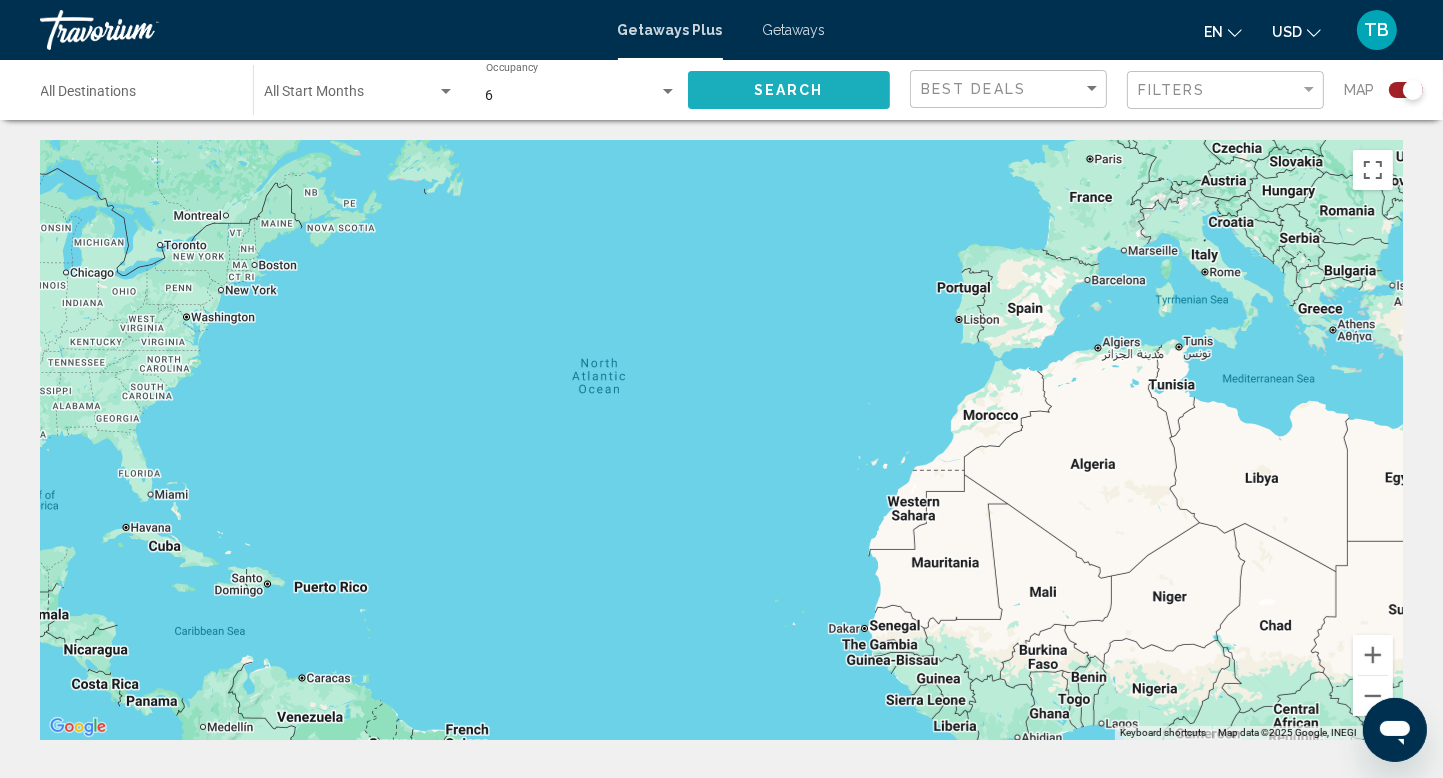 click on "Search" 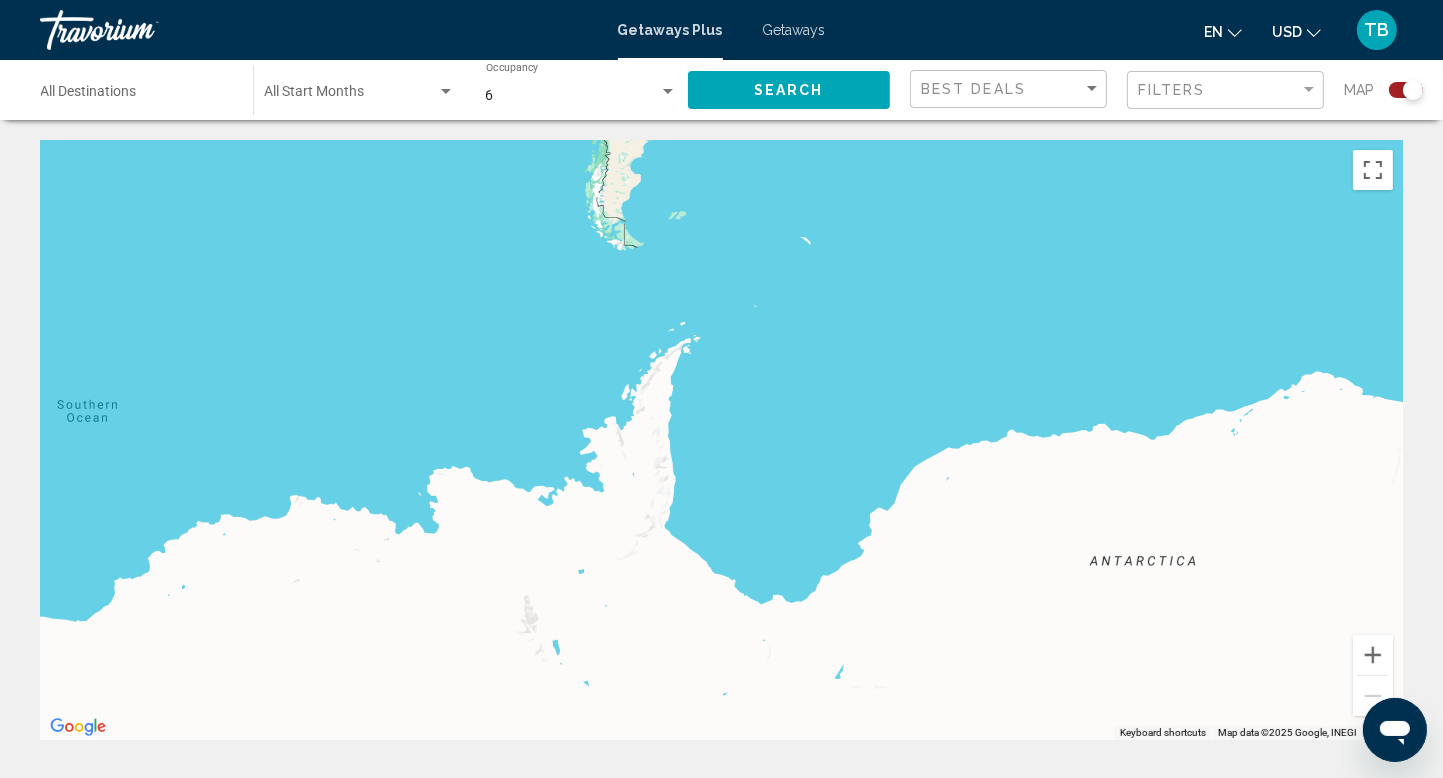drag, startPoint x: 234, startPoint y: 666, endPoint x: 358, endPoint y: -87, distance: 763.14154 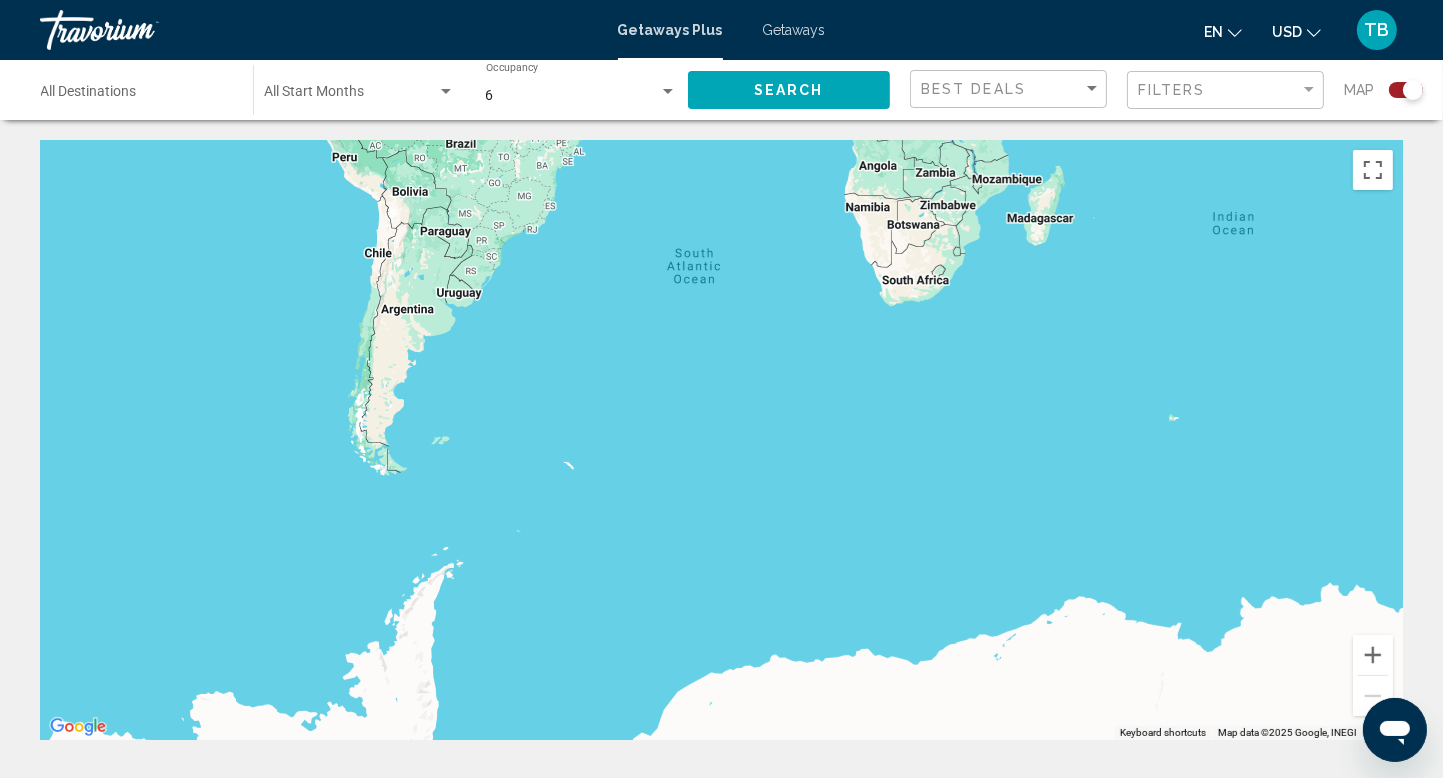 drag, startPoint x: 831, startPoint y: 542, endPoint x: 631, endPoint y: 665, distance: 234.79565 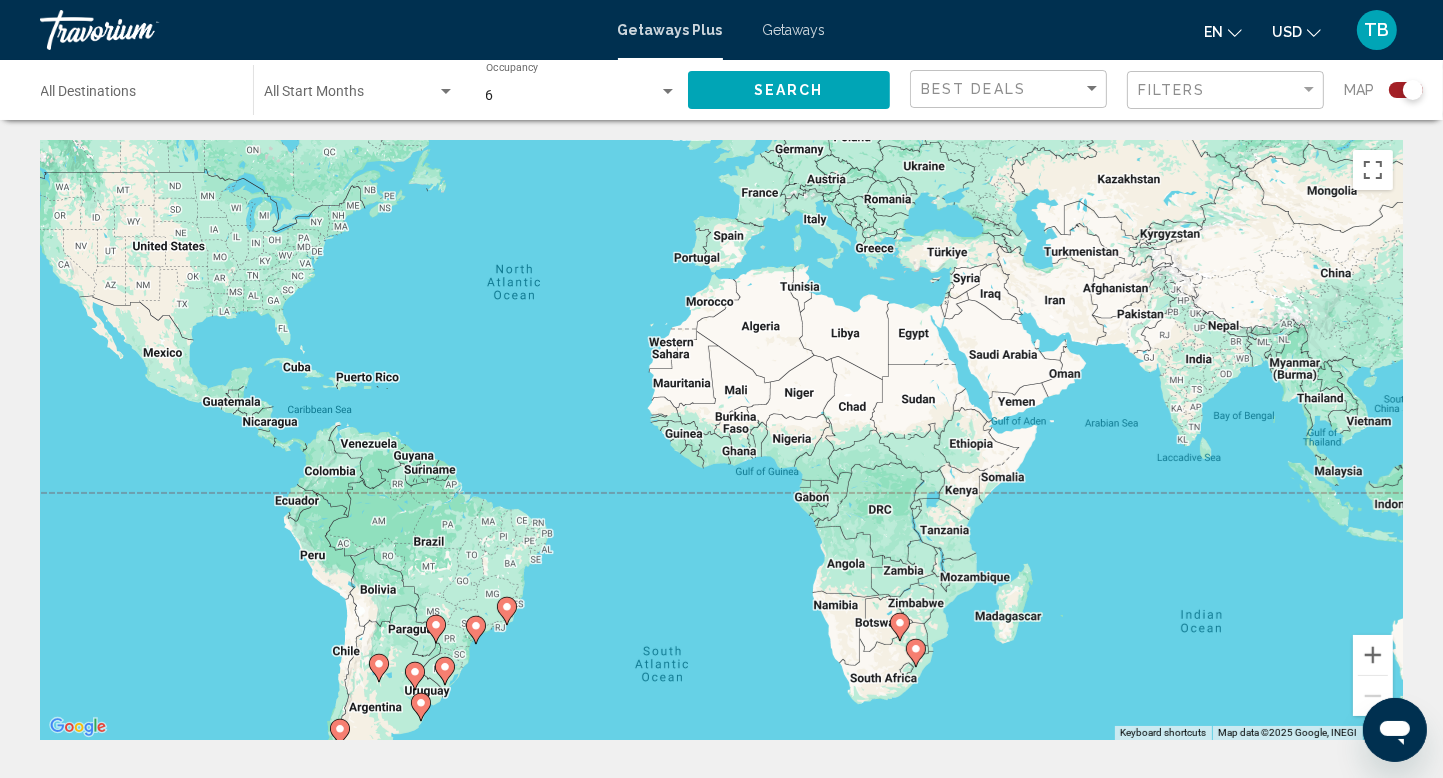 drag, startPoint x: 783, startPoint y: 170, endPoint x: 738, endPoint y: 633, distance: 465.18167 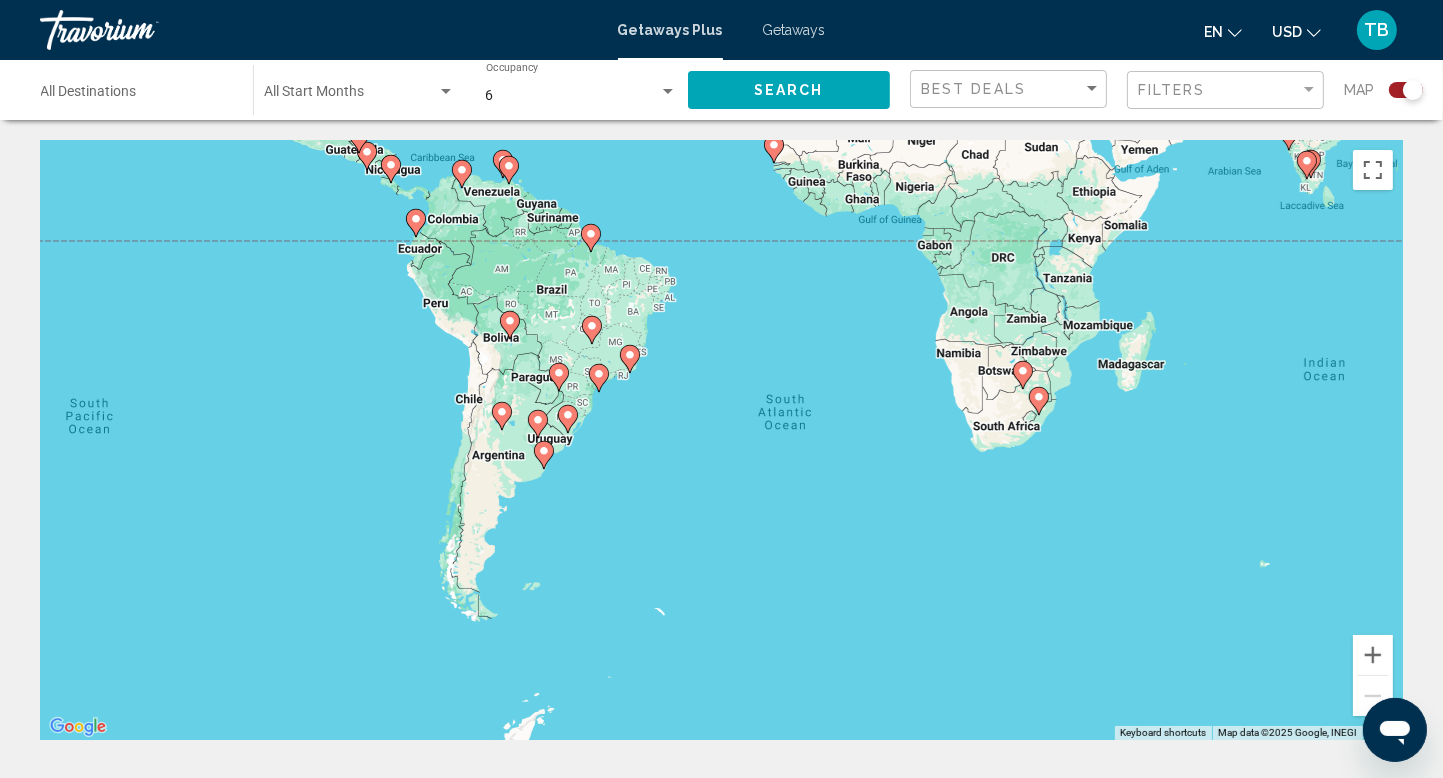 drag, startPoint x: 430, startPoint y: 387, endPoint x: 557, endPoint y: 135, distance: 282.1932 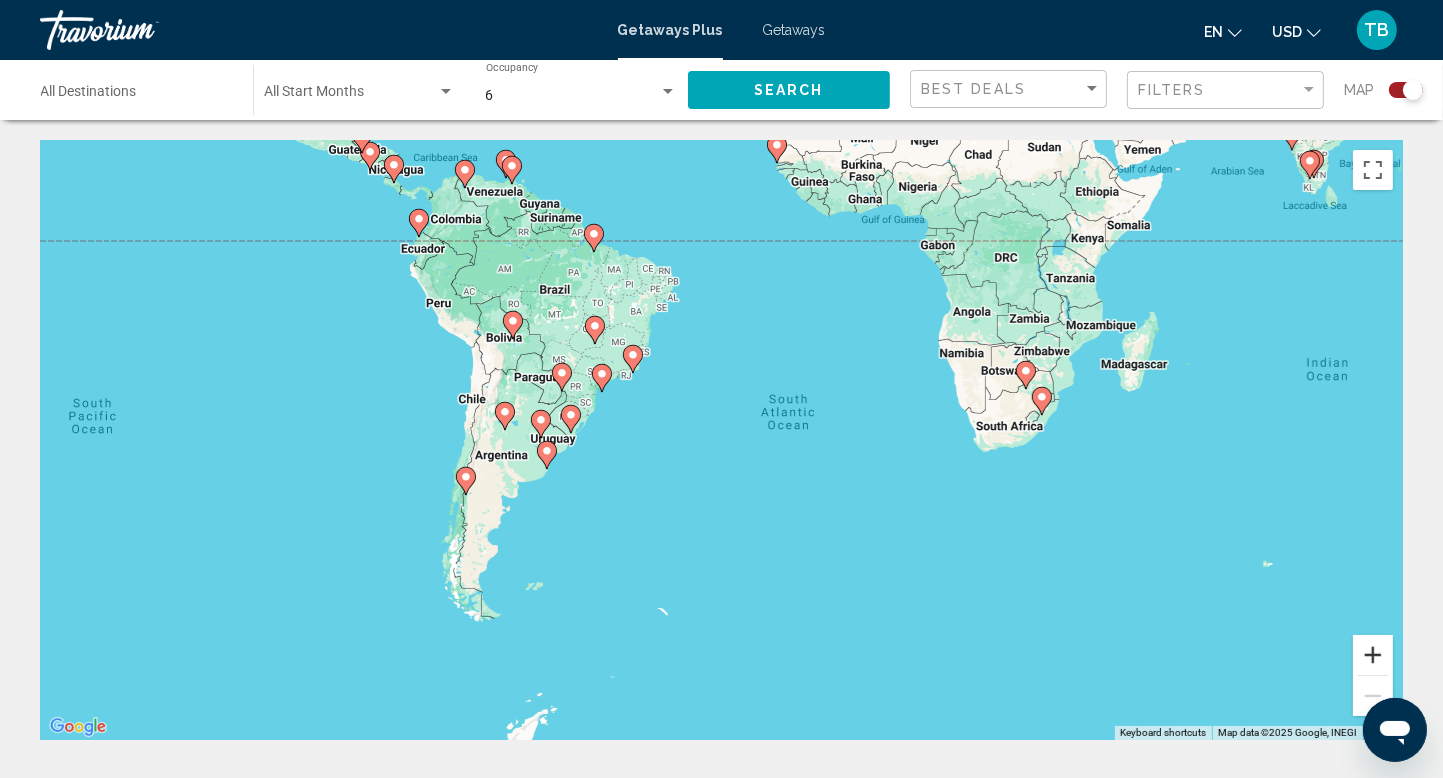 click at bounding box center (1373, 655) 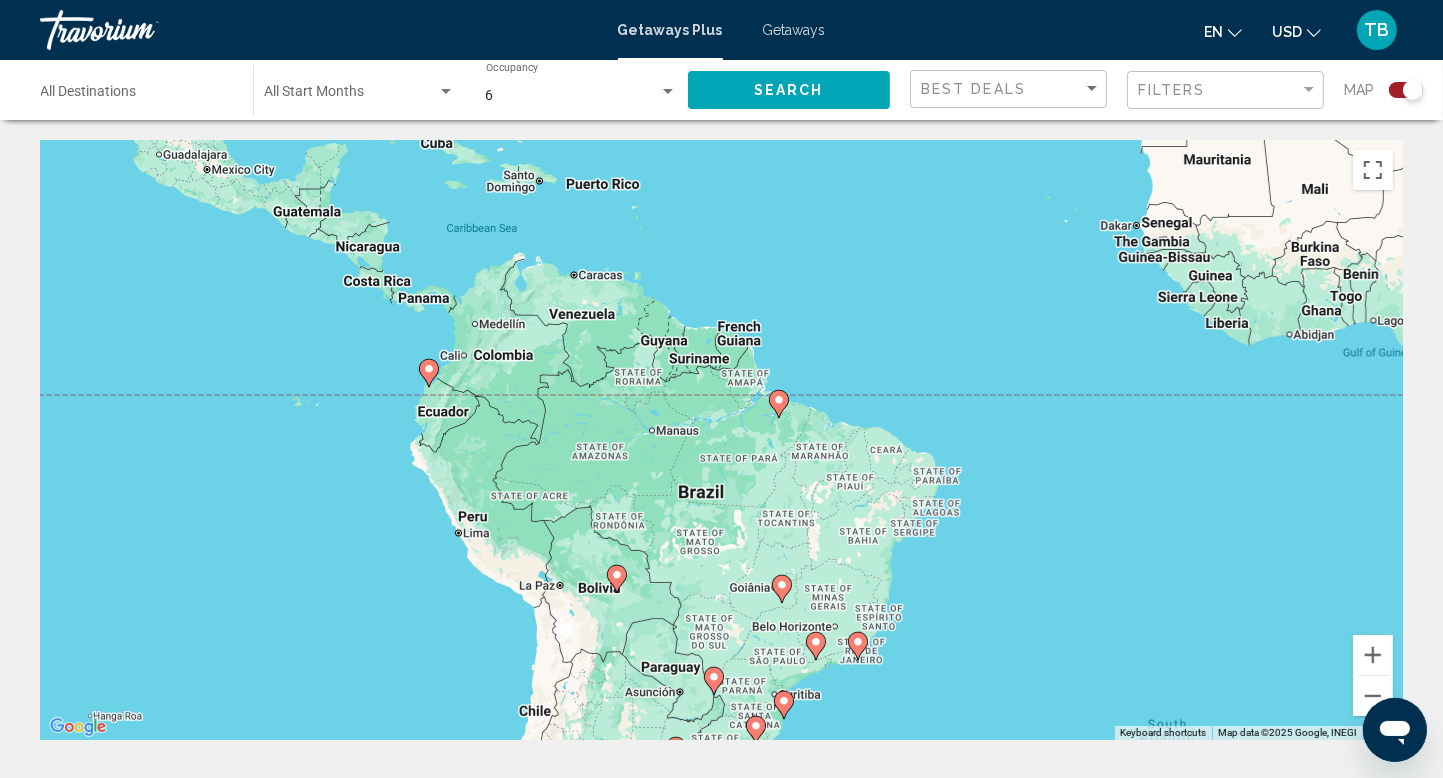 drag, startPoint x: 124, startPoint y: 242, endPoint x: 440, endPoint y: 592, distance: 471.5464 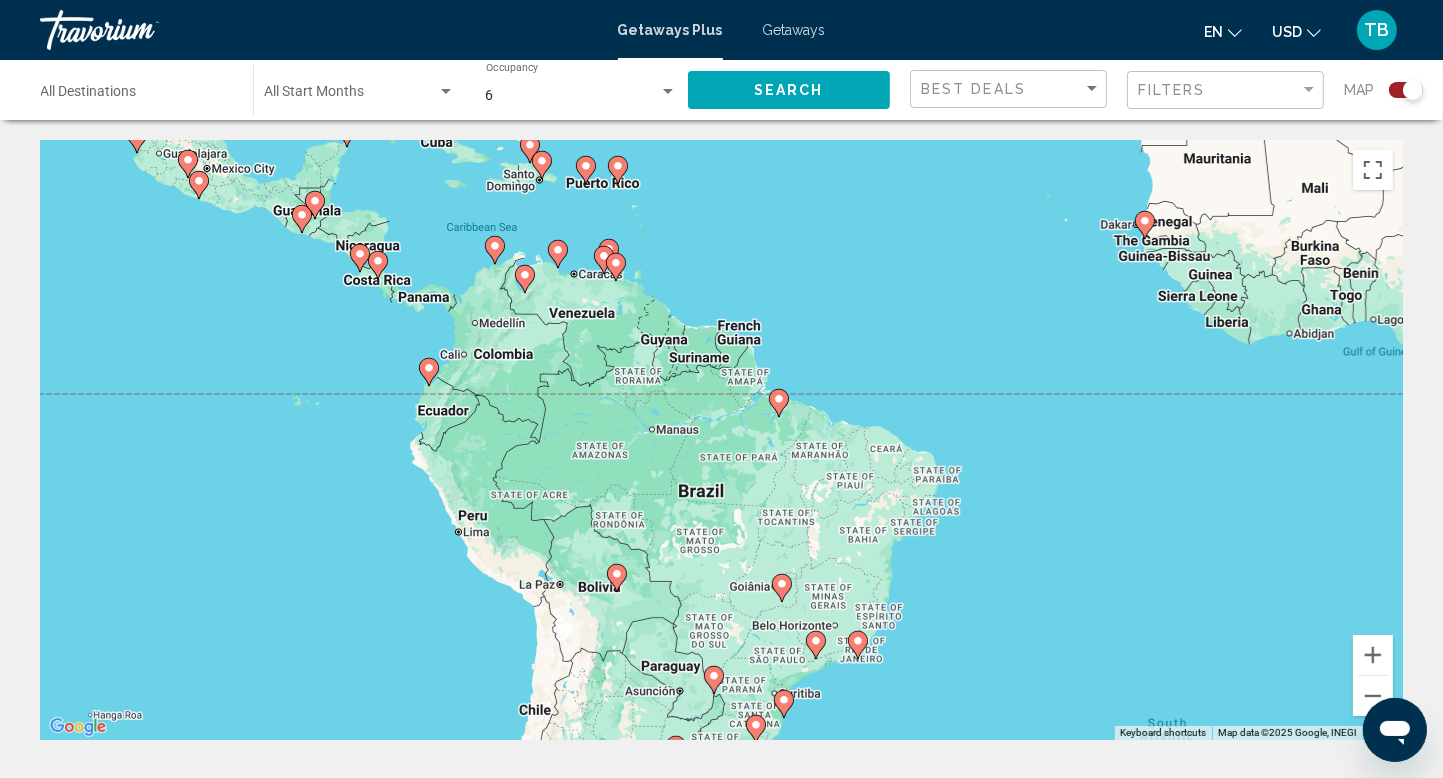 click on "To navigate, press the arrow keys. To activate drag with keyboard, press Alt + Enter. Once in keyboard drag state, use the arrow keys to move the marker. To complete the drag, press the Enter key. To cancel, press Escape." at bounding box center (721, 440) 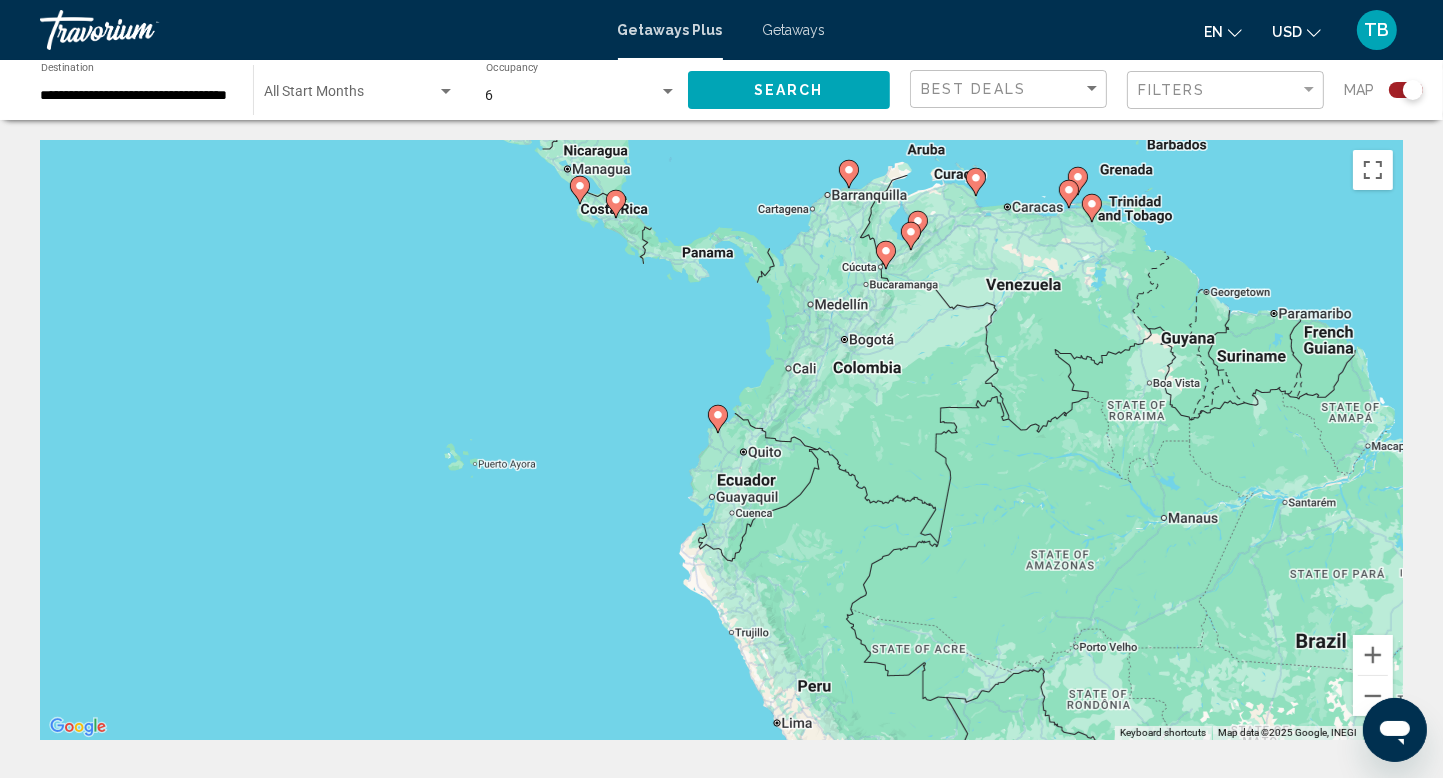 click 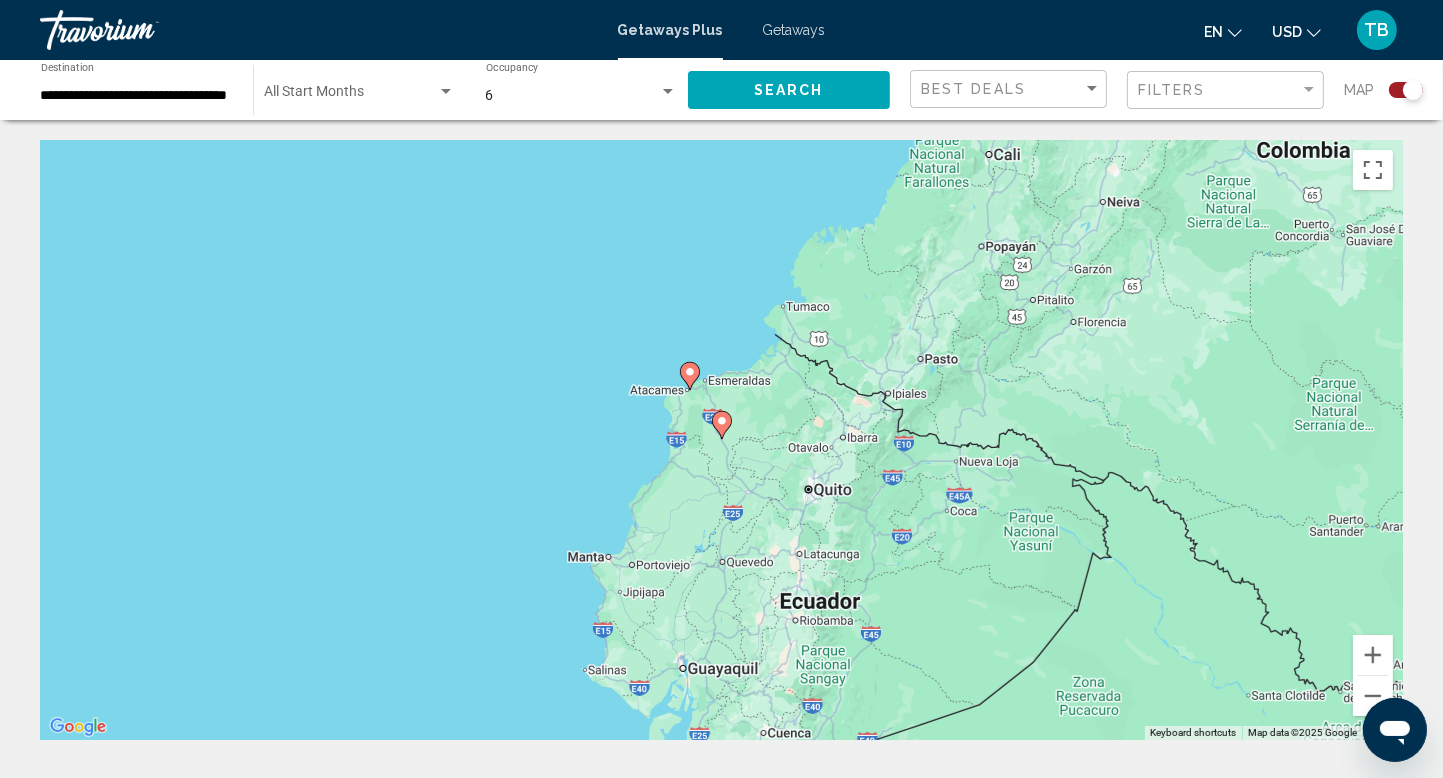 click 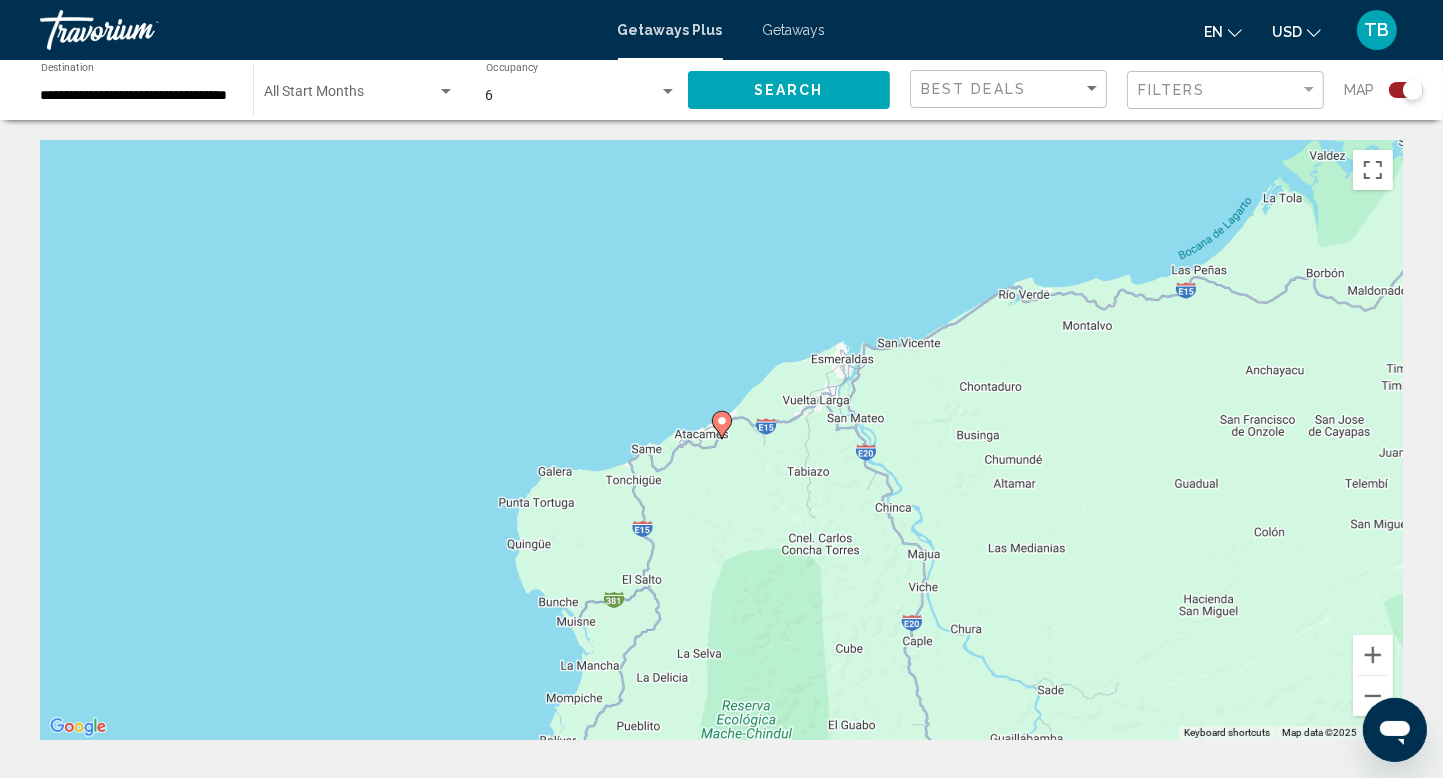 click 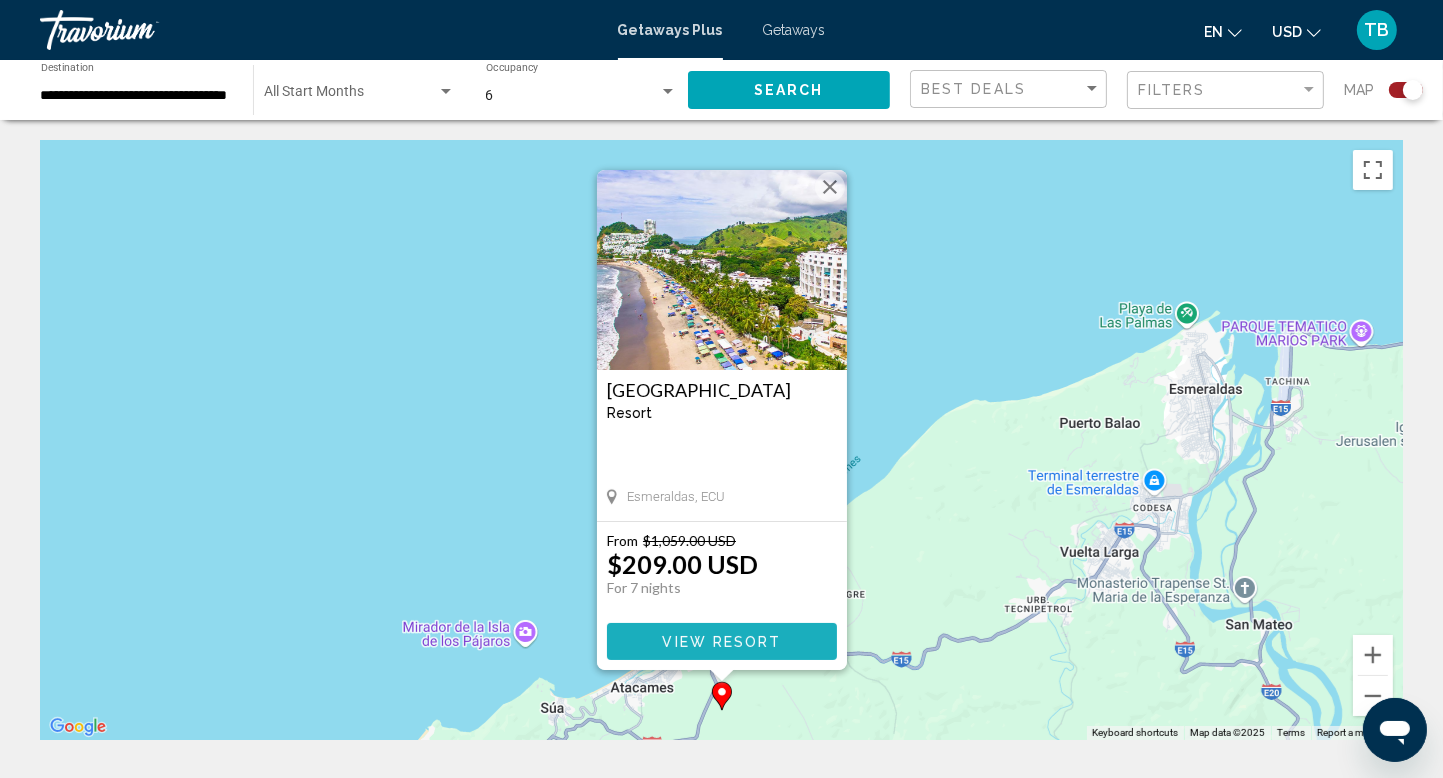 click on "View Resort" at bounding box center (721, 642) 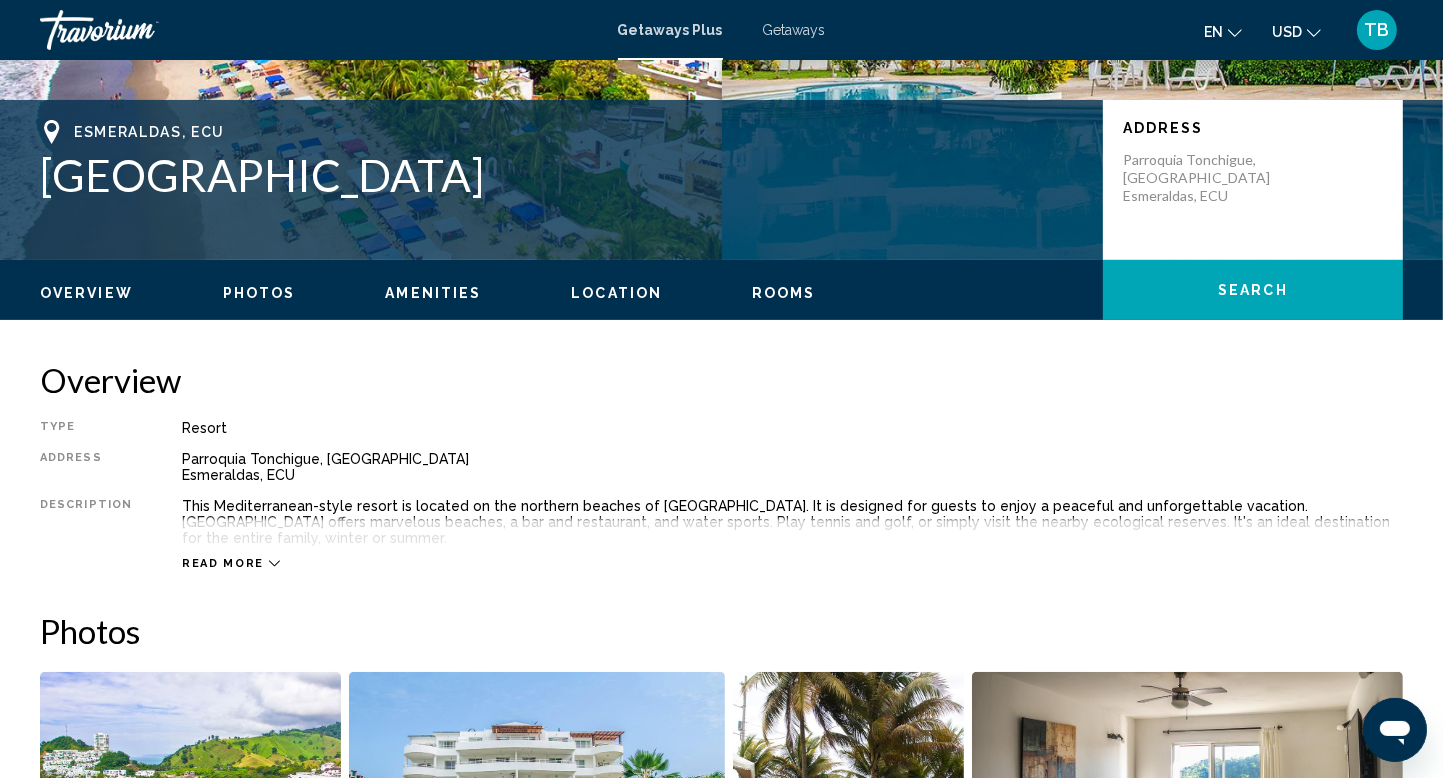 scroll, scrollTop: 238, scrollLeft: 0, axis: vertical 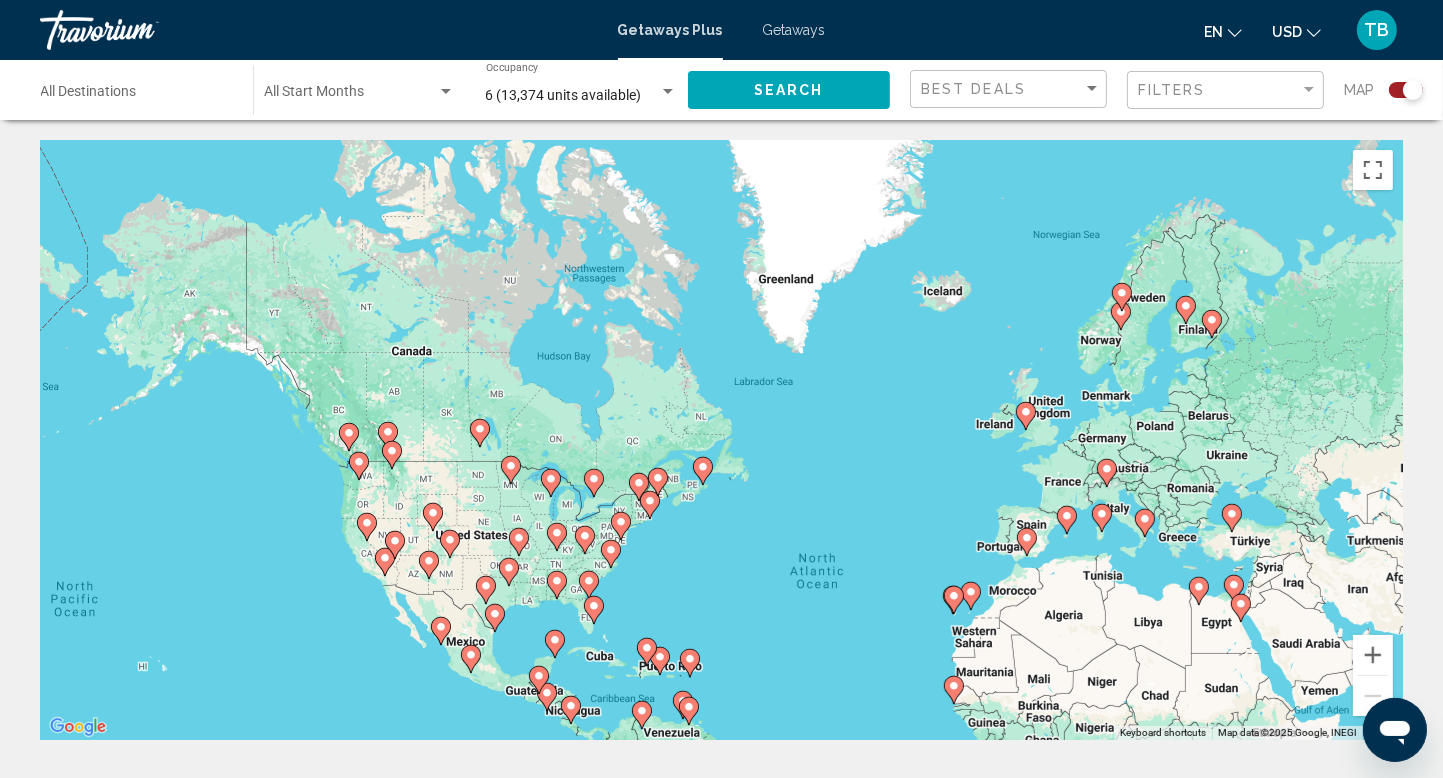 drag, startPoint x: 268, startPoint y: 345, endPoint x: 424, endPoint y: 509, distance: 226.34486 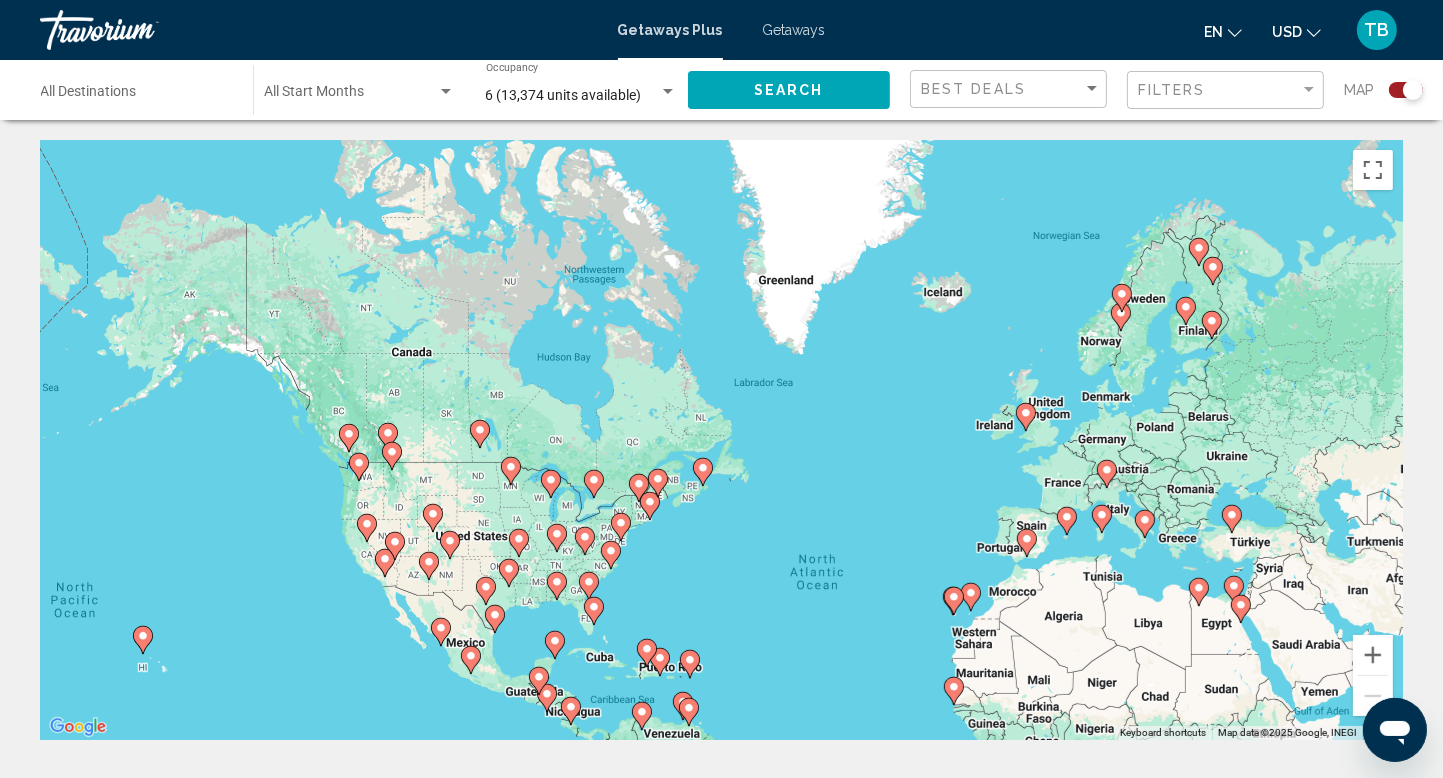 click 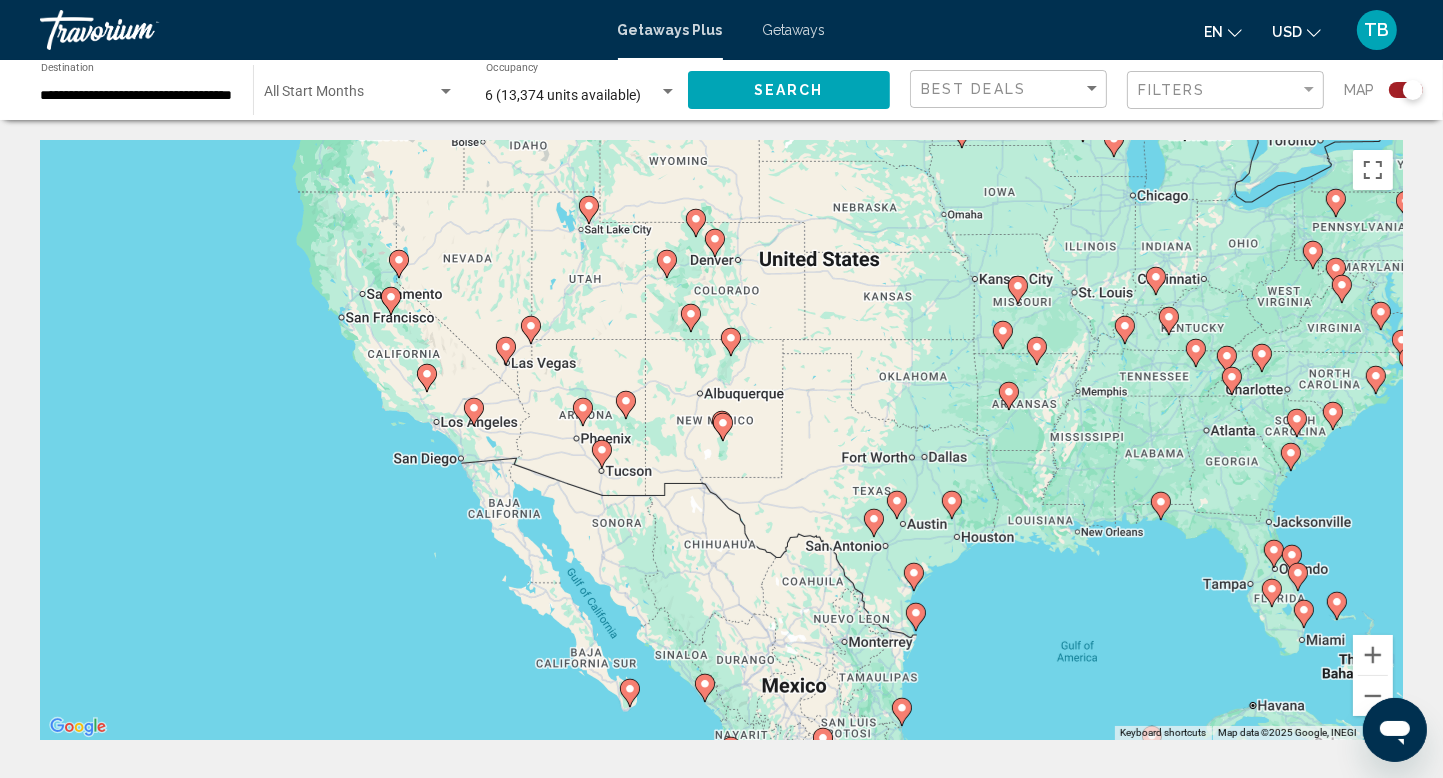 click 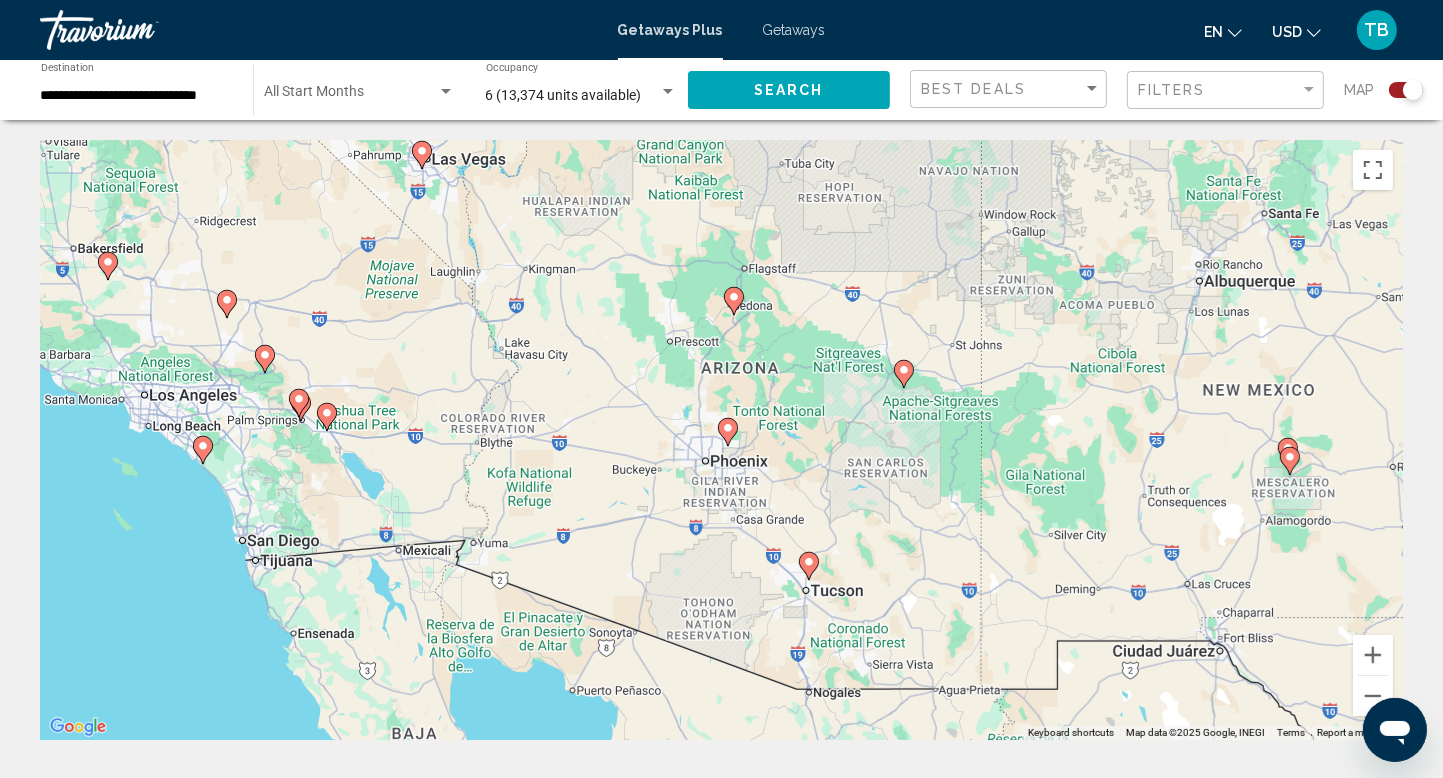 click 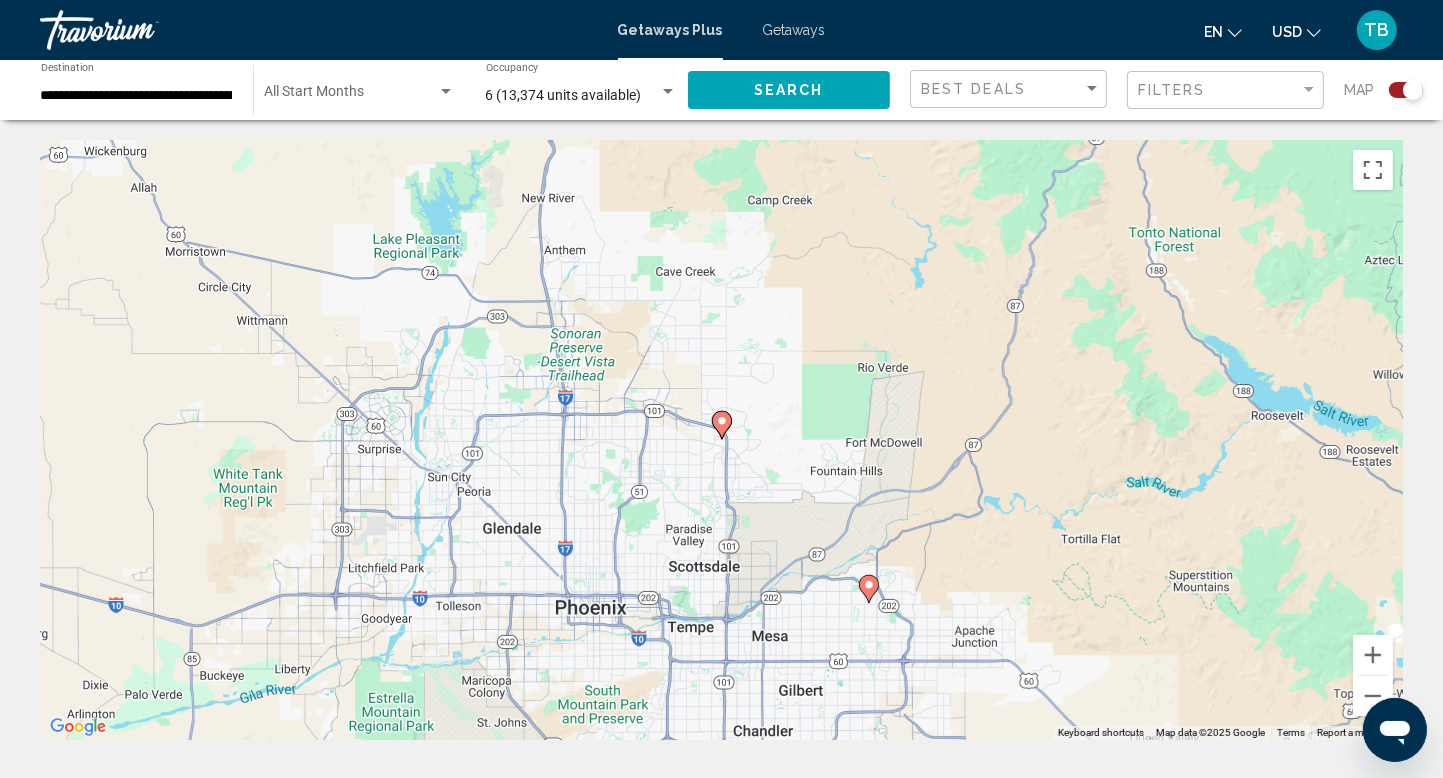 click 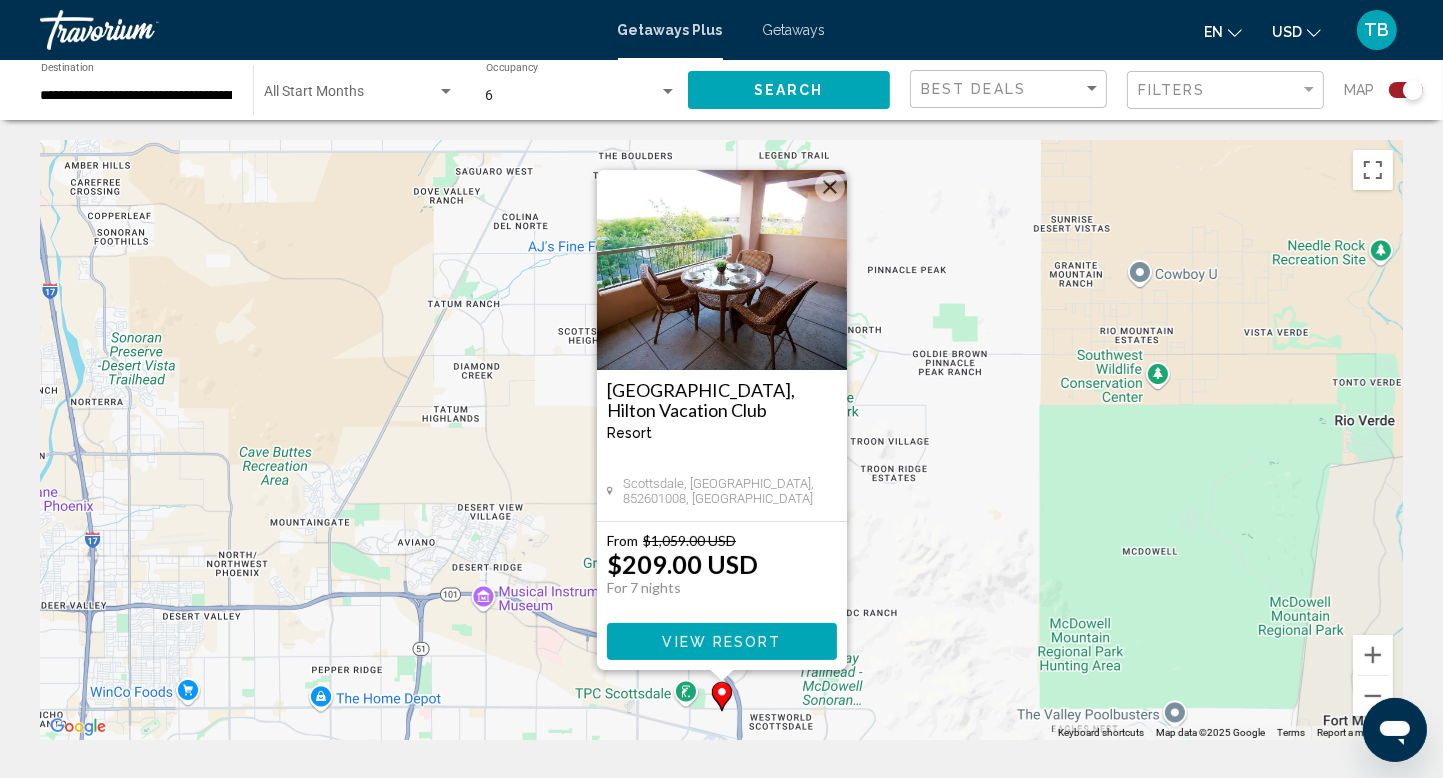 click at bounding box center (830, 187) 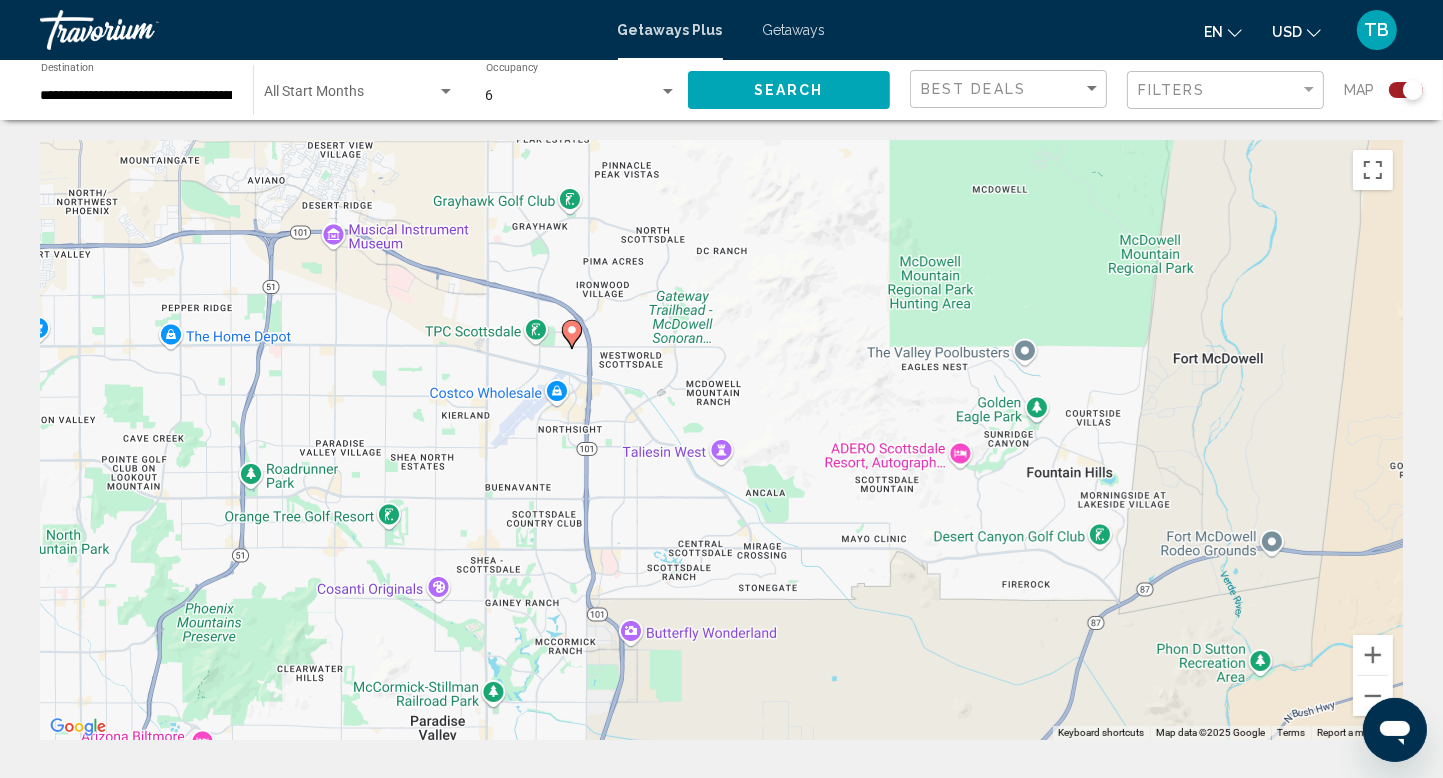 drag, startPoint x: 878, startPoint y: 655, endPoint x: 738, endPoint y: 333, distance: 351.11823 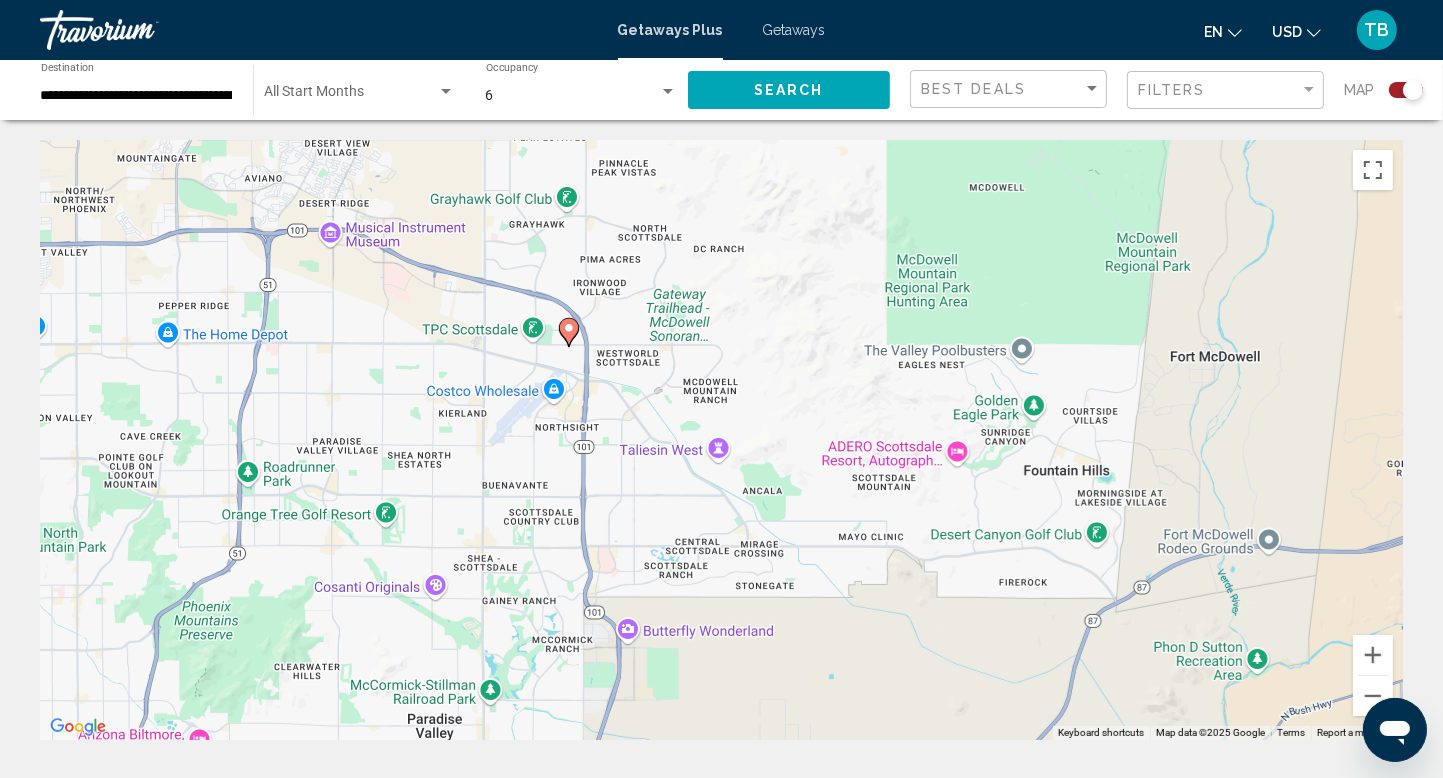 click on "**********" 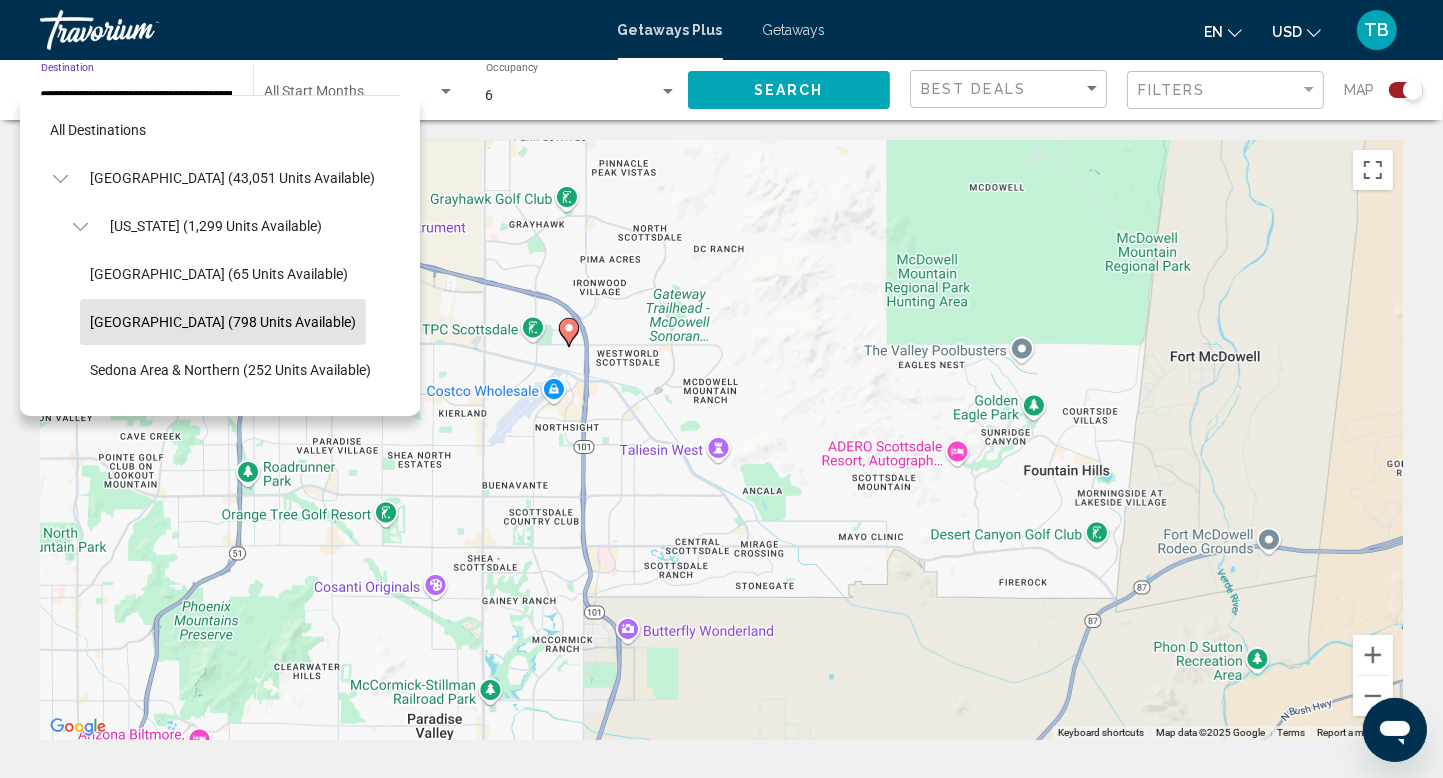 scroll, scrollTop: 0, scrollLeft: 79, axis: horizontal 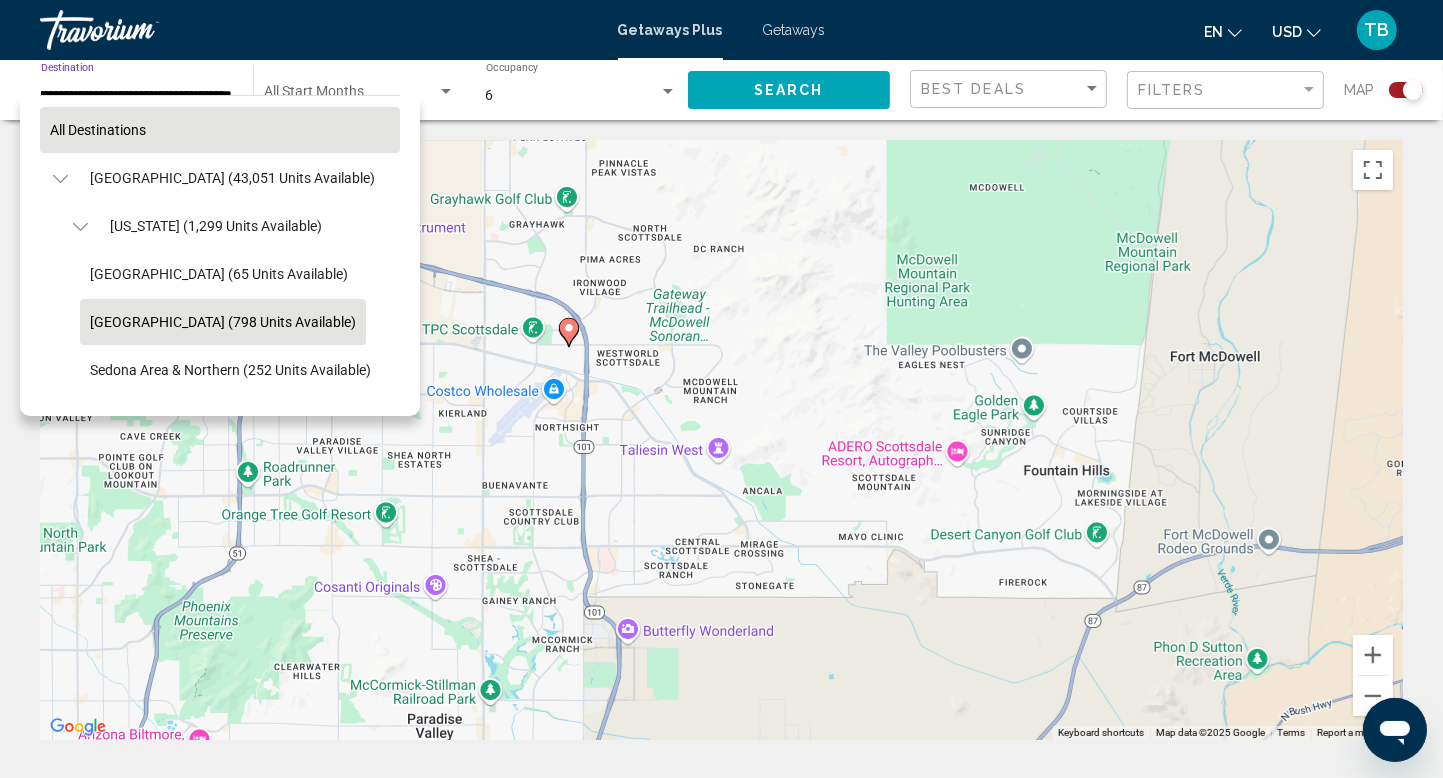 click on "All destinations" at bounding box center (98, 130) 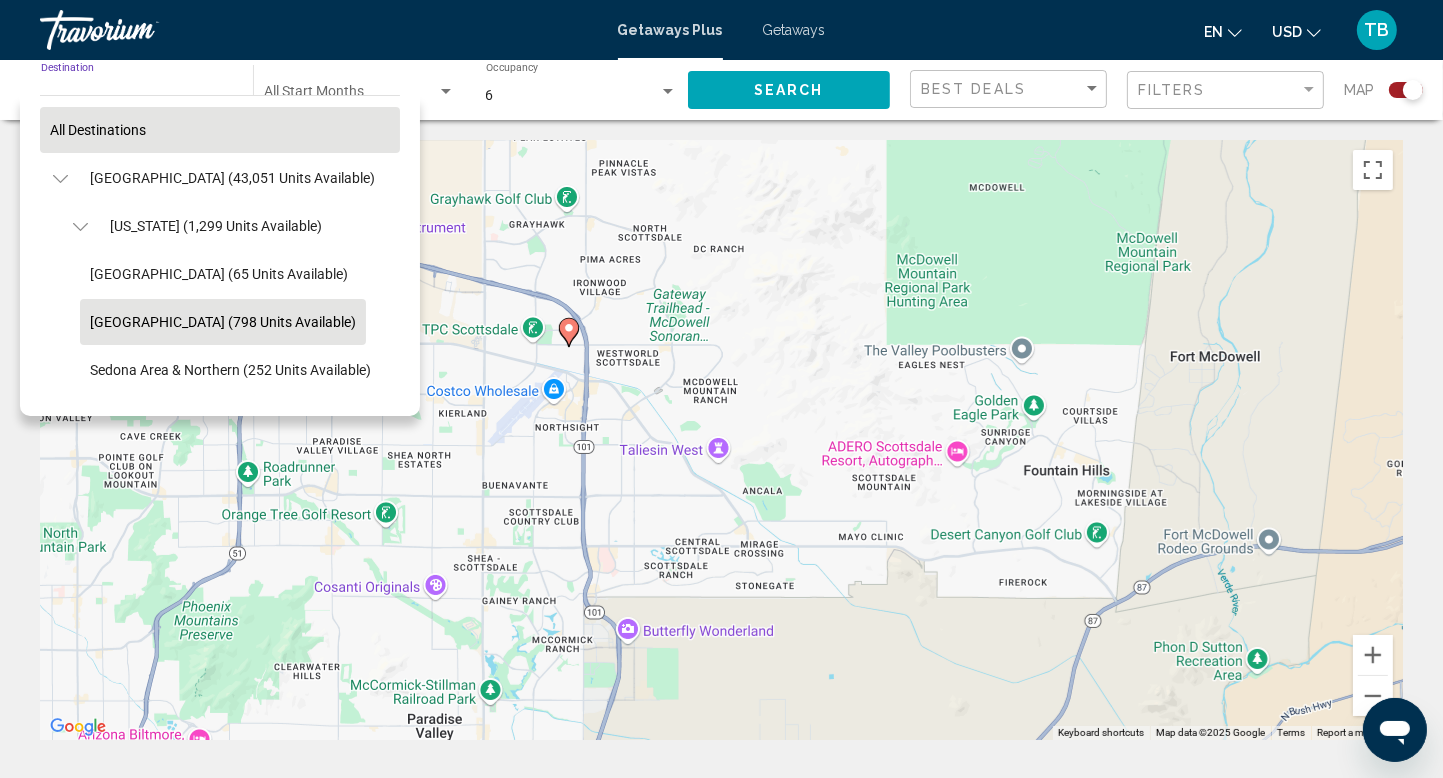scroll, scrollTop: 0, scrollLeft: 0, axis: both 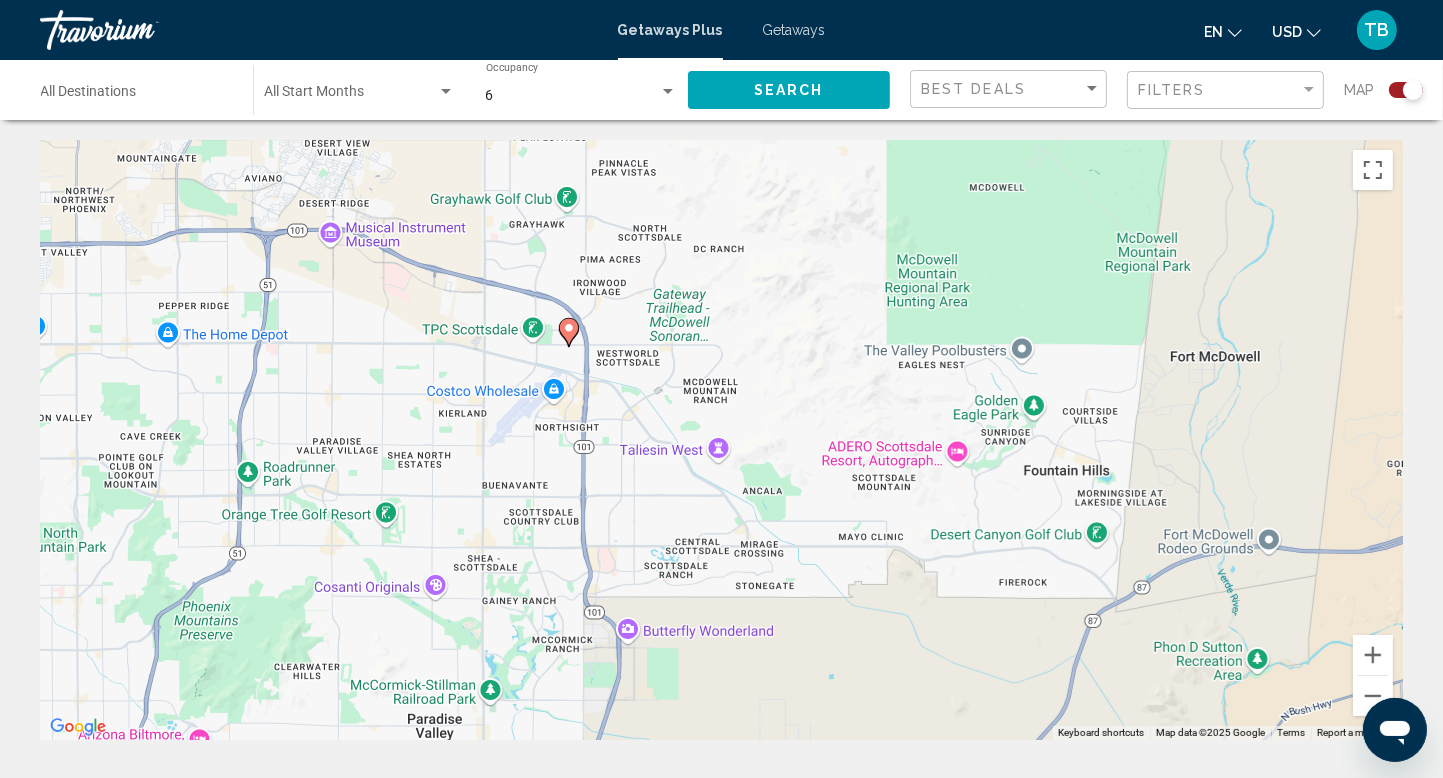 click on "Search" 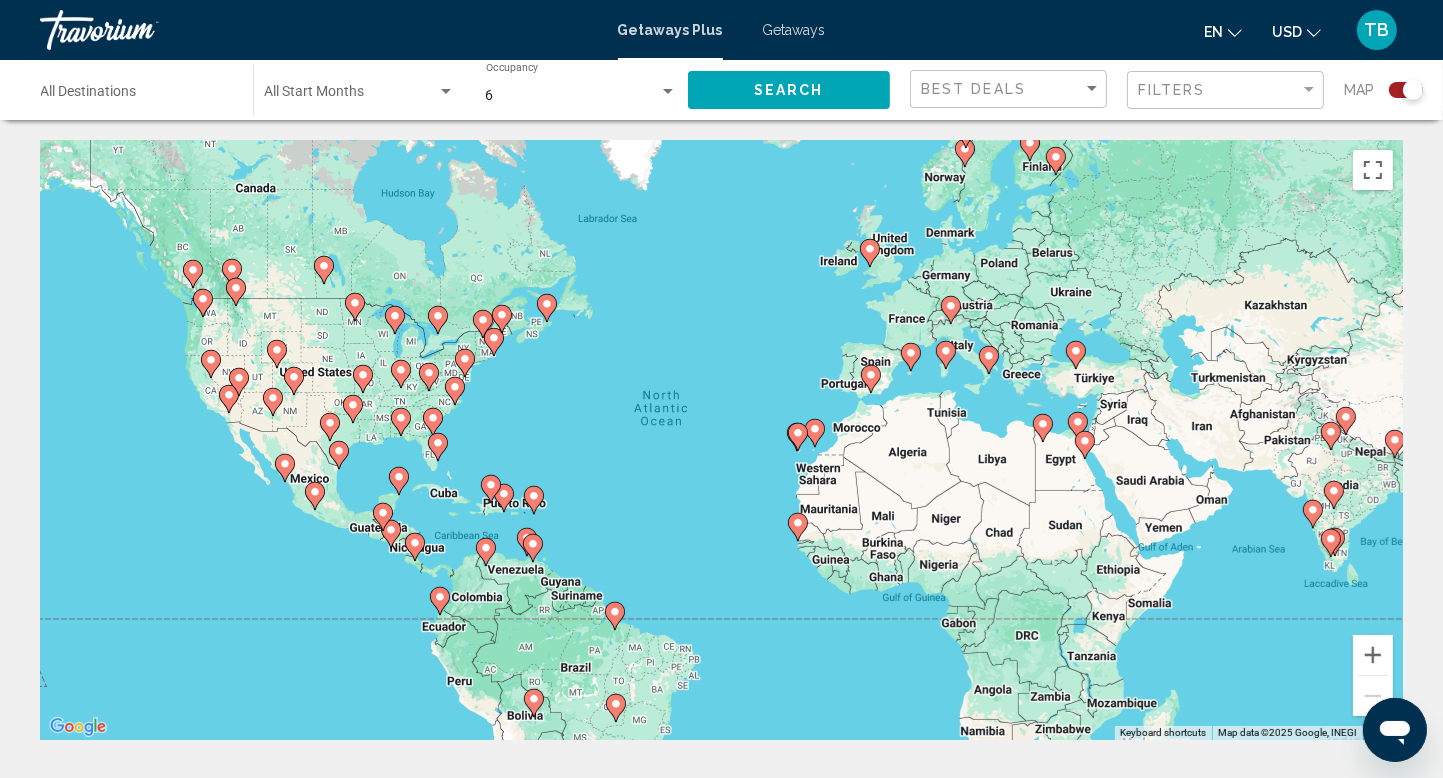 click 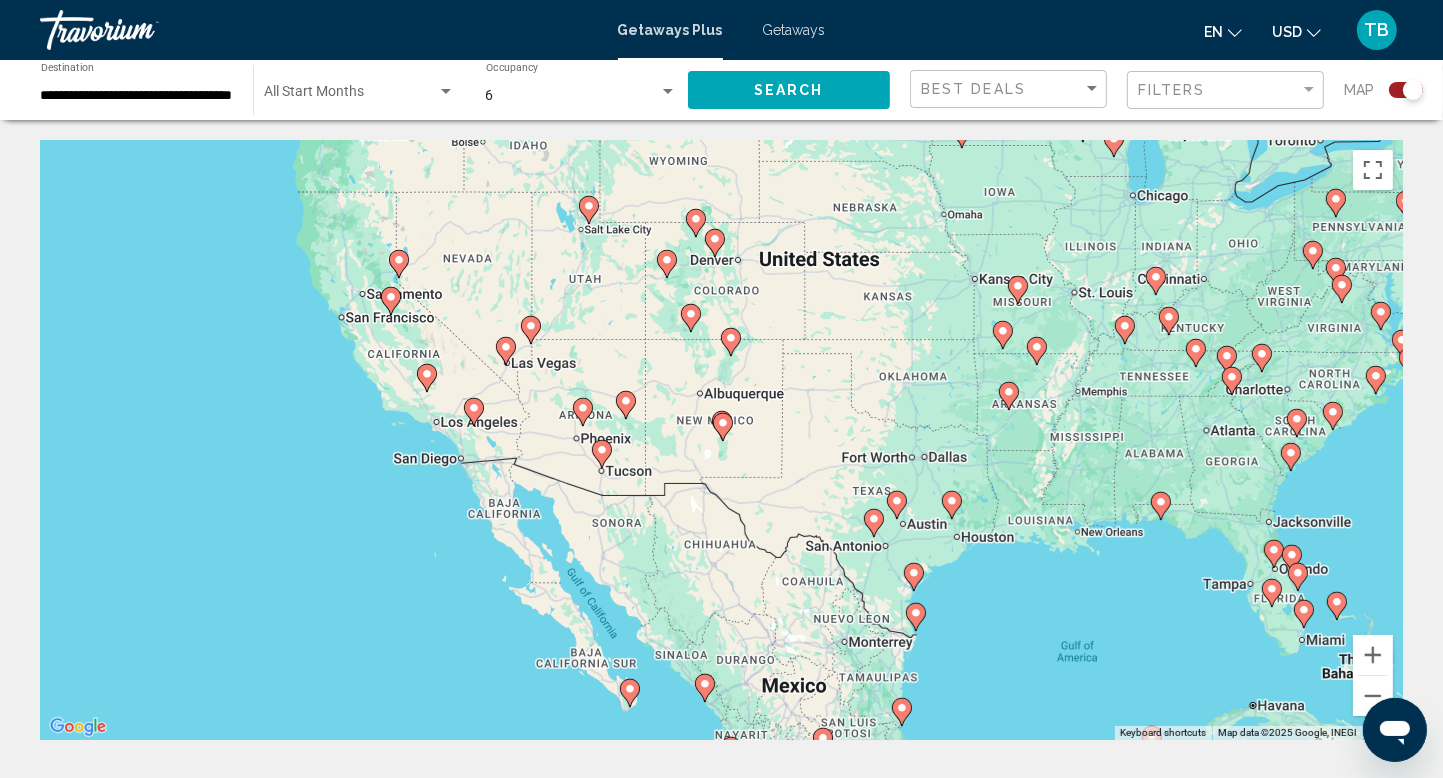 click 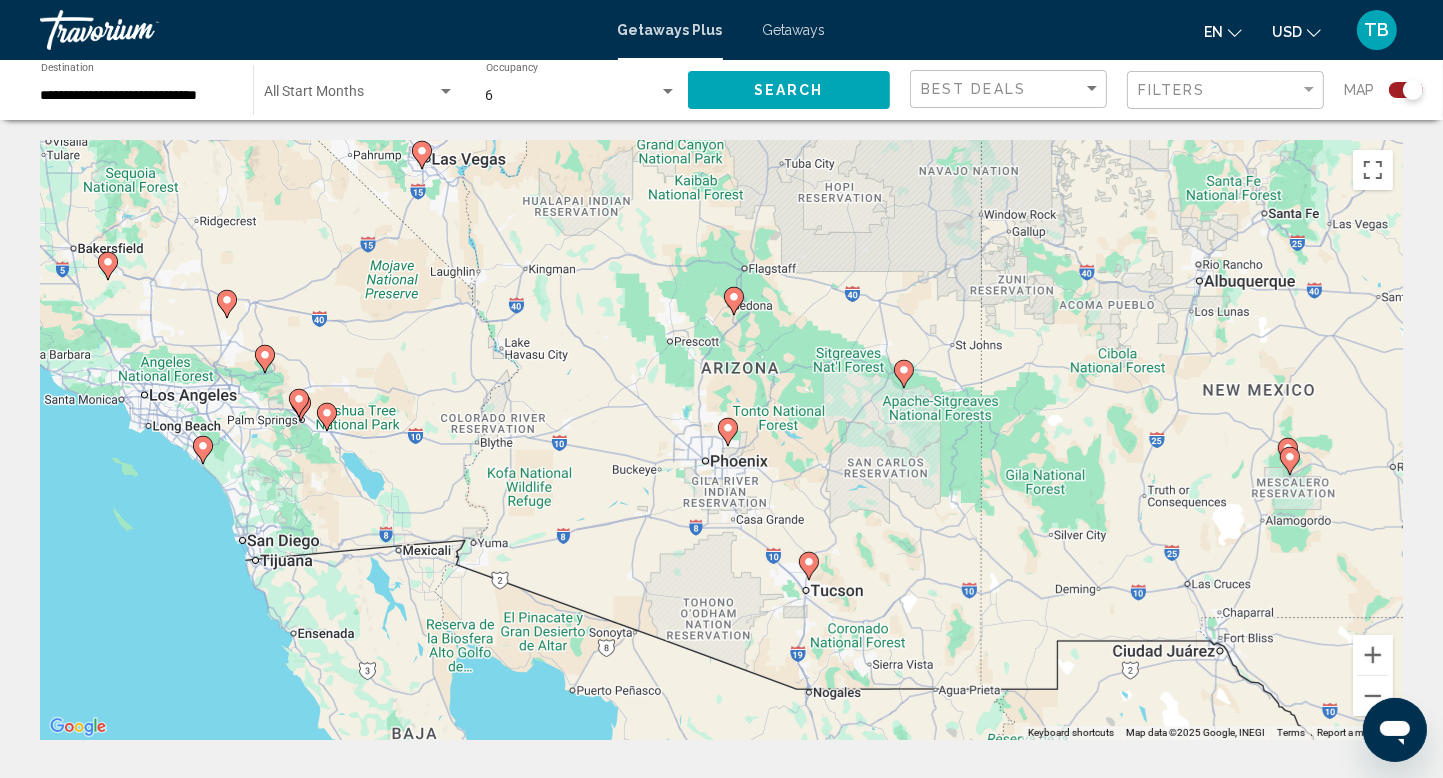 click 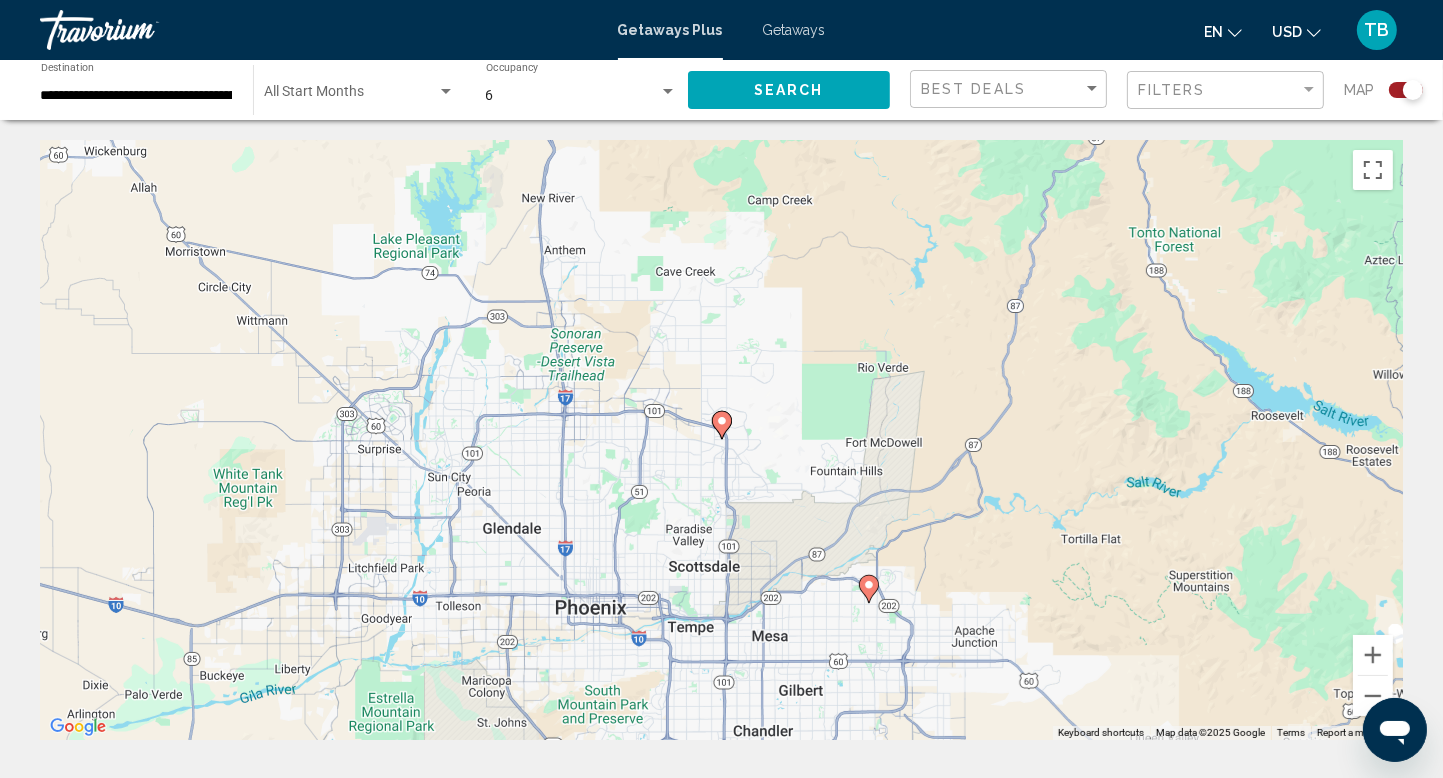 click 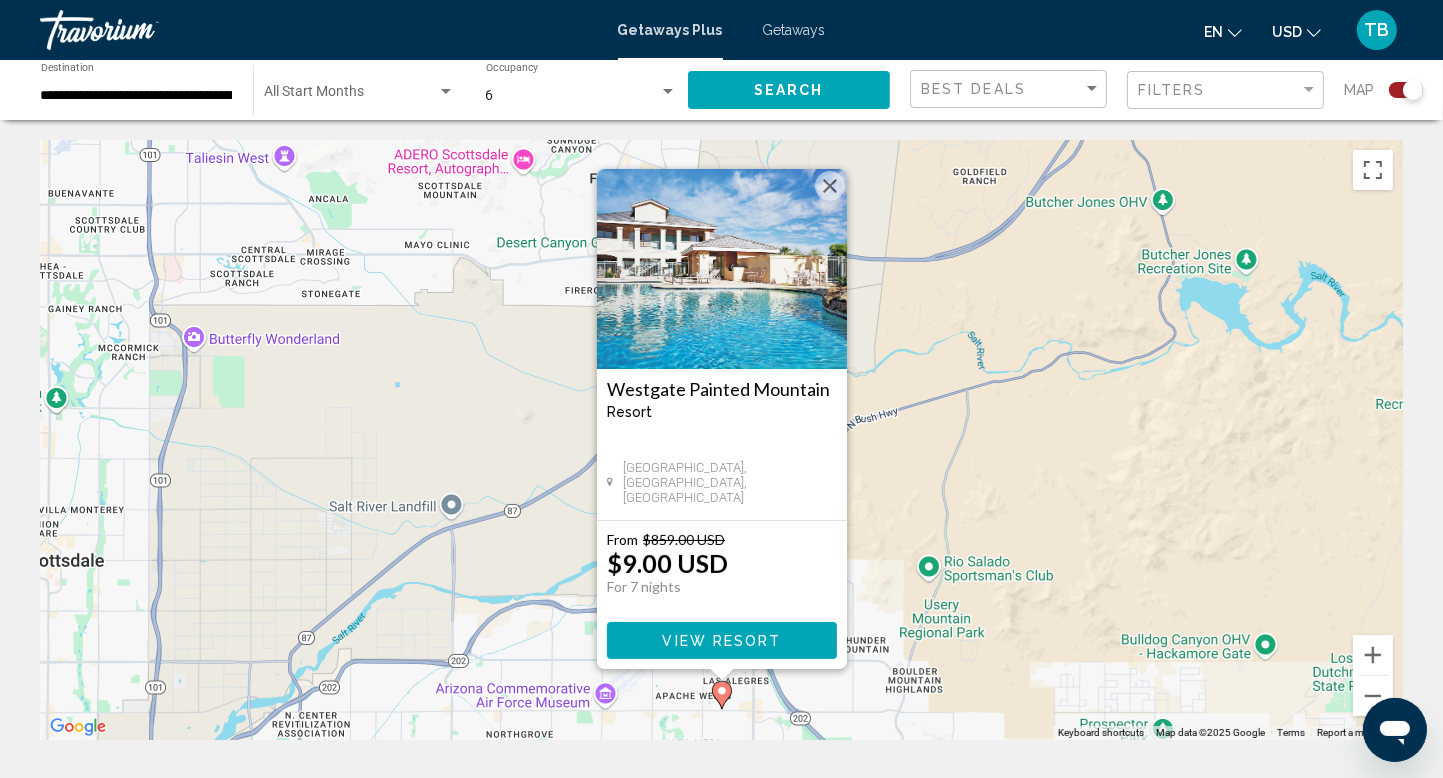 click at bounding box center (830, 186) 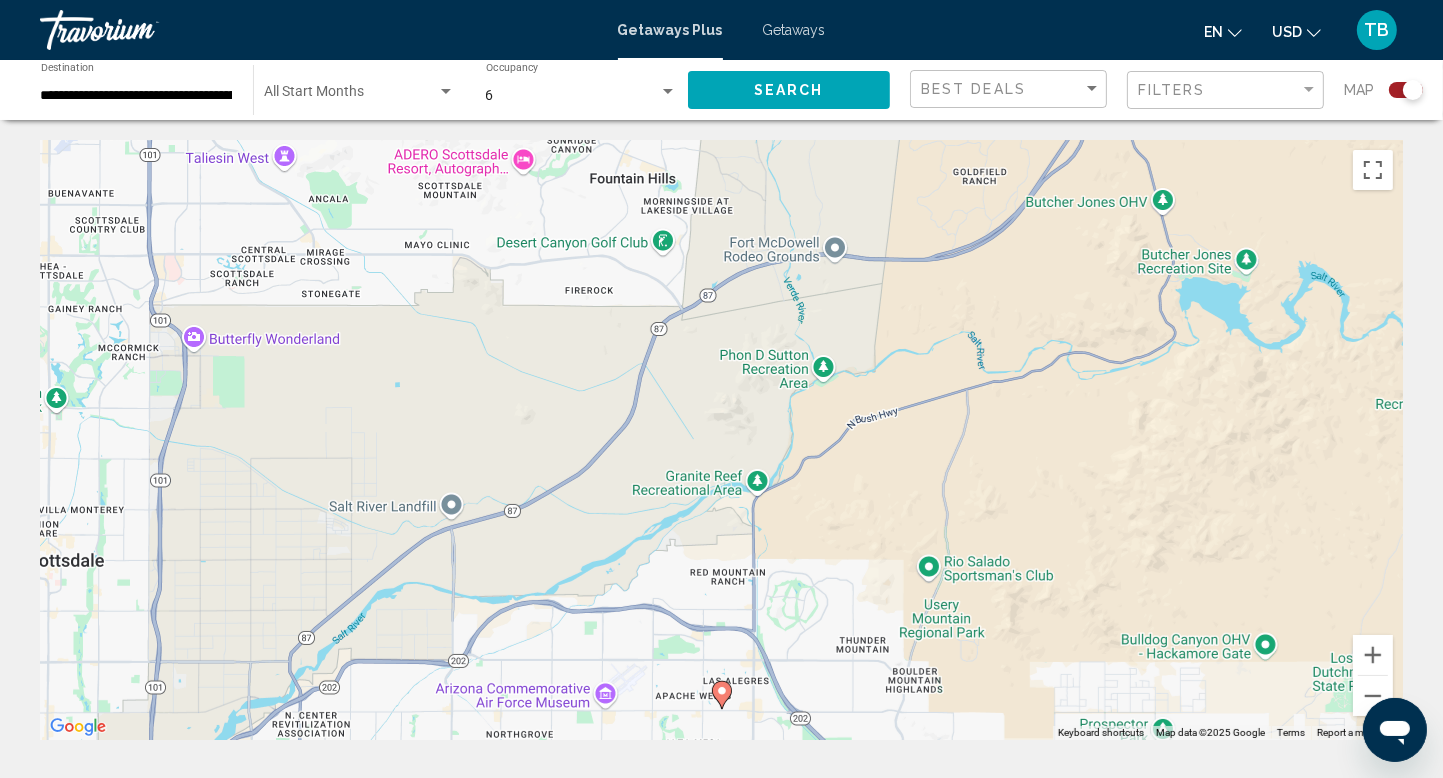 click on "**********" 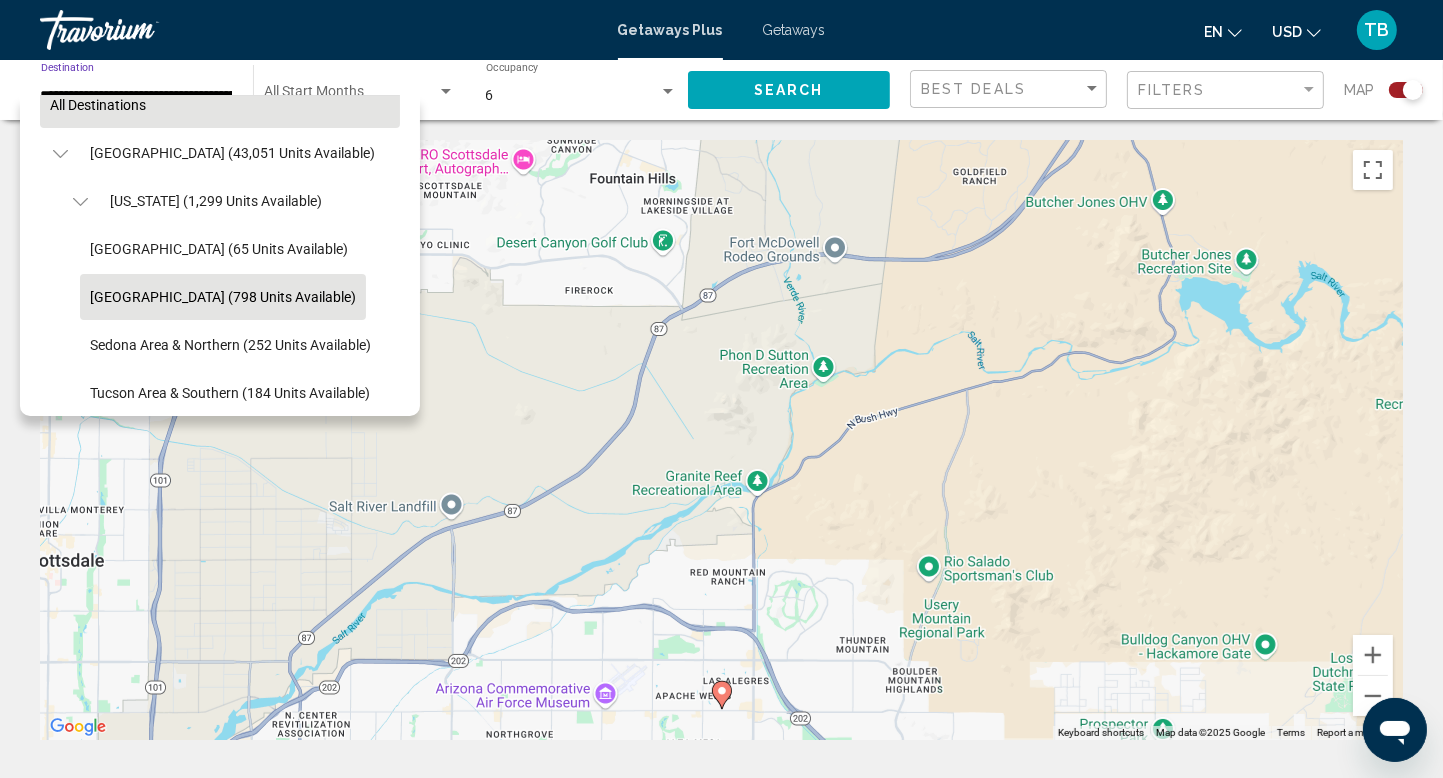 scroll, scrollTop: 0, scrollLeft: 0, axis: both 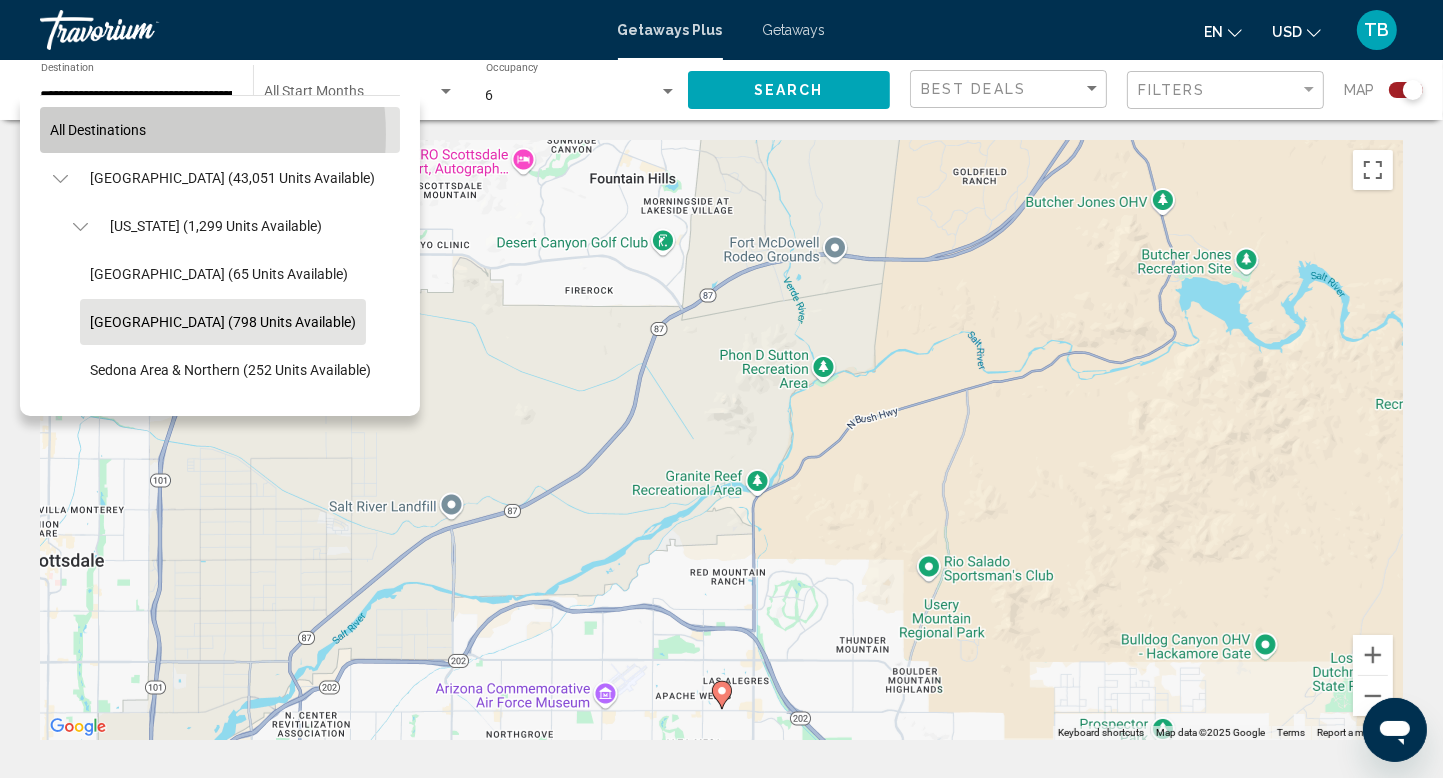 click on "All destinations" at bounding box center (98, 130) 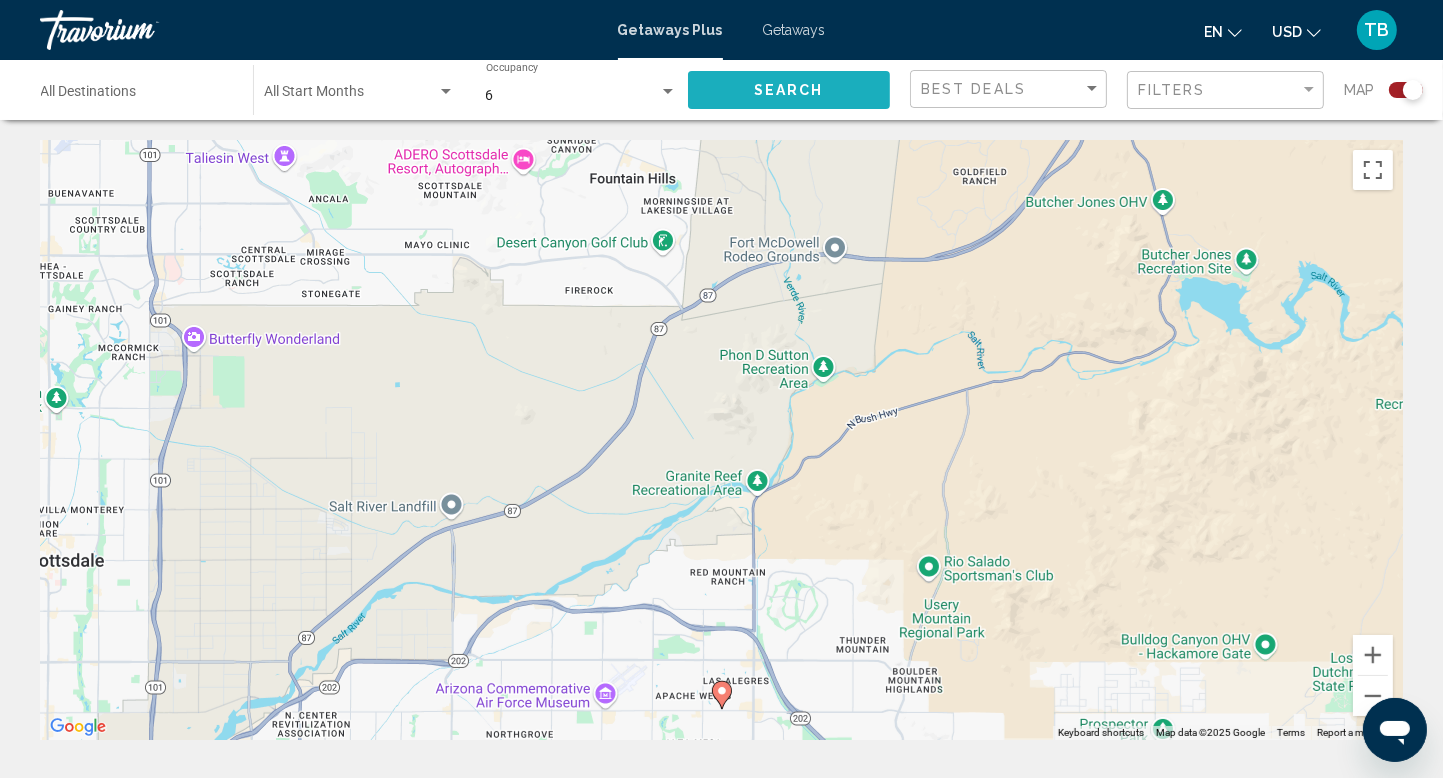 click on "Search" 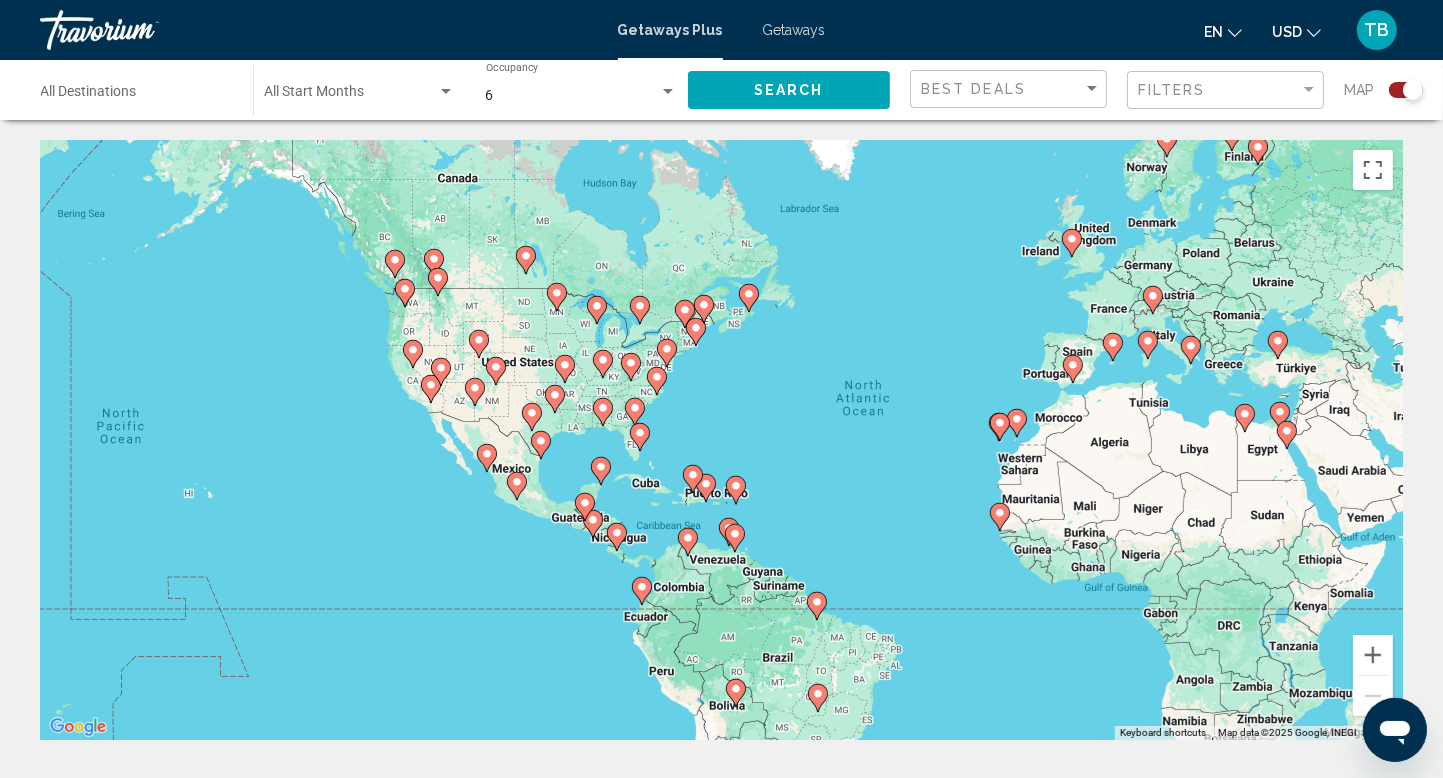 drag, startPoint x: 348, startPoint y: 383, endPoint x: 470, endPoint y: 372, distance: 122.494896 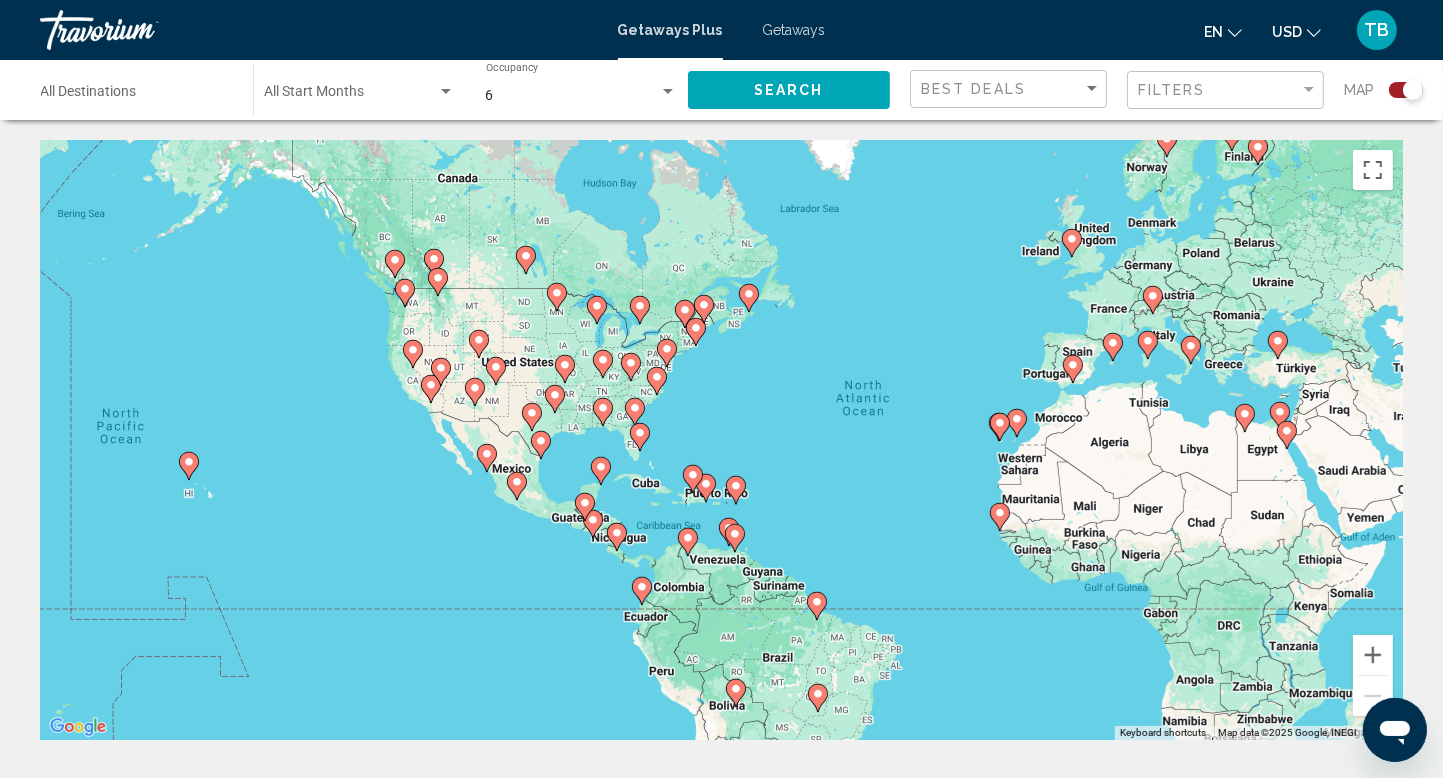 click 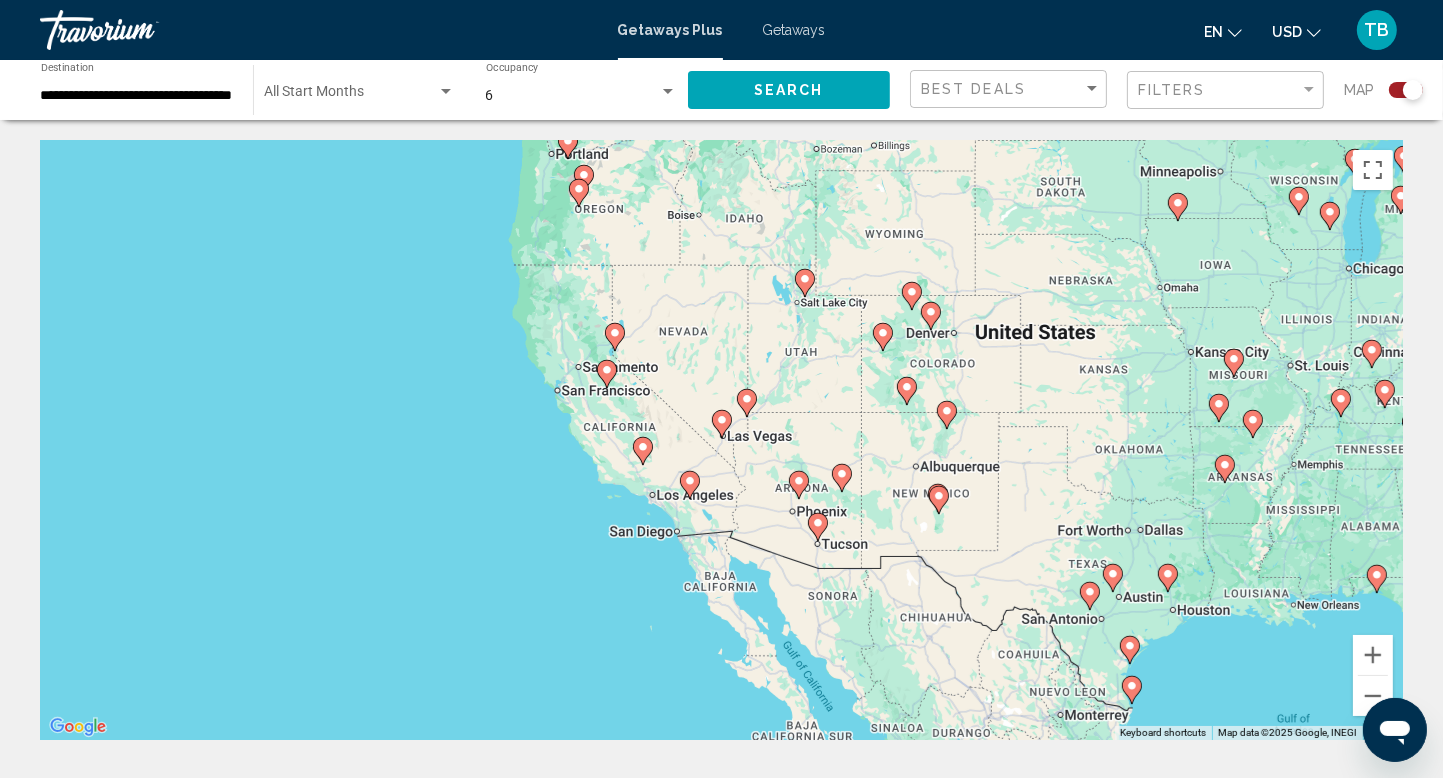 click 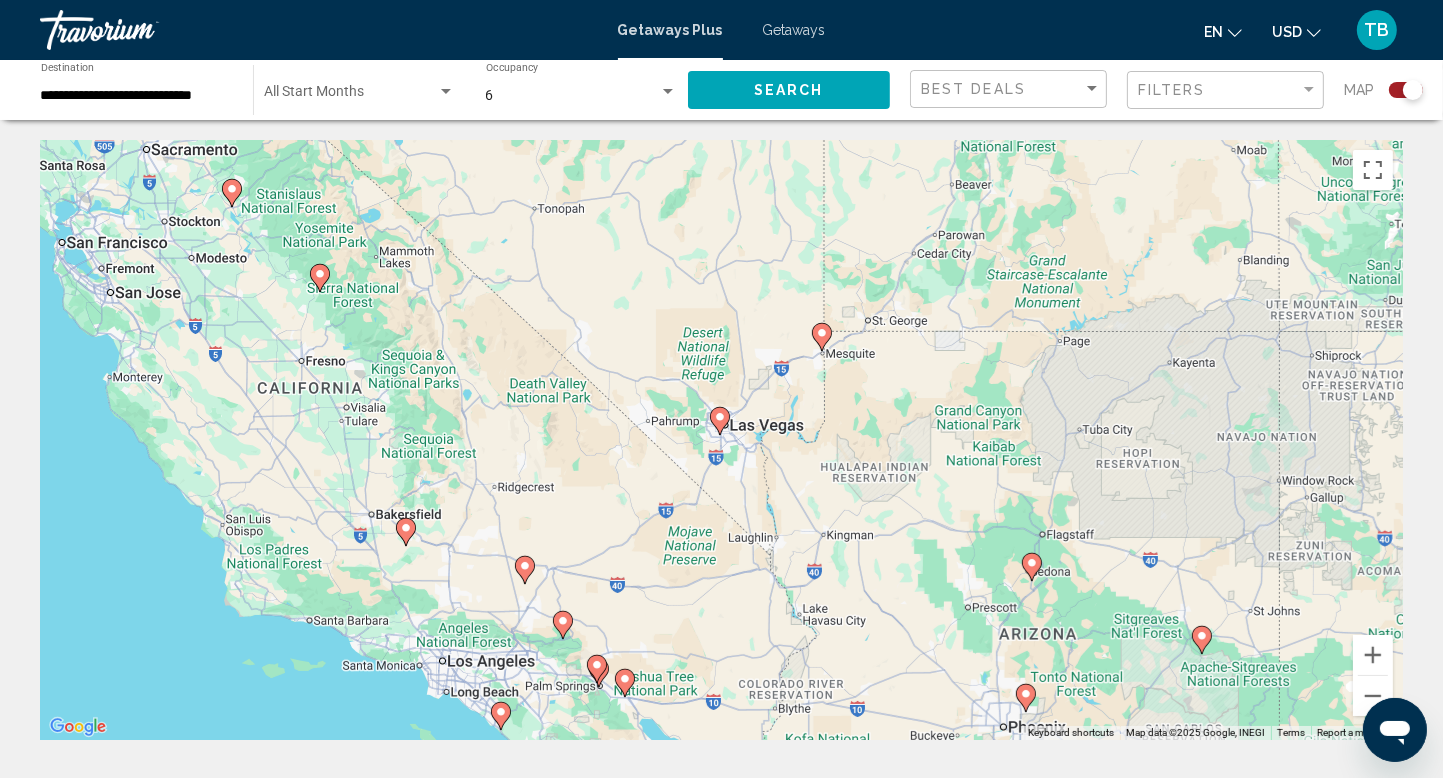 click 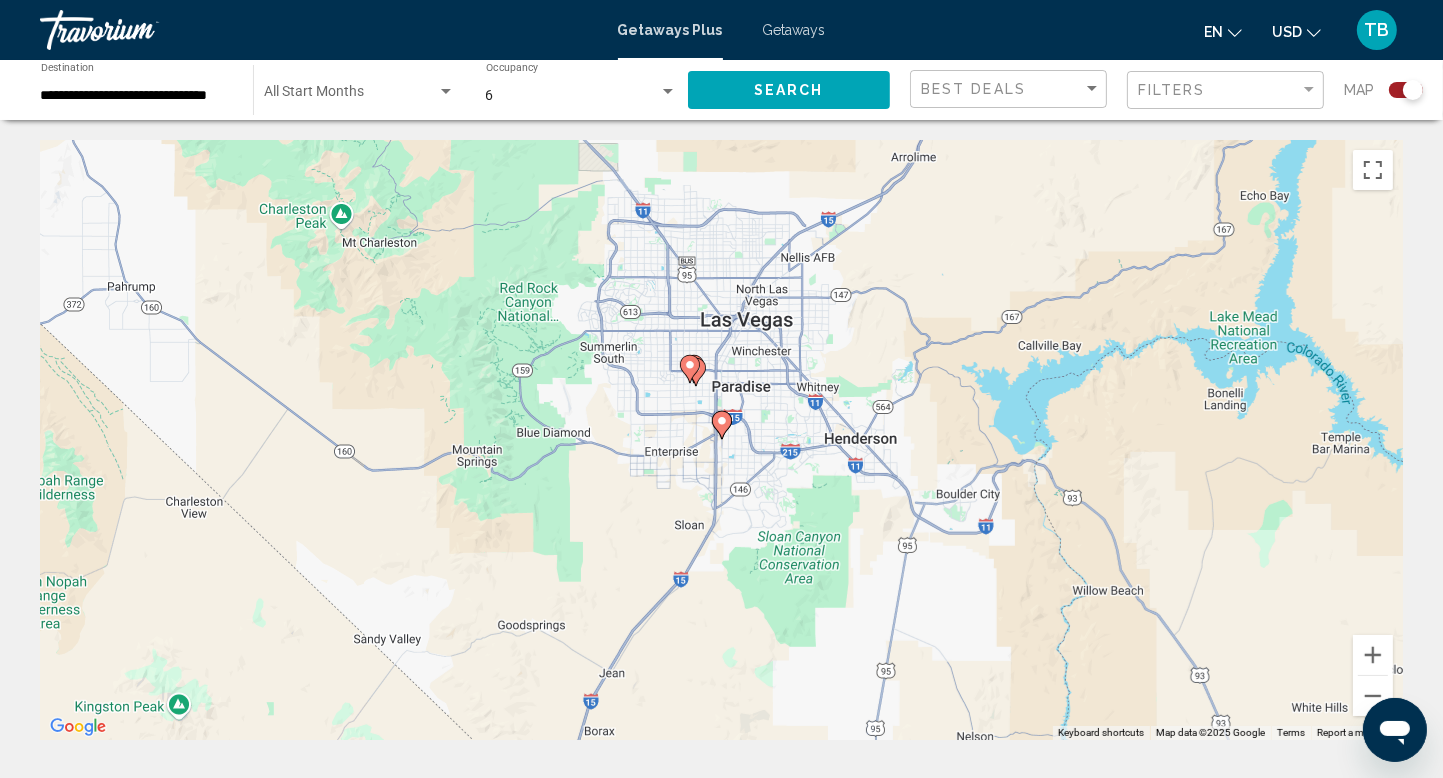 click 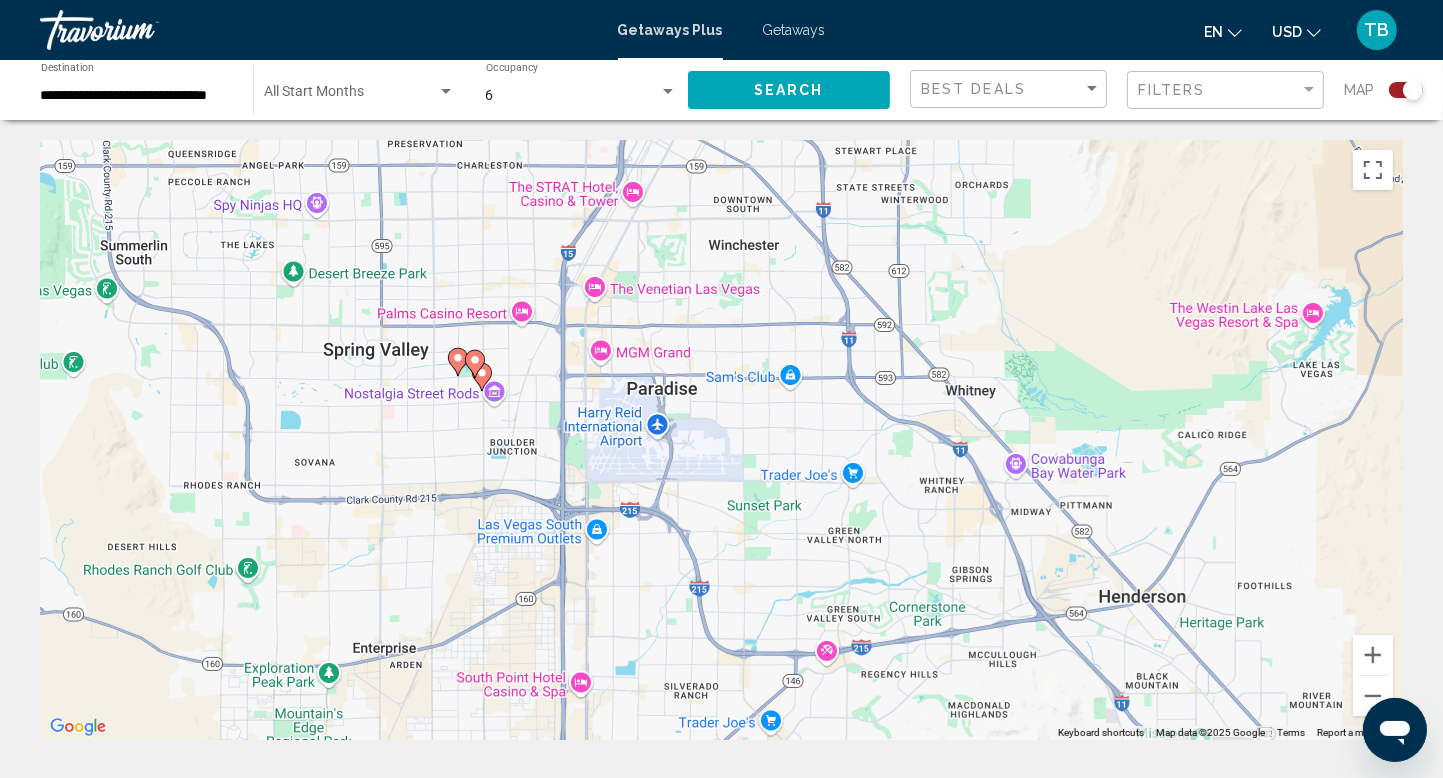 drag, startPoint x: 806, startPoint y: 449, endPoint x: 635, endPoint y: 258, distance: 256.36304 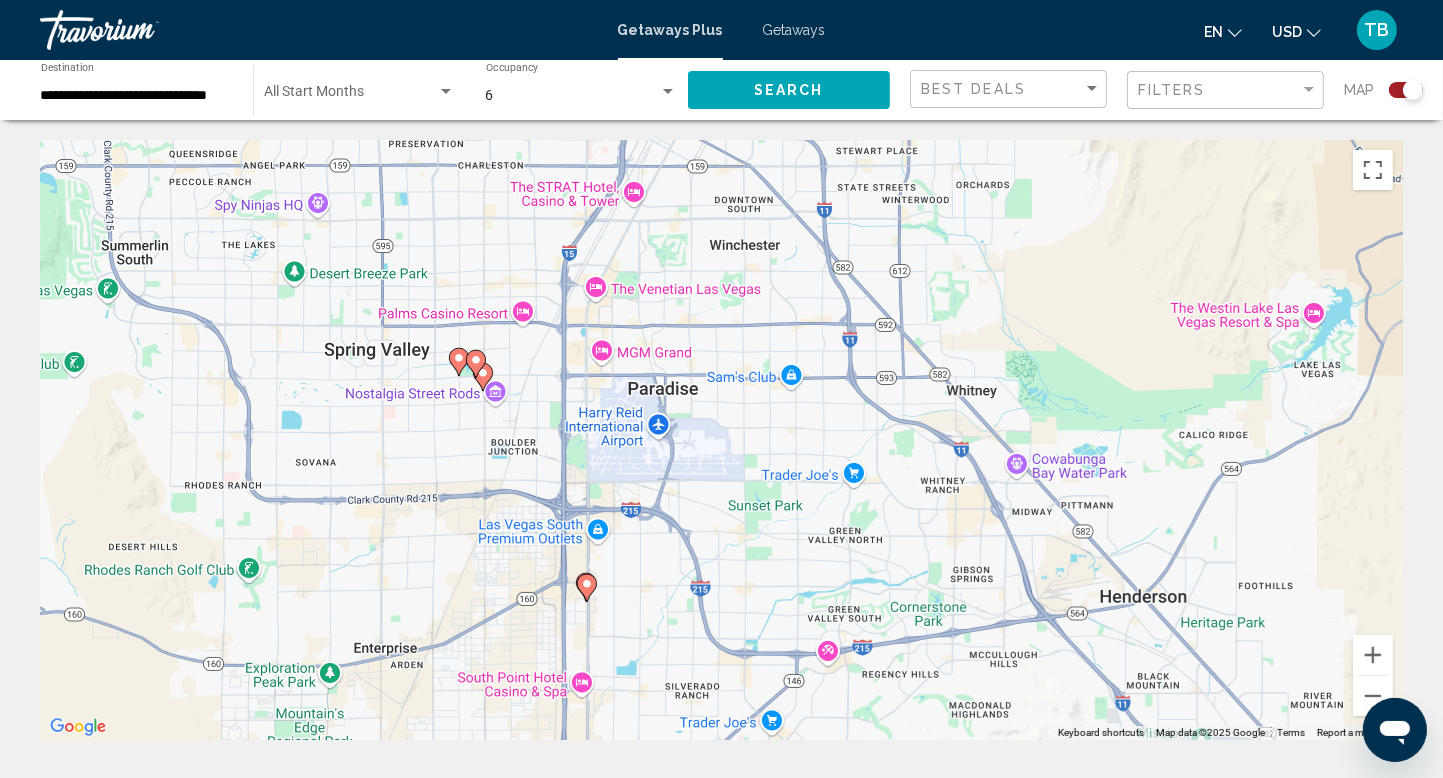 click 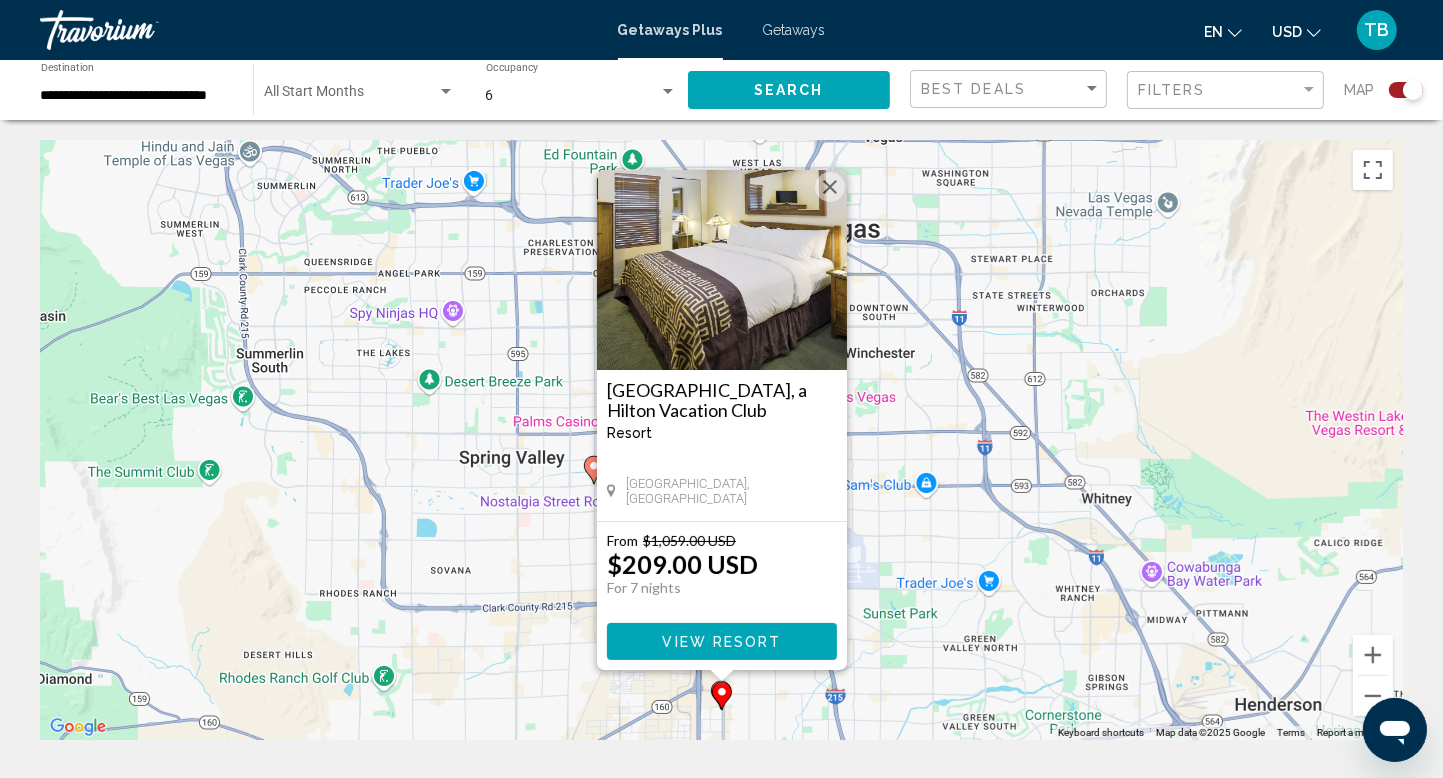 click at bounding box center (830, 187) 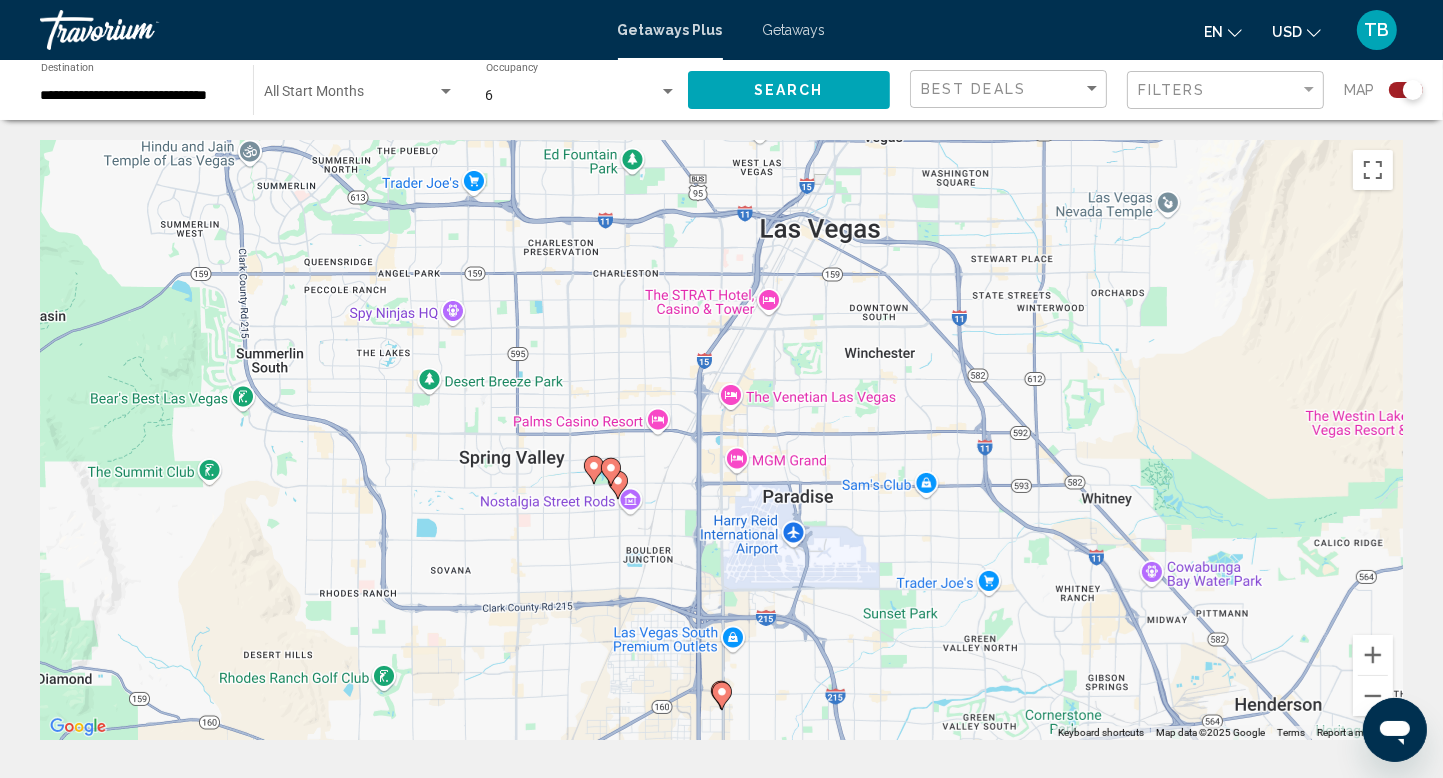 click 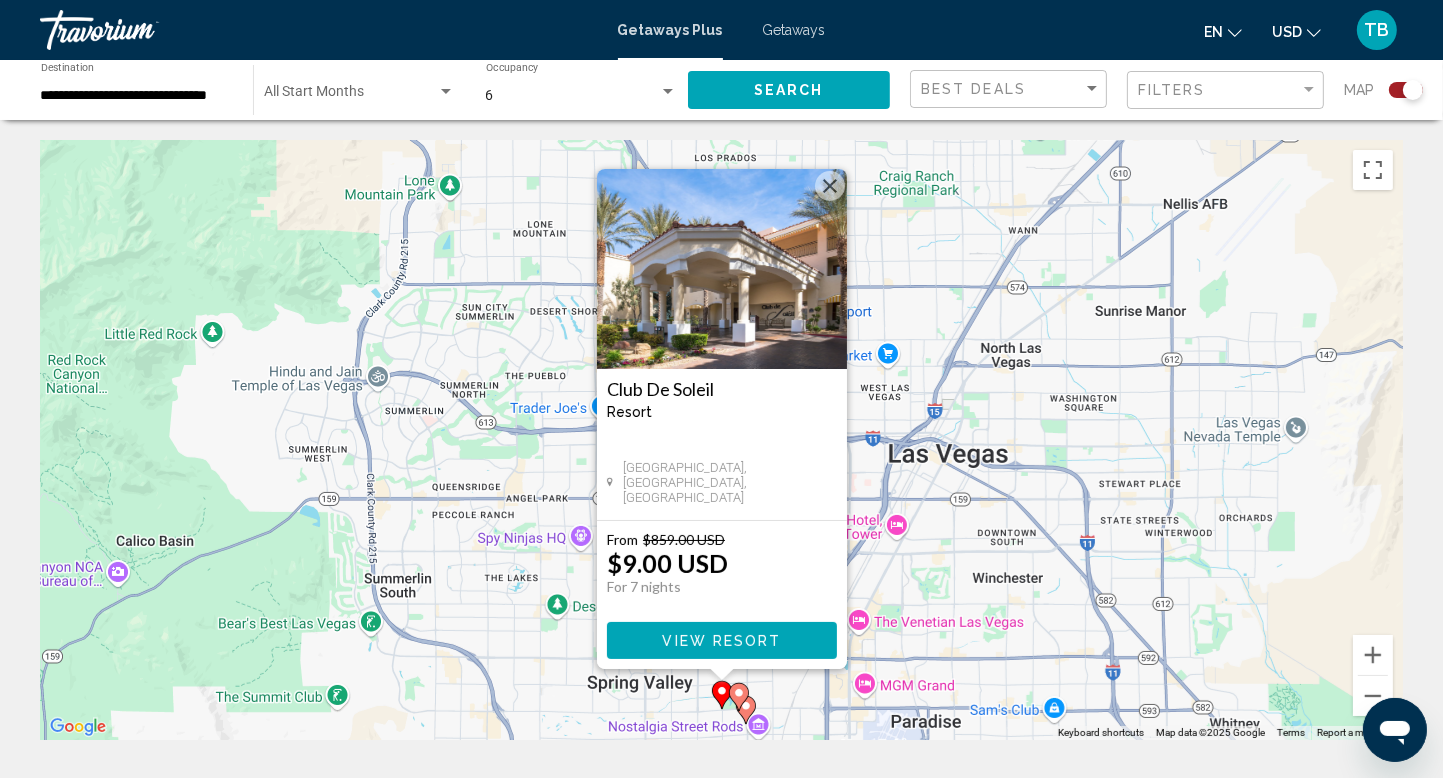 click at bounding box center (830, 186) 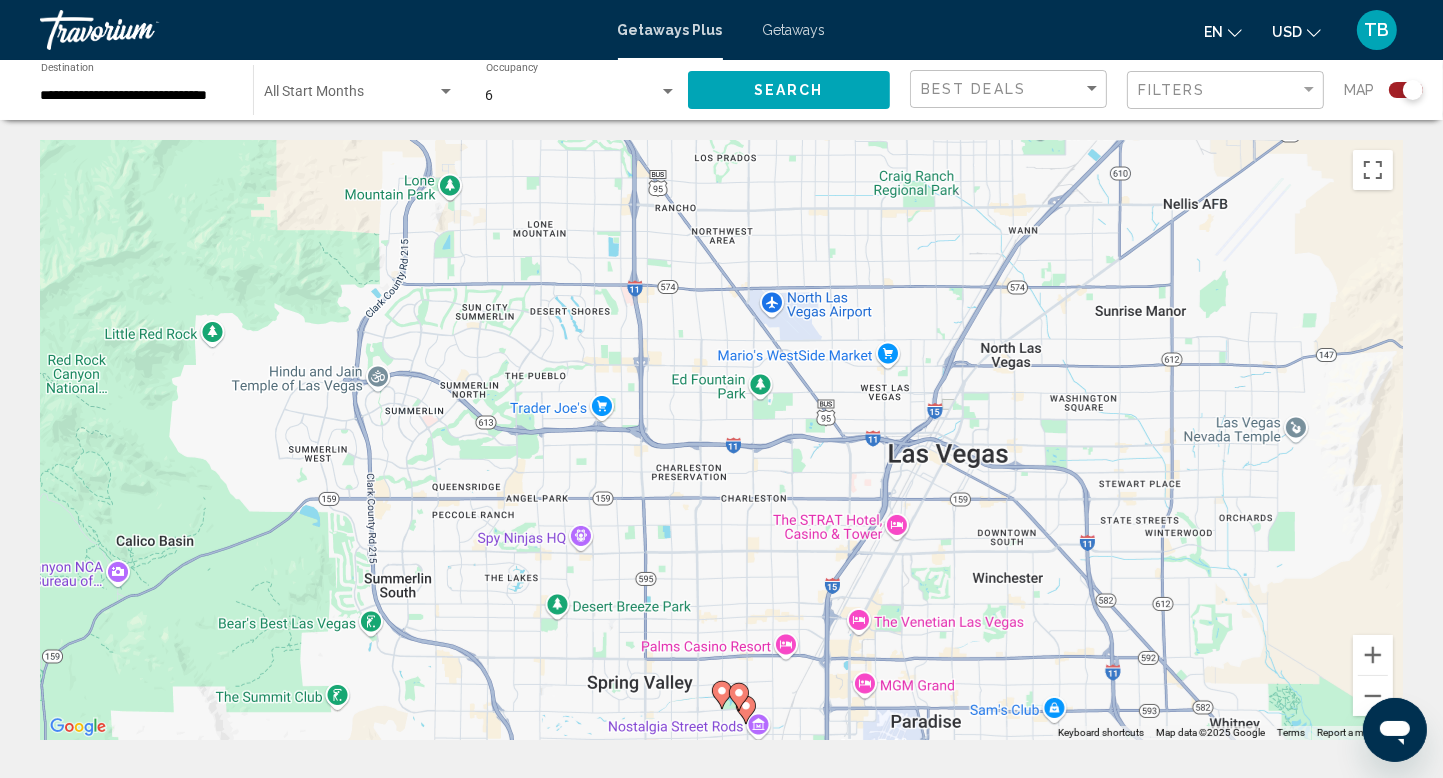 click 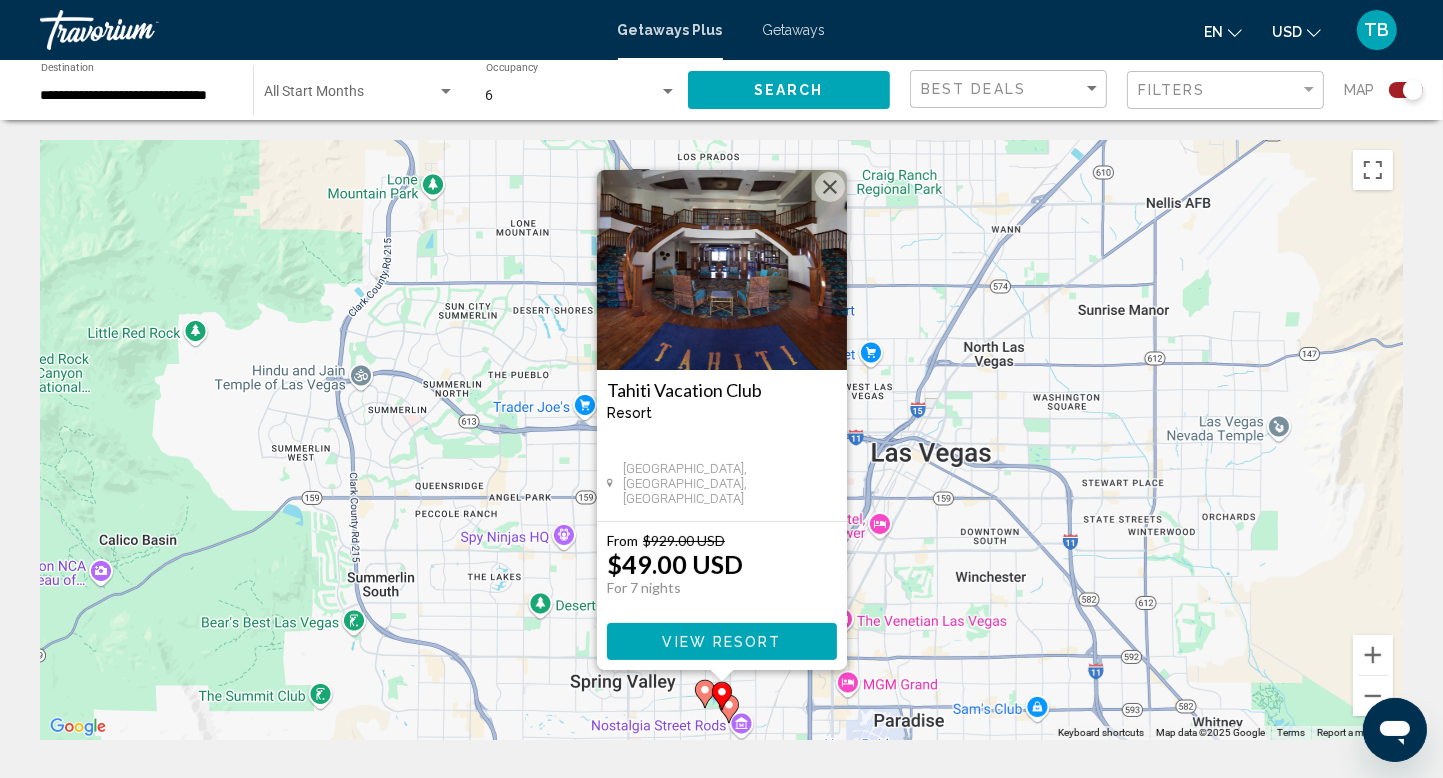 click at bounding box center (830, 187) 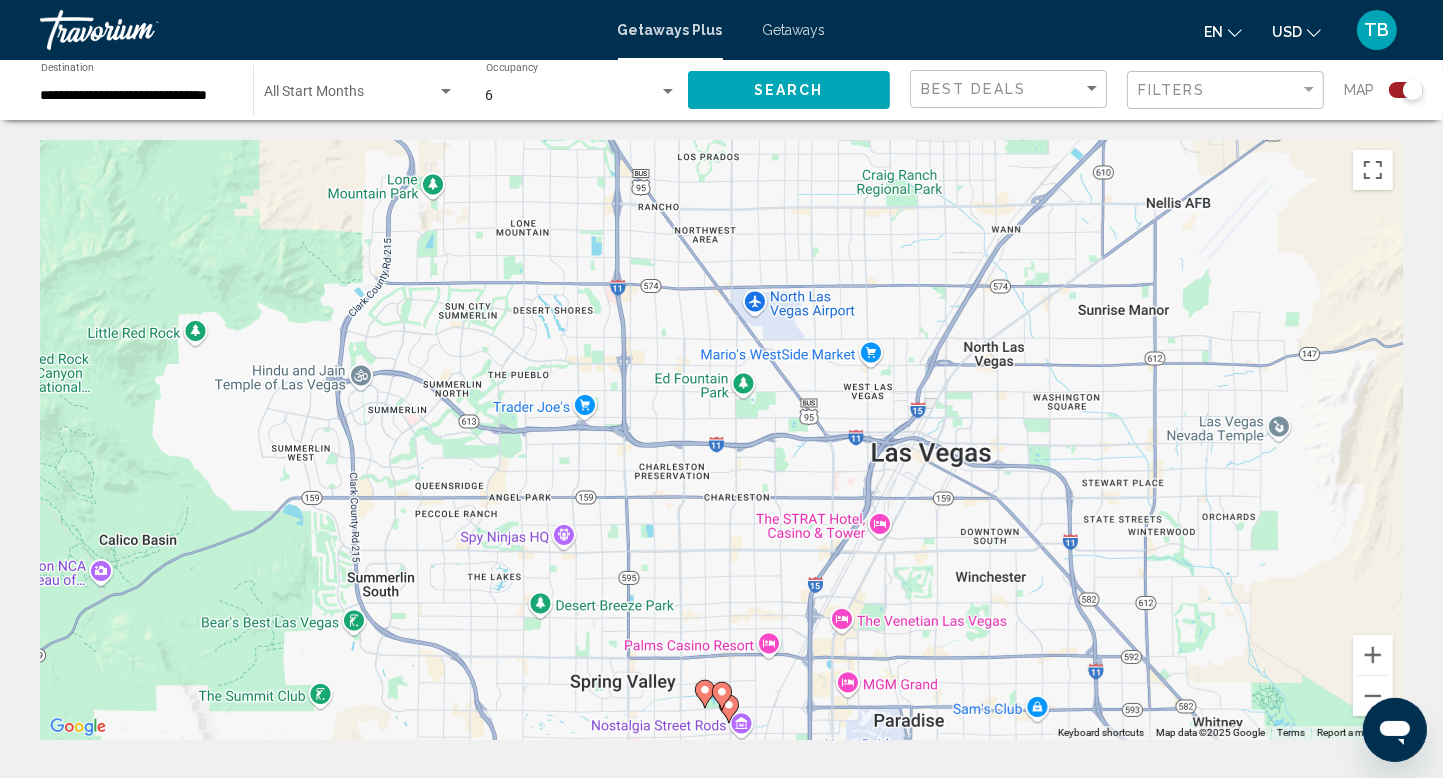 click on "**********" 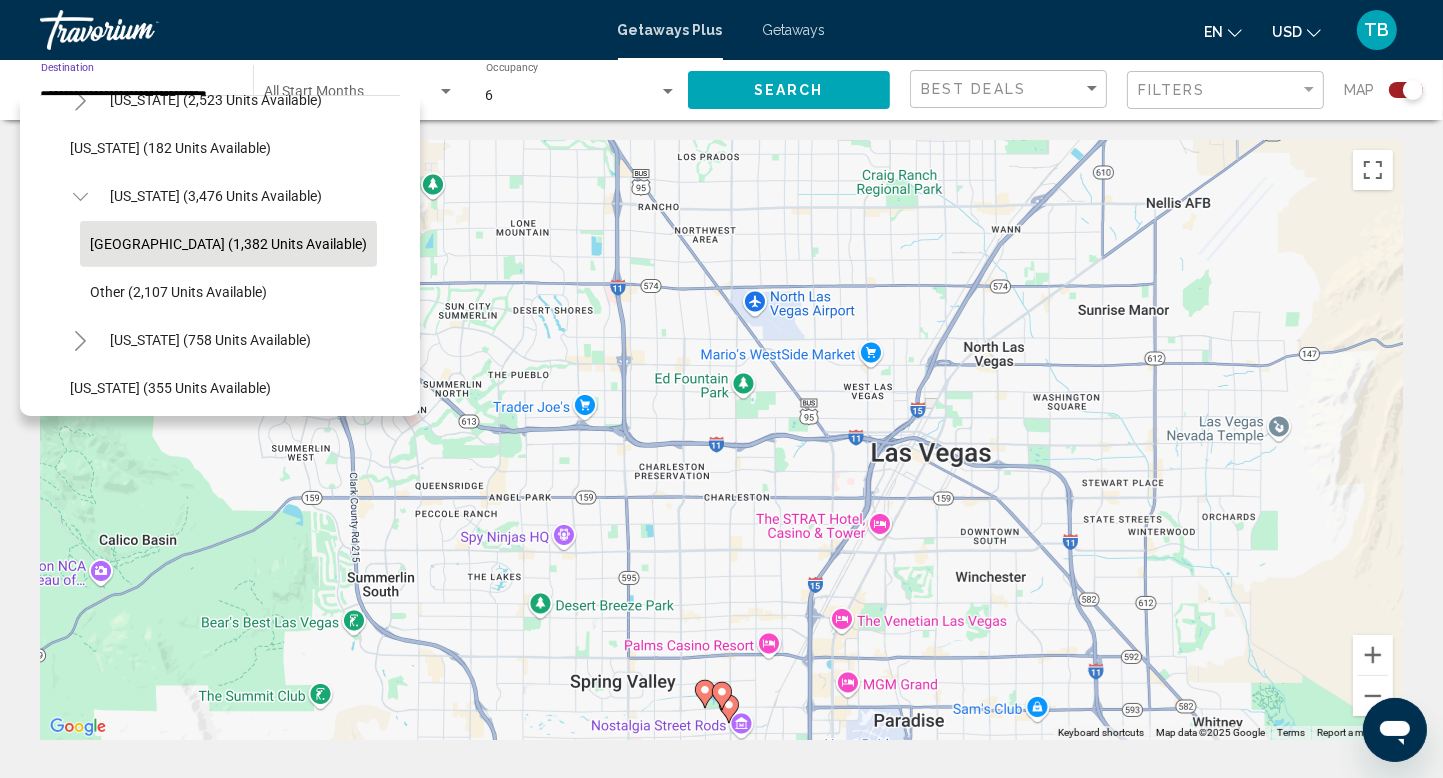 scroll, scrollTop: 0, scrollLeft: 0, axis: both 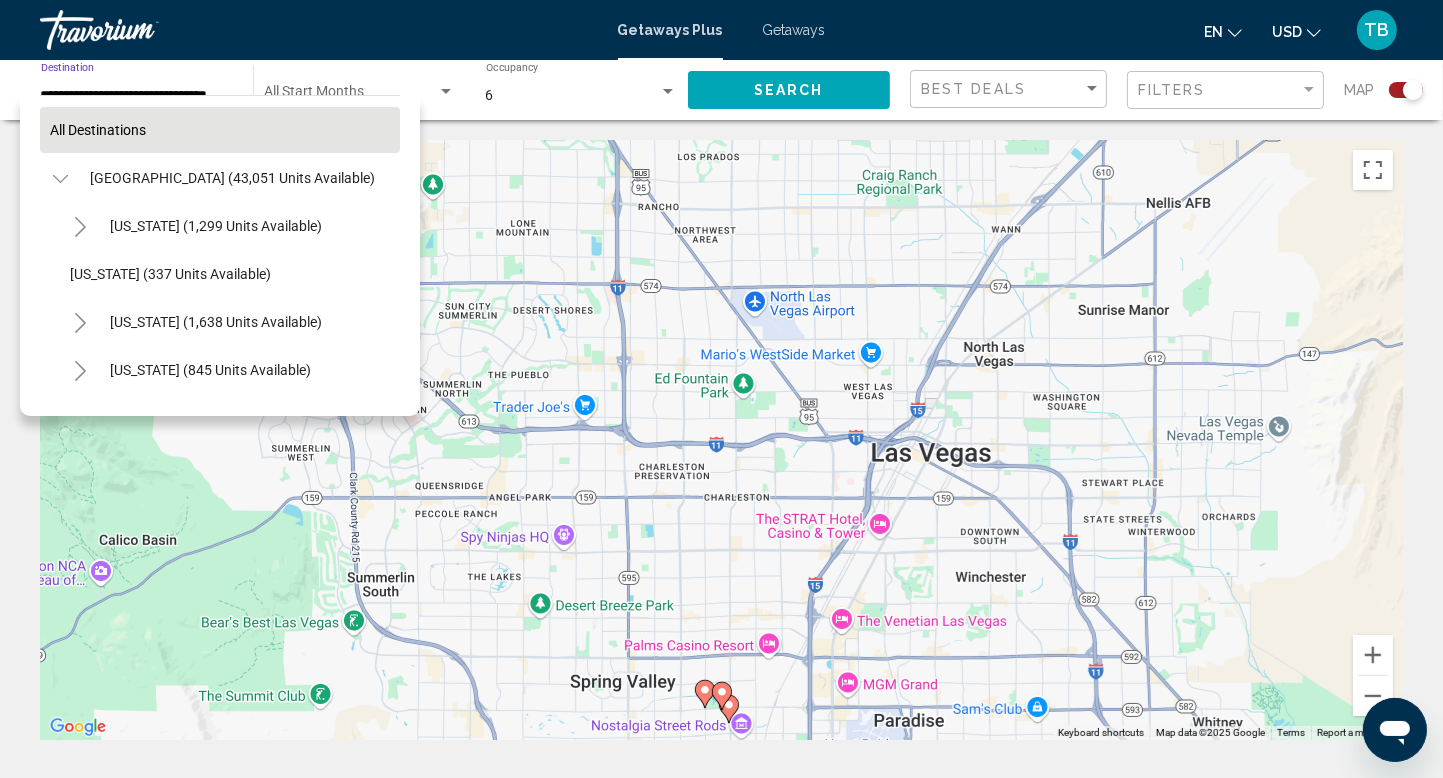 click on "All destinations" at bounding box center (220, 130) 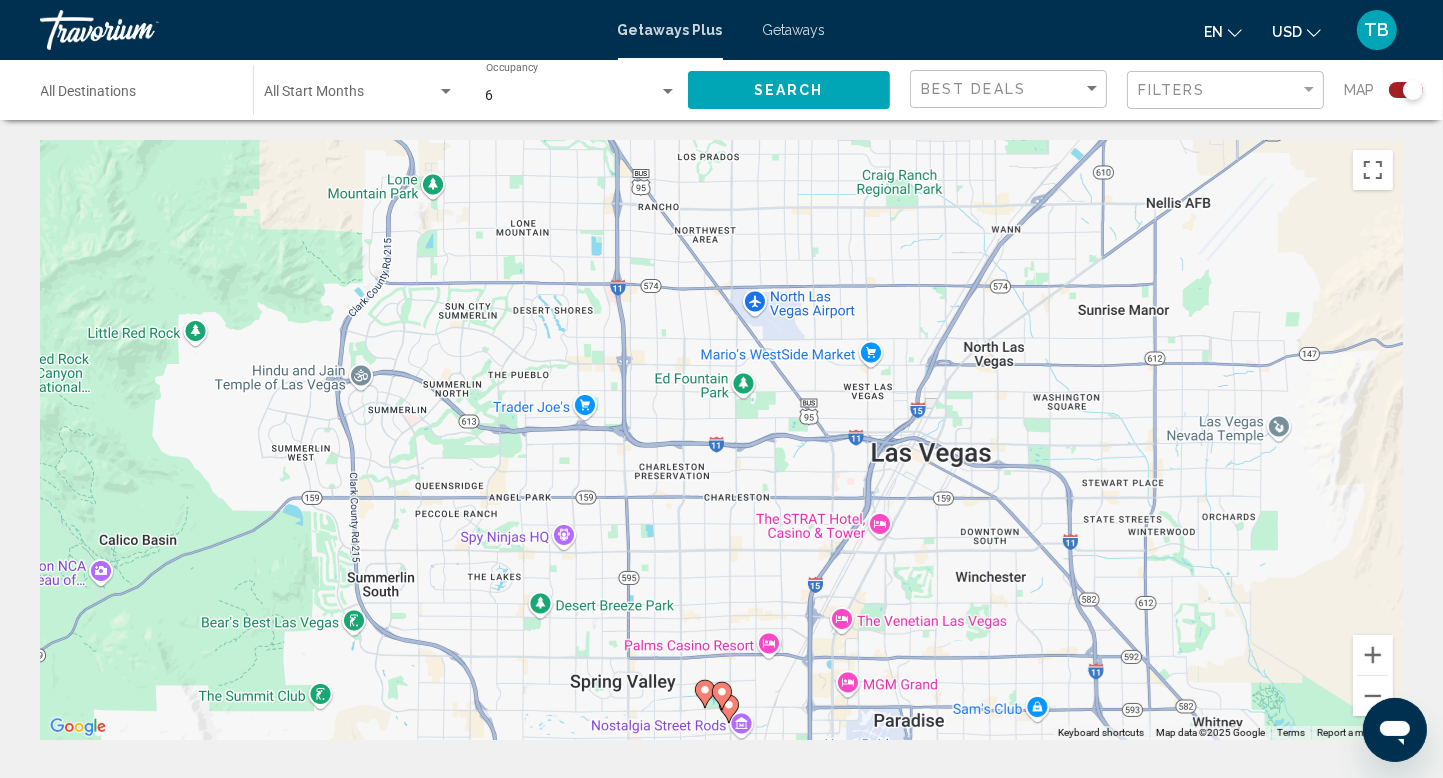 click on "Search" 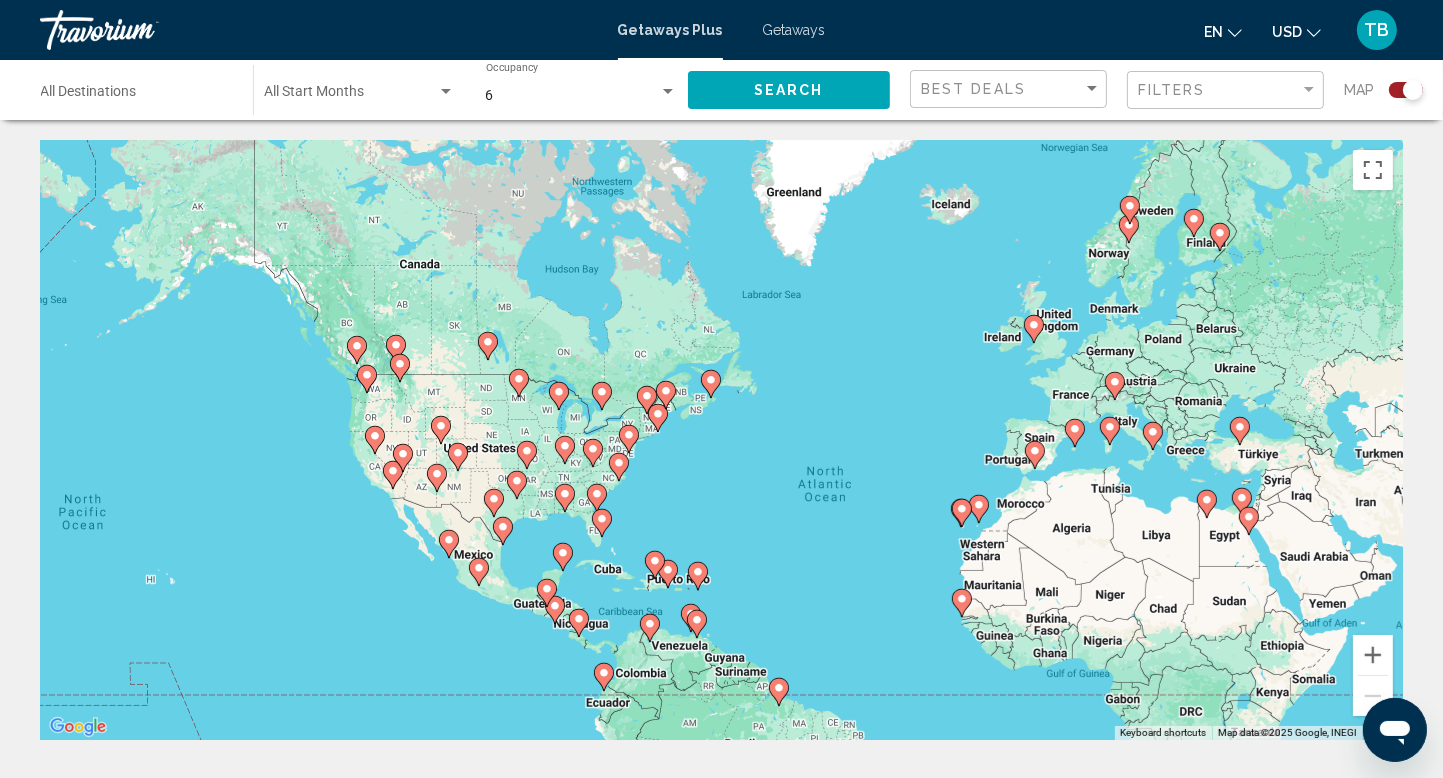 drag, startPoint x: 220, startPoint y: 409, endPoint x: 389, endPoint y: 489, distance: 186.9786 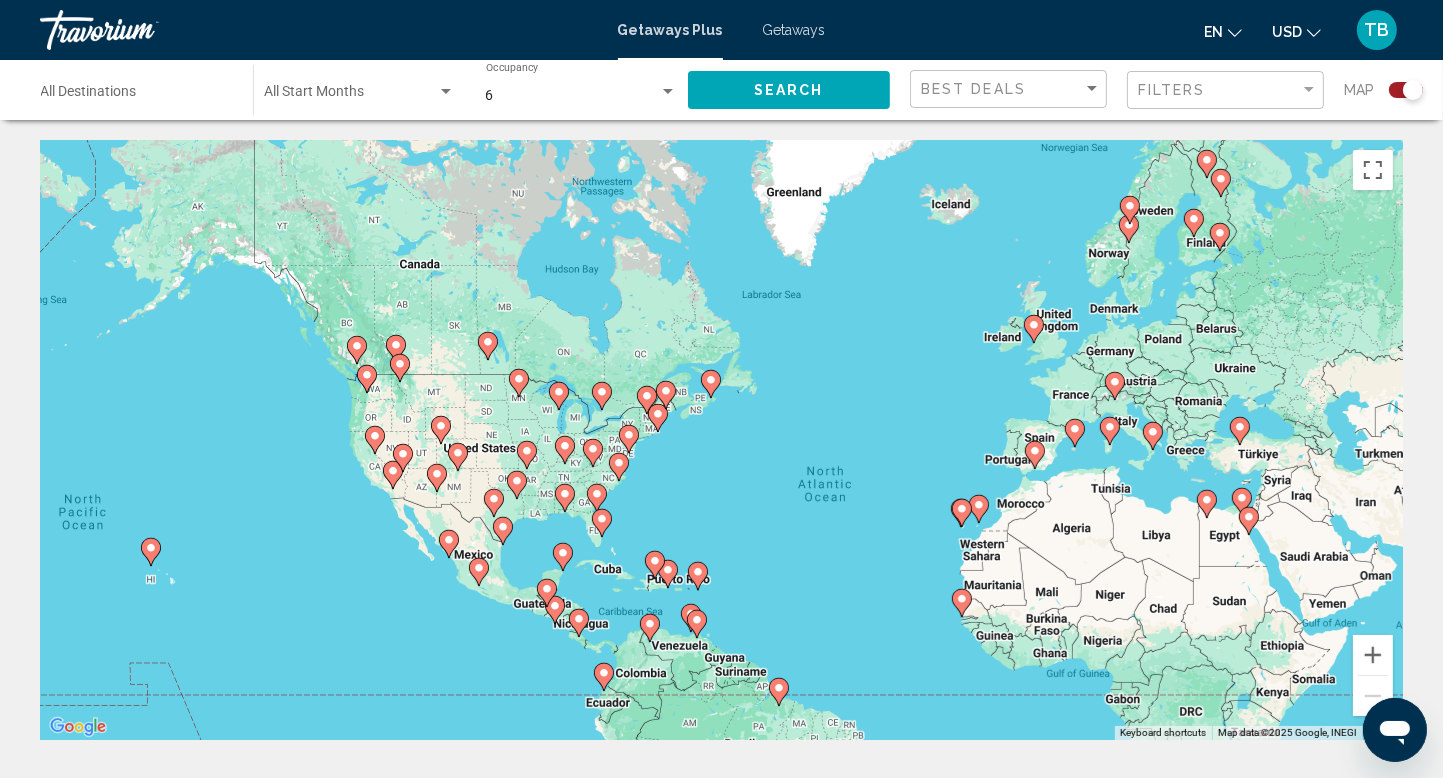 click 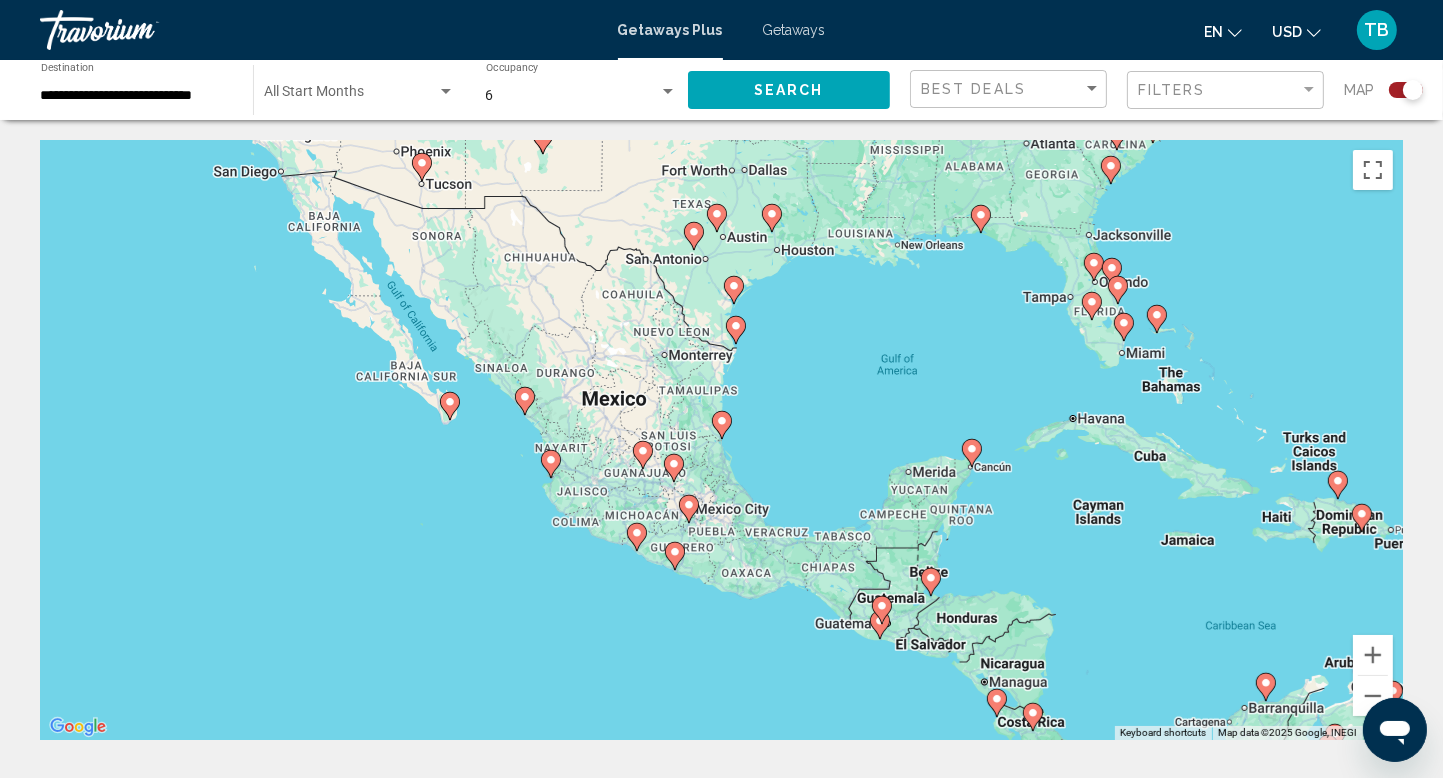 click 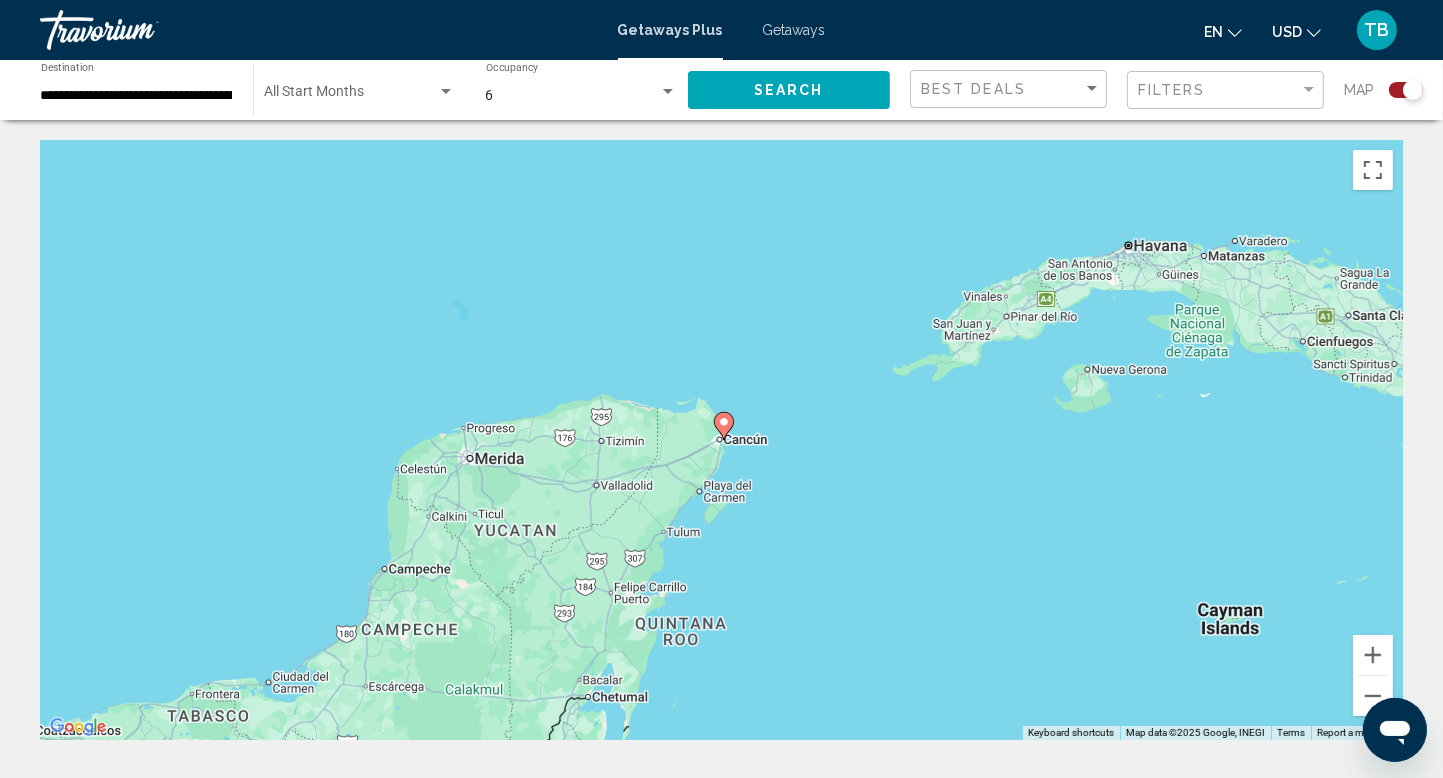 click 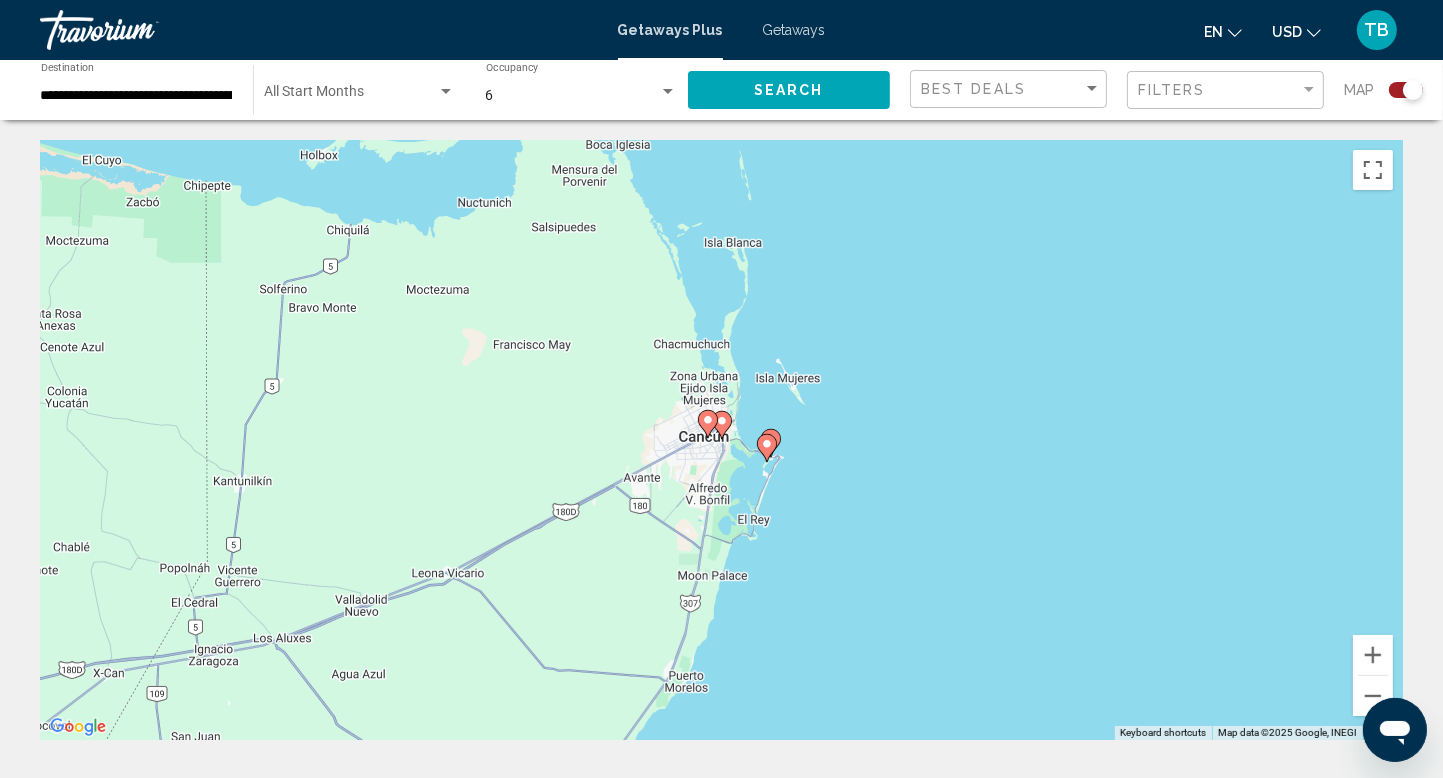 click 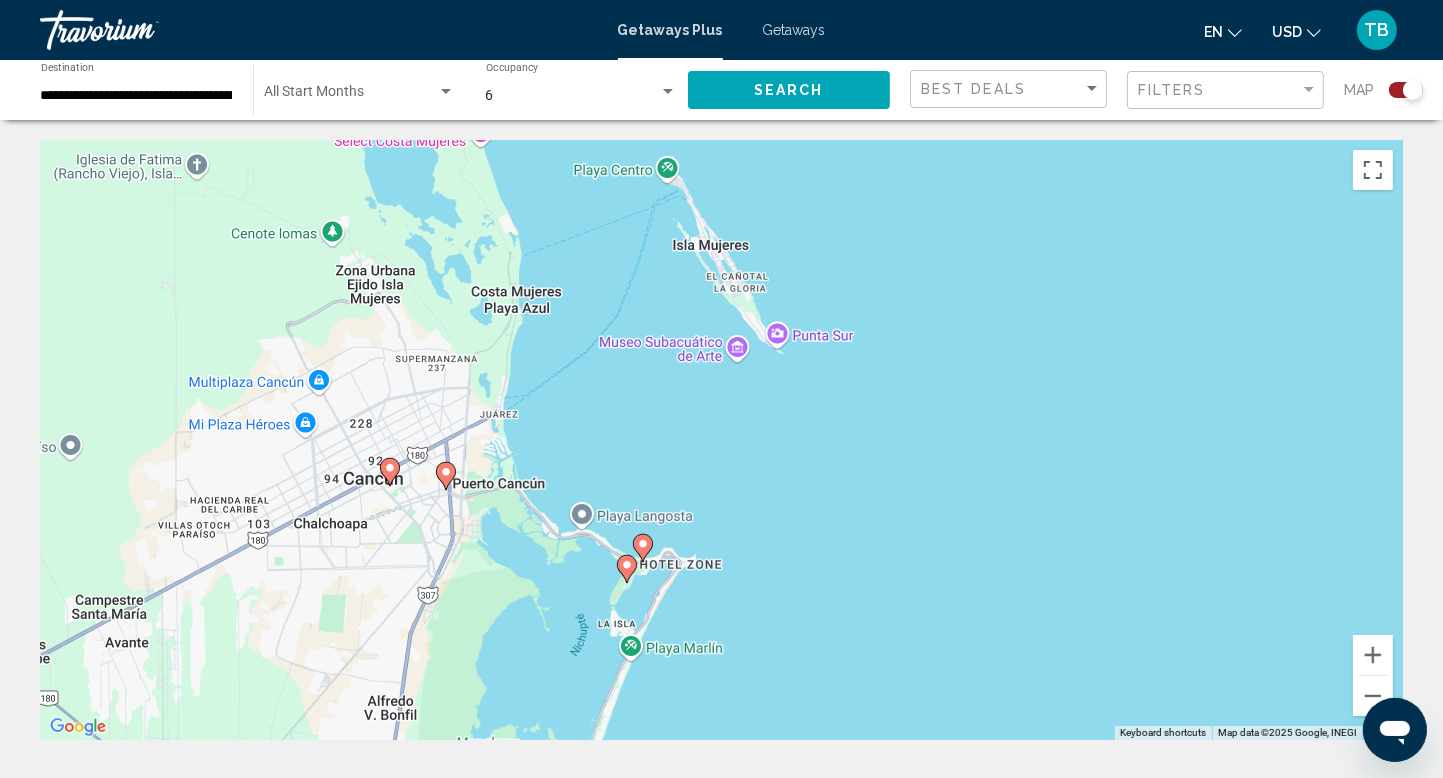 drag, startPoint x: 835, startPoint y: 637, endPoint x: 737, endPoint y: 505, distance: 164.40195 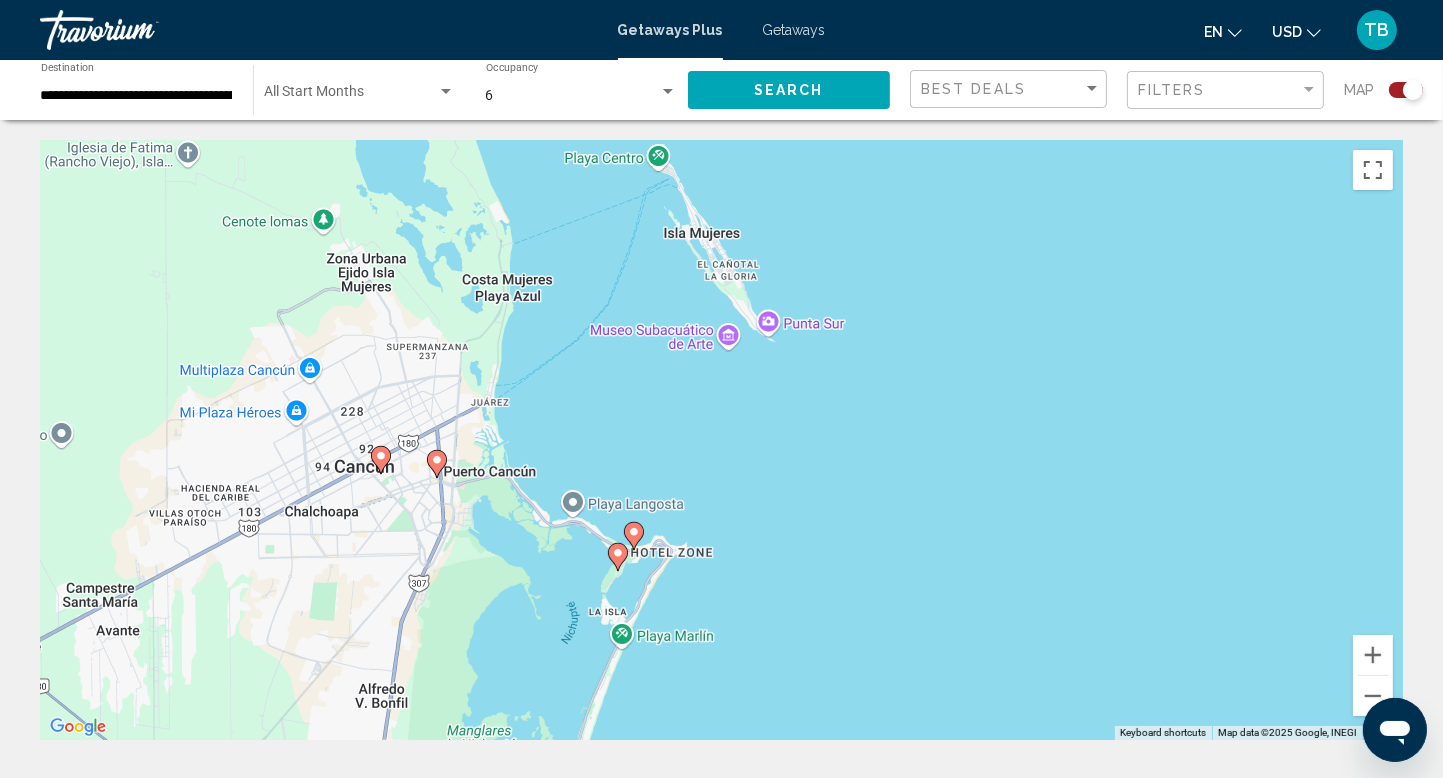 click 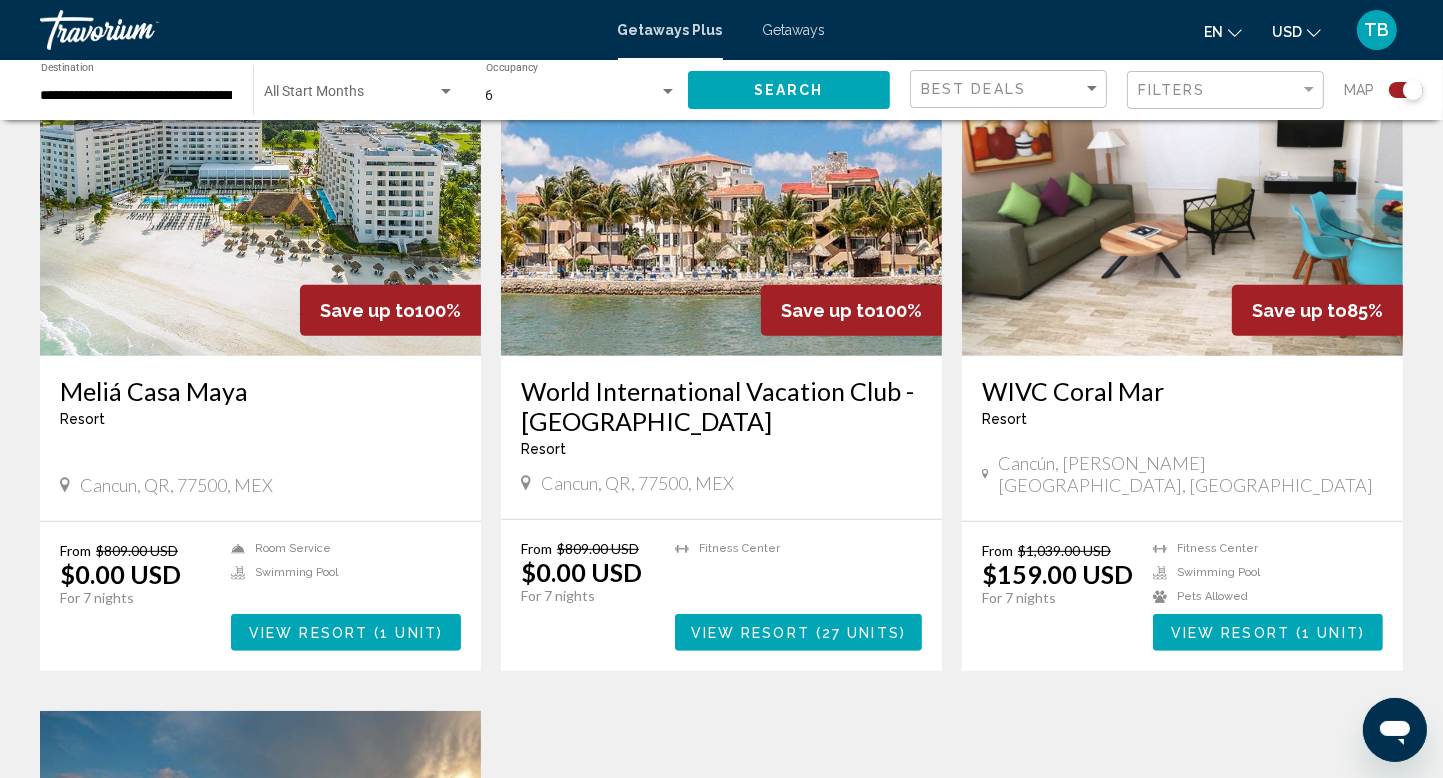 scroll, scrollTop: 800, scrollLeft: 0, axis: vertical 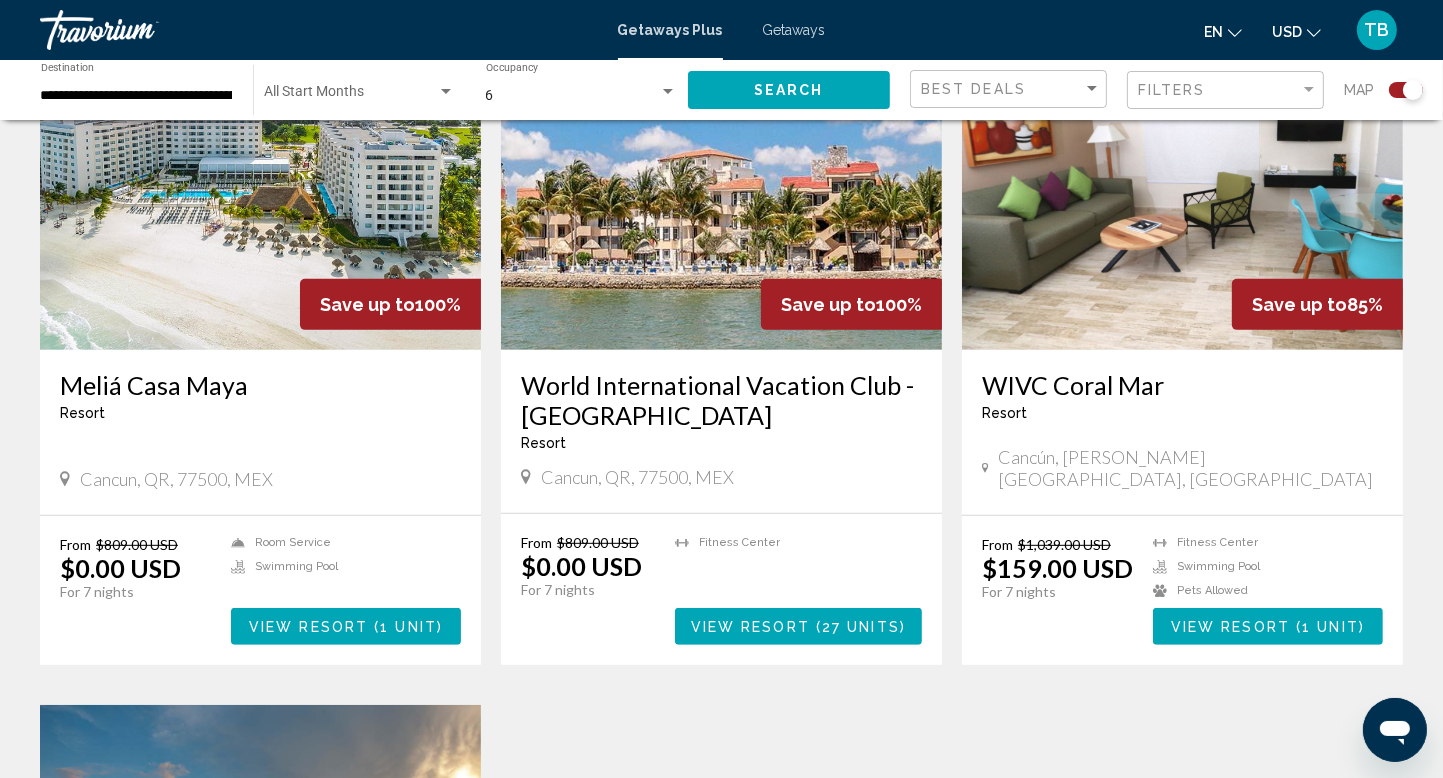 click at bounding box center (721, 190) 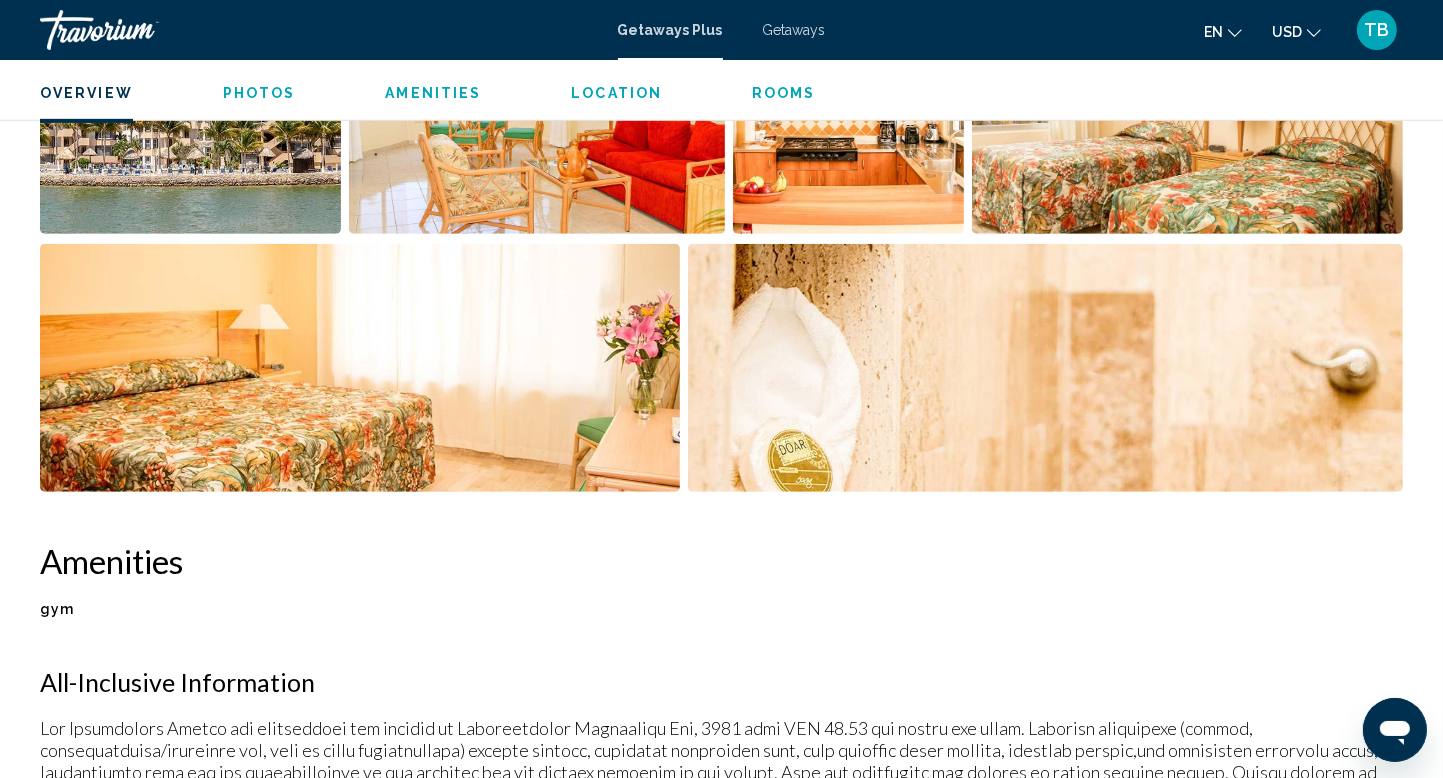 scroll, scrollTop: 1333, scrollLeft: 0, axis: vertical 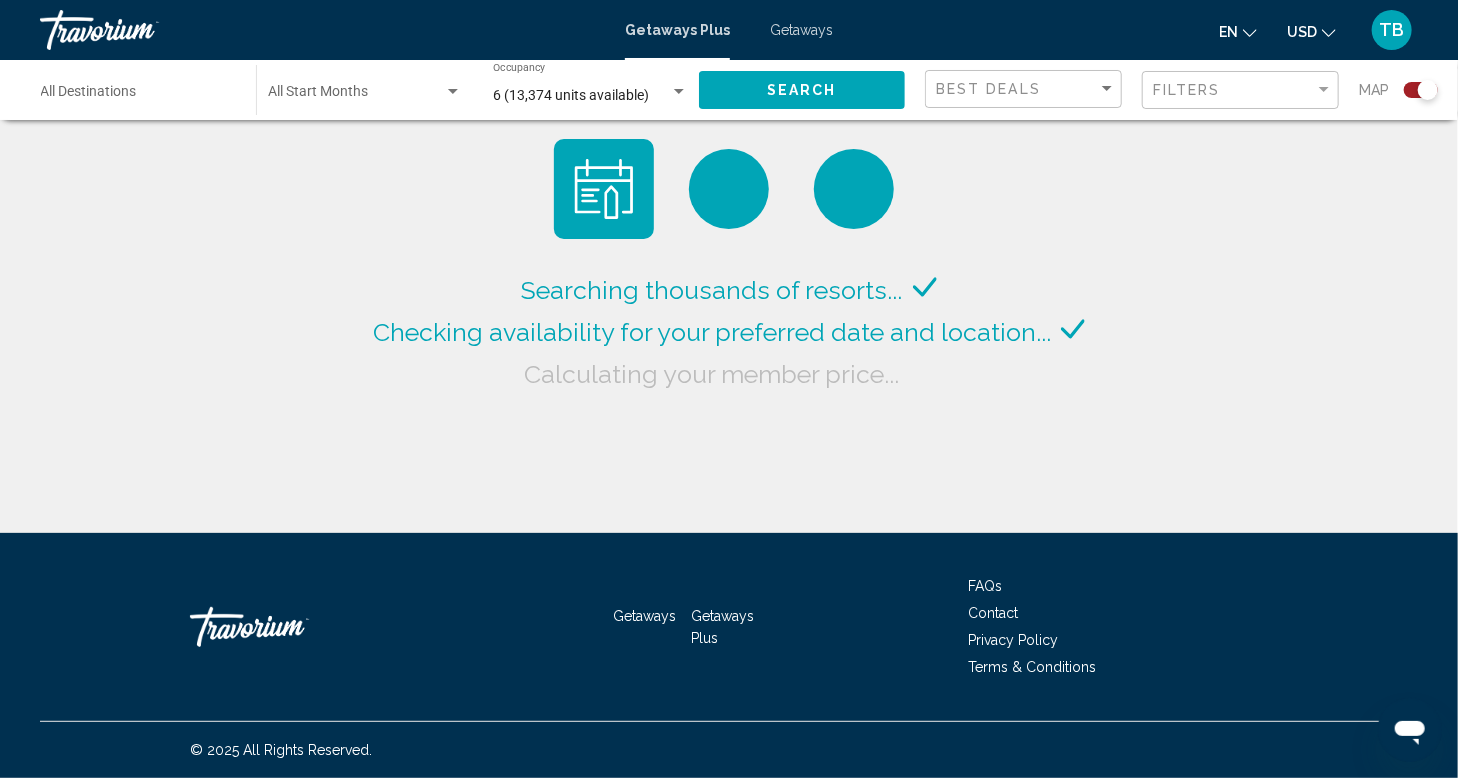 click on "Search" 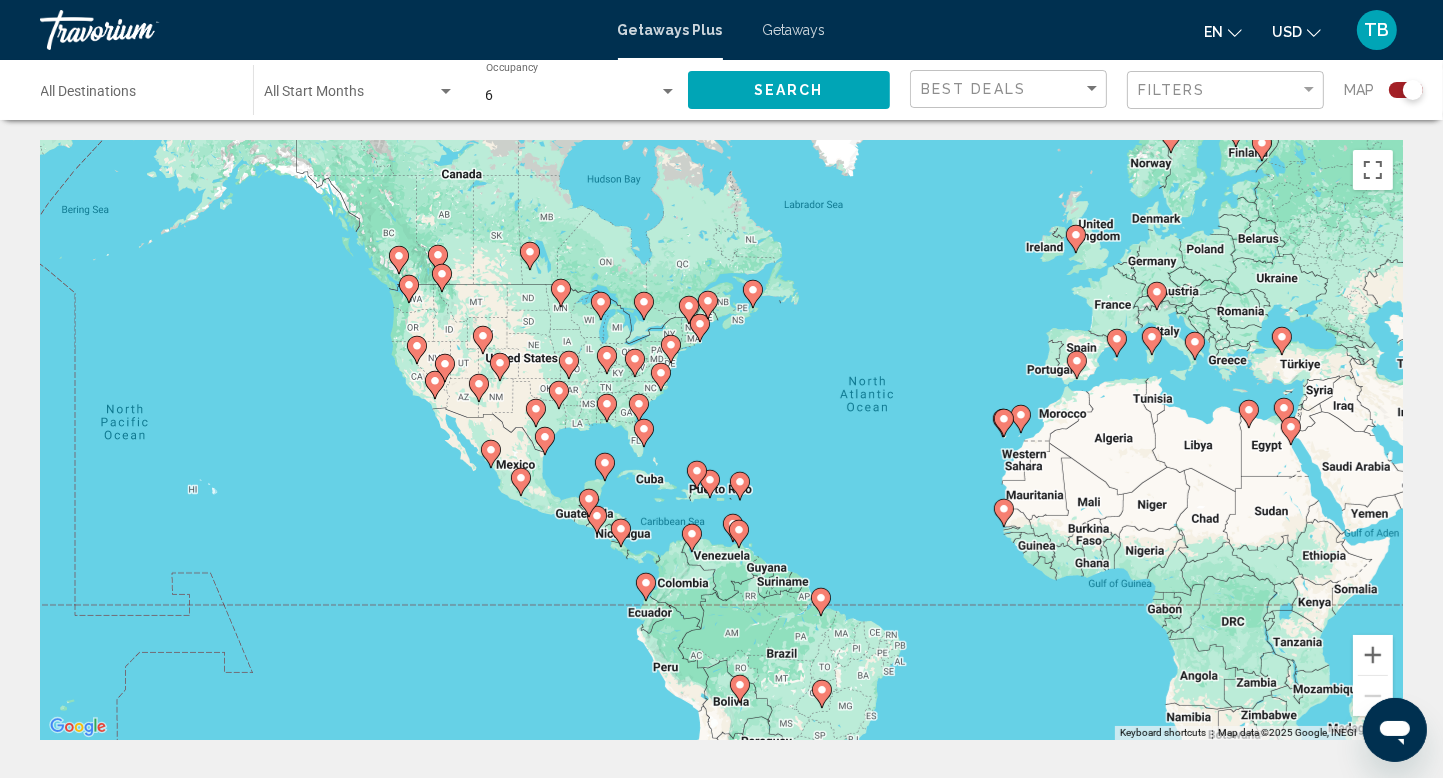 drag, startPoint x: 285, startPoint y: 440, endPoint x: 493, endPoint y: 425, distance: 208.54016 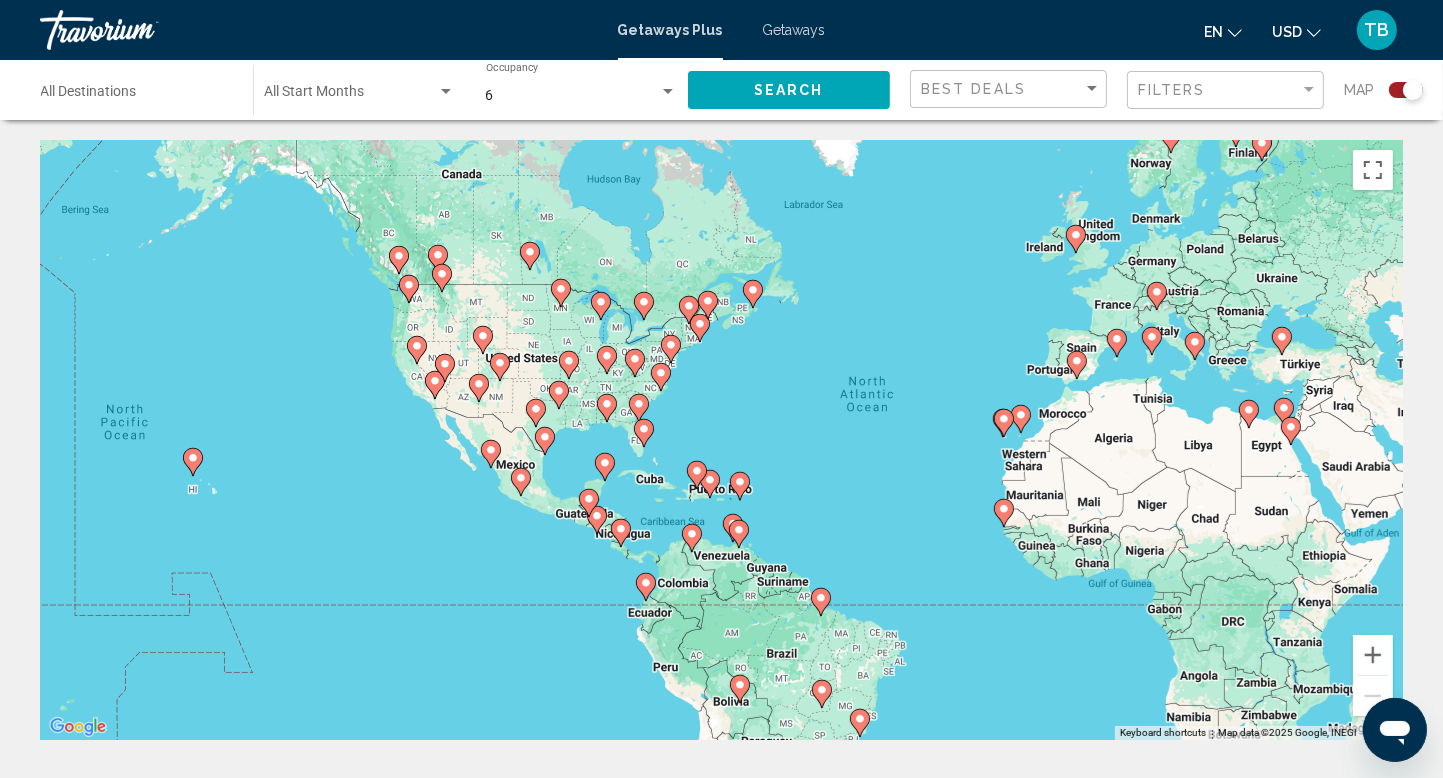 click 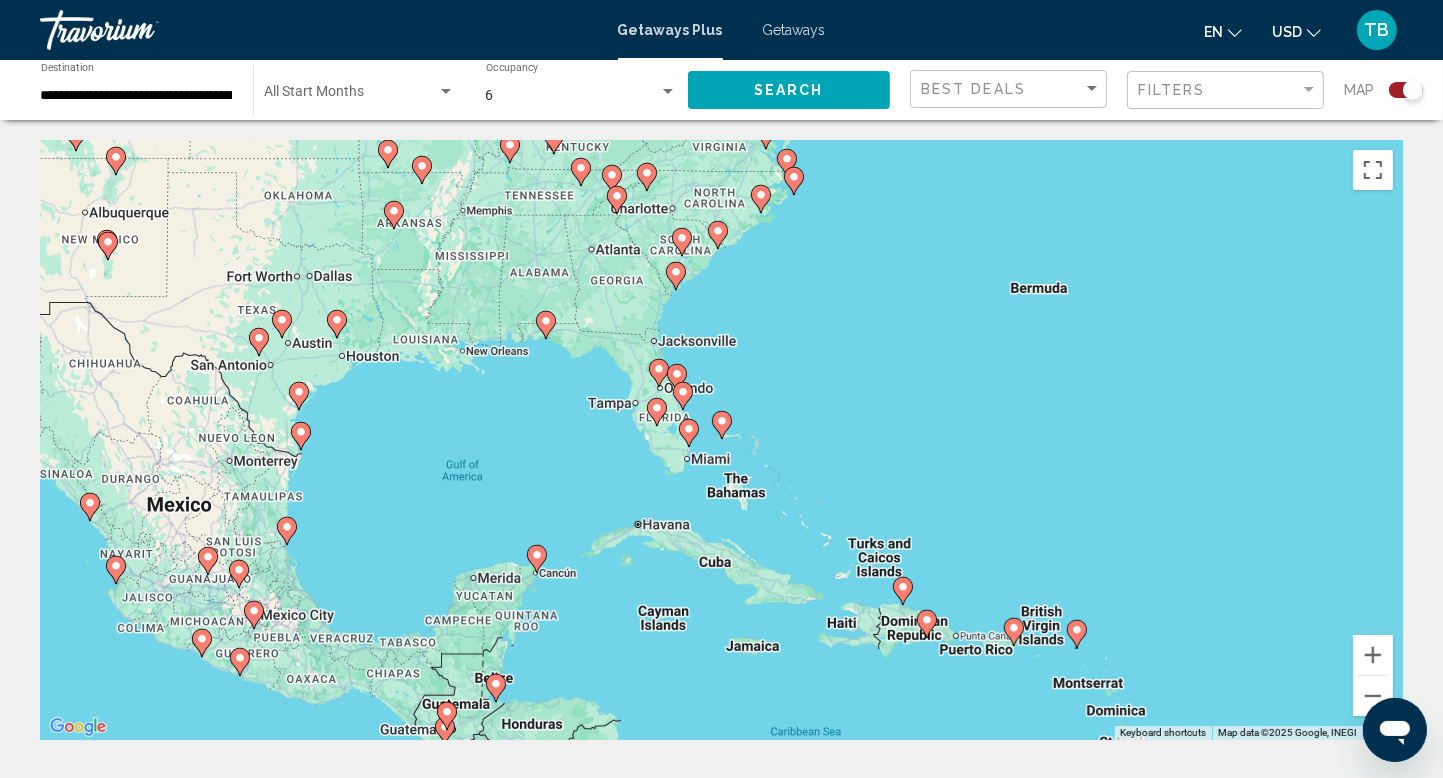 click 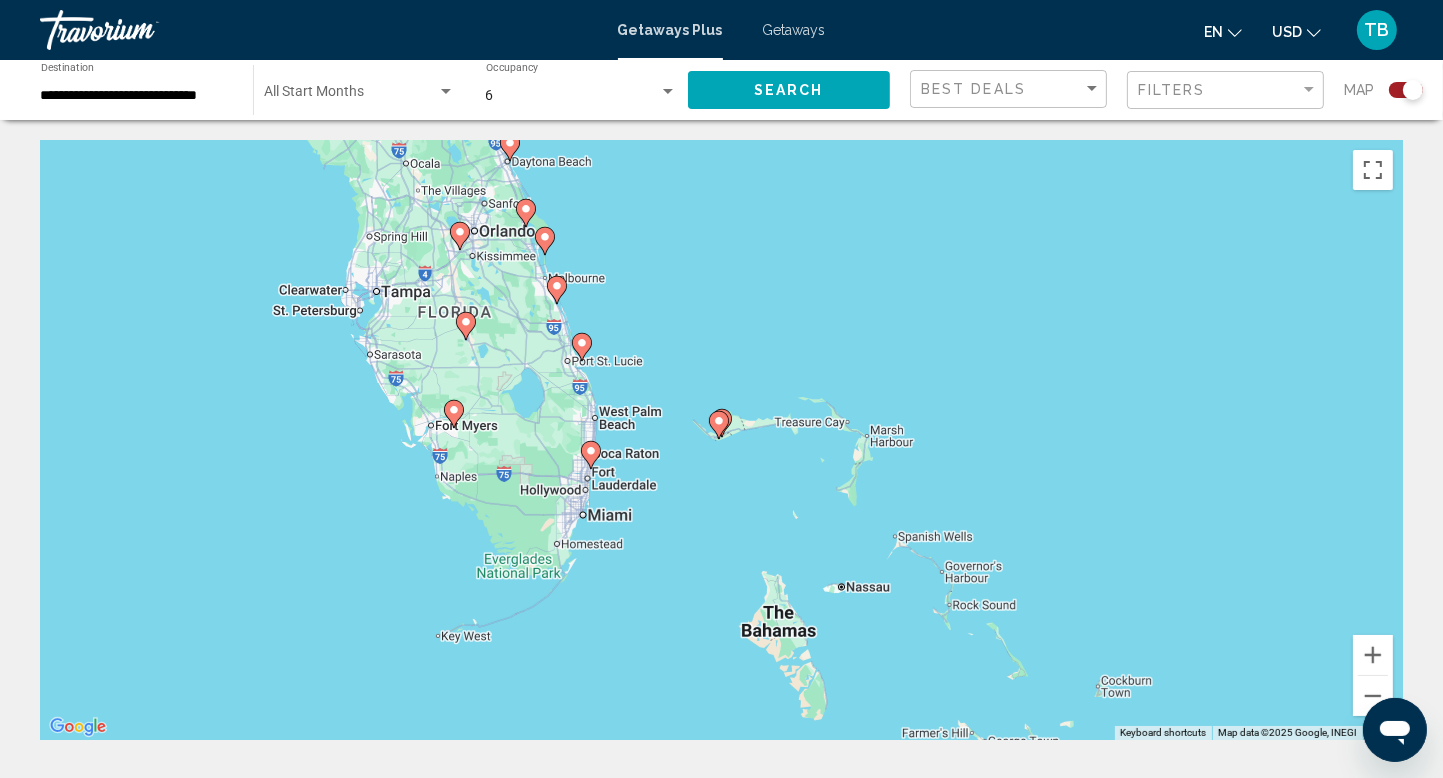 click 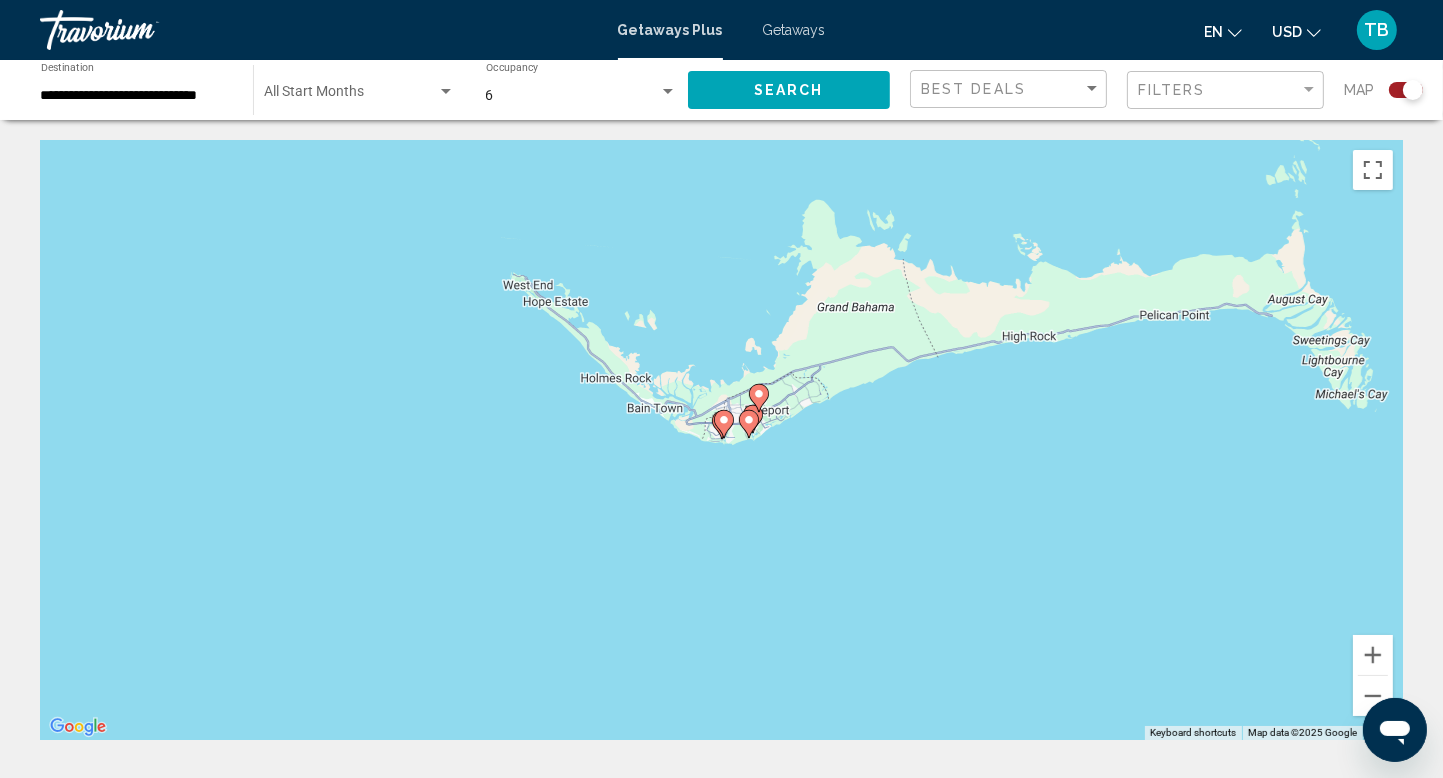click 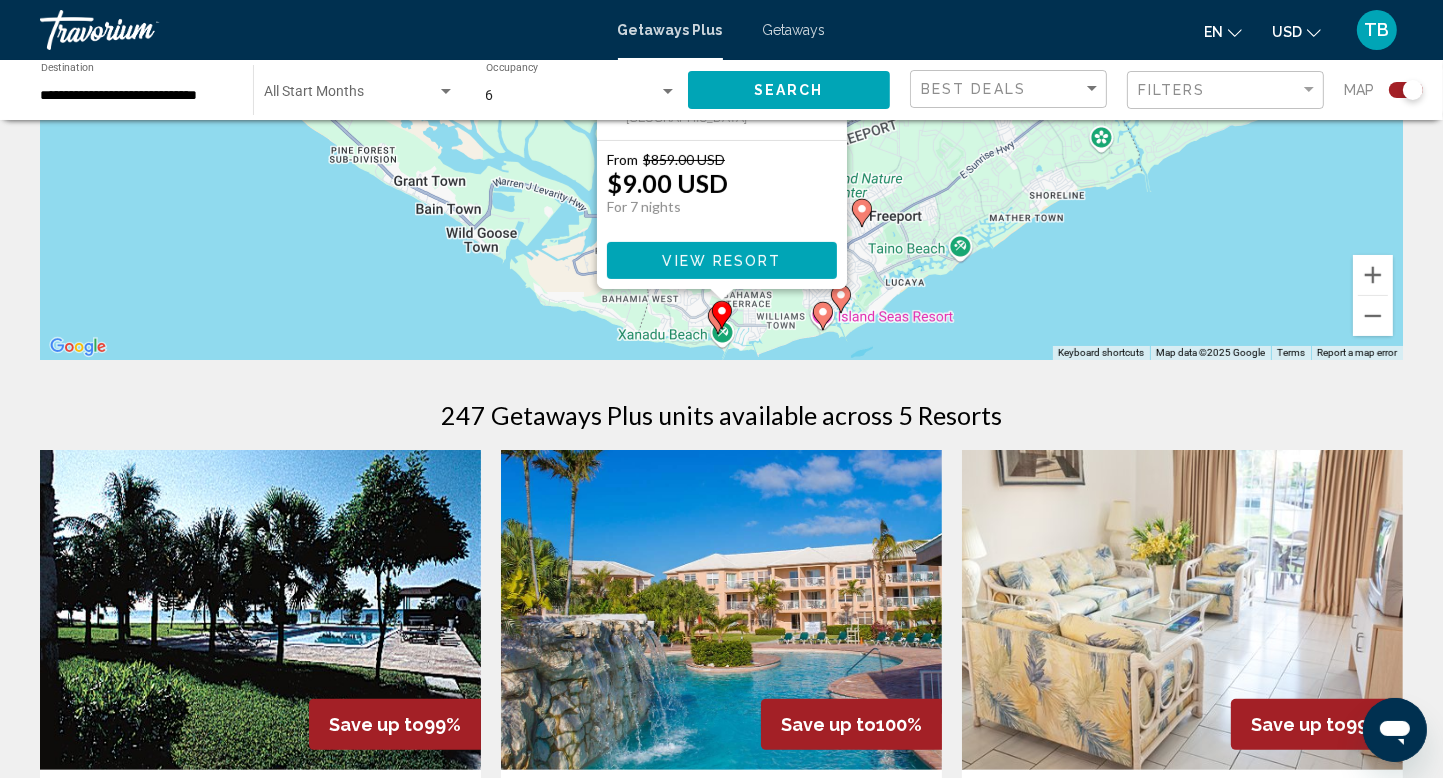 scroll, scrollTop: 266, scrollLeft: 0, axis: vertical 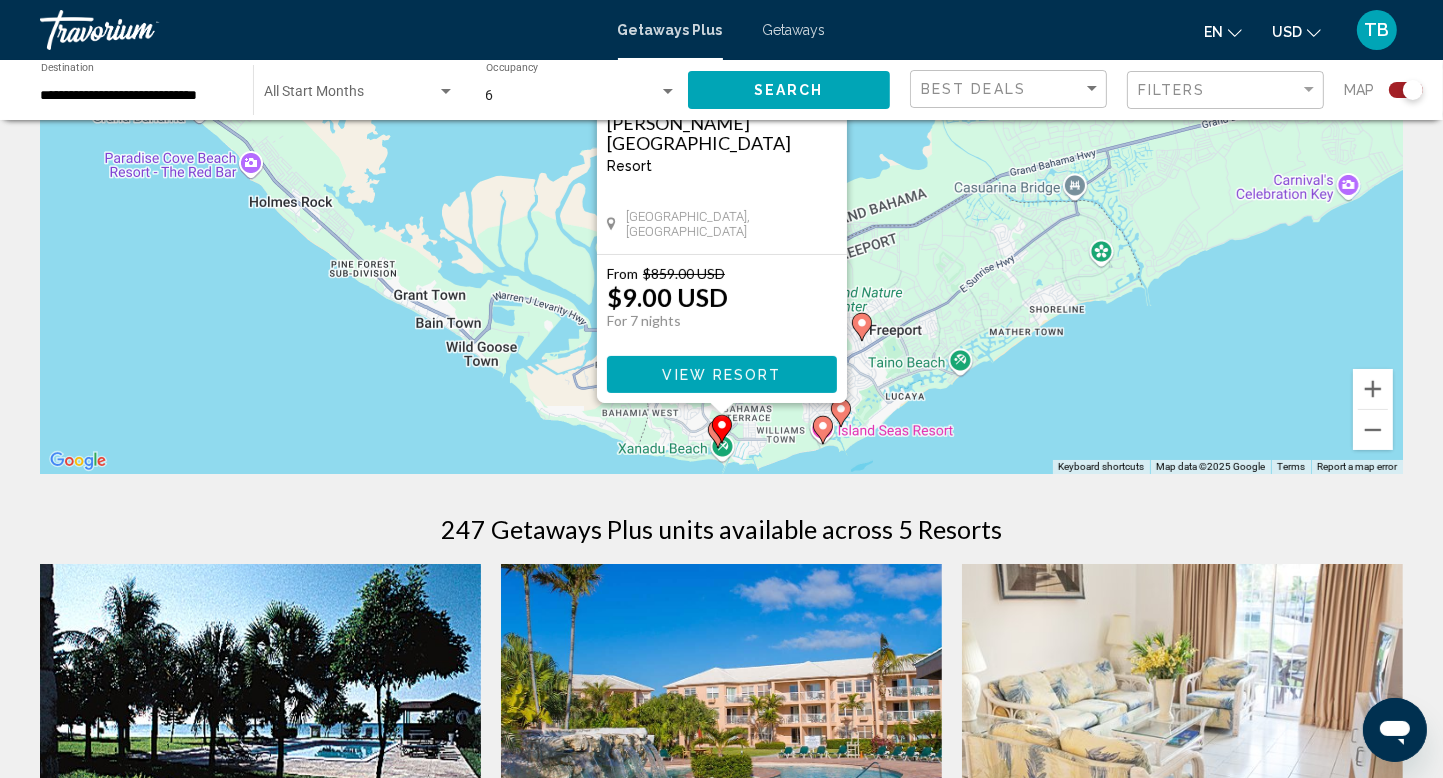 click on "**********" 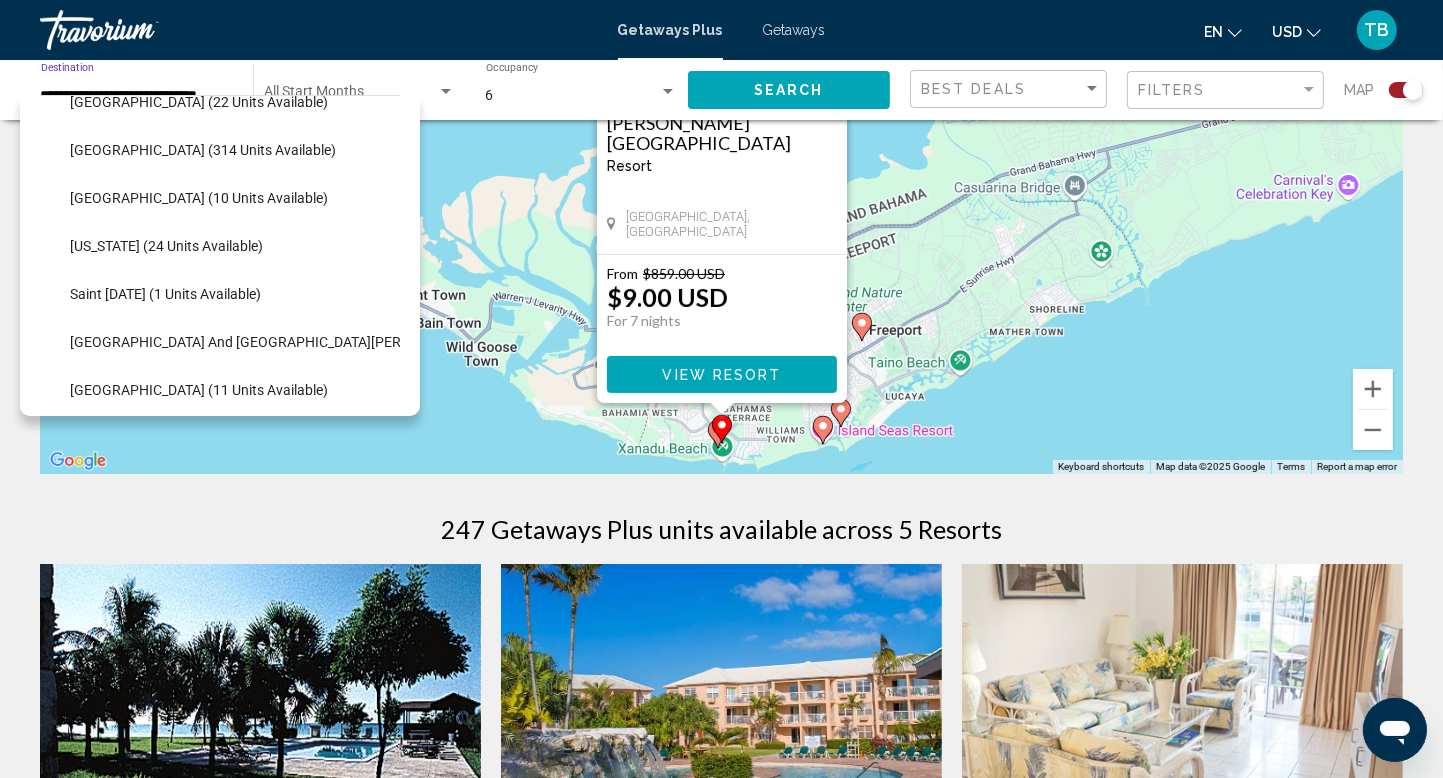 scroll, scrollTop: 0, scrollLeft: 0, axis: both 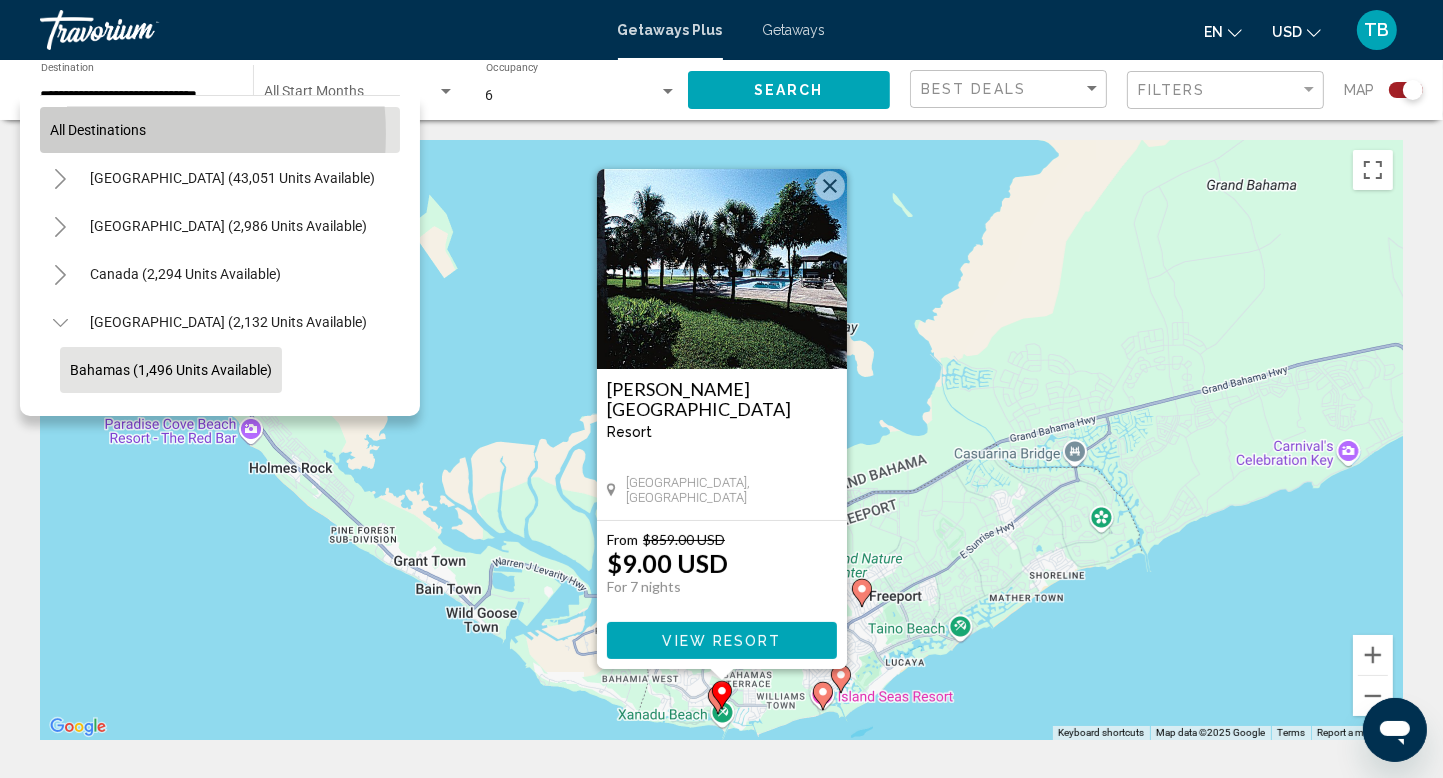 click on "All destinations" at bounding box center [98, 130] 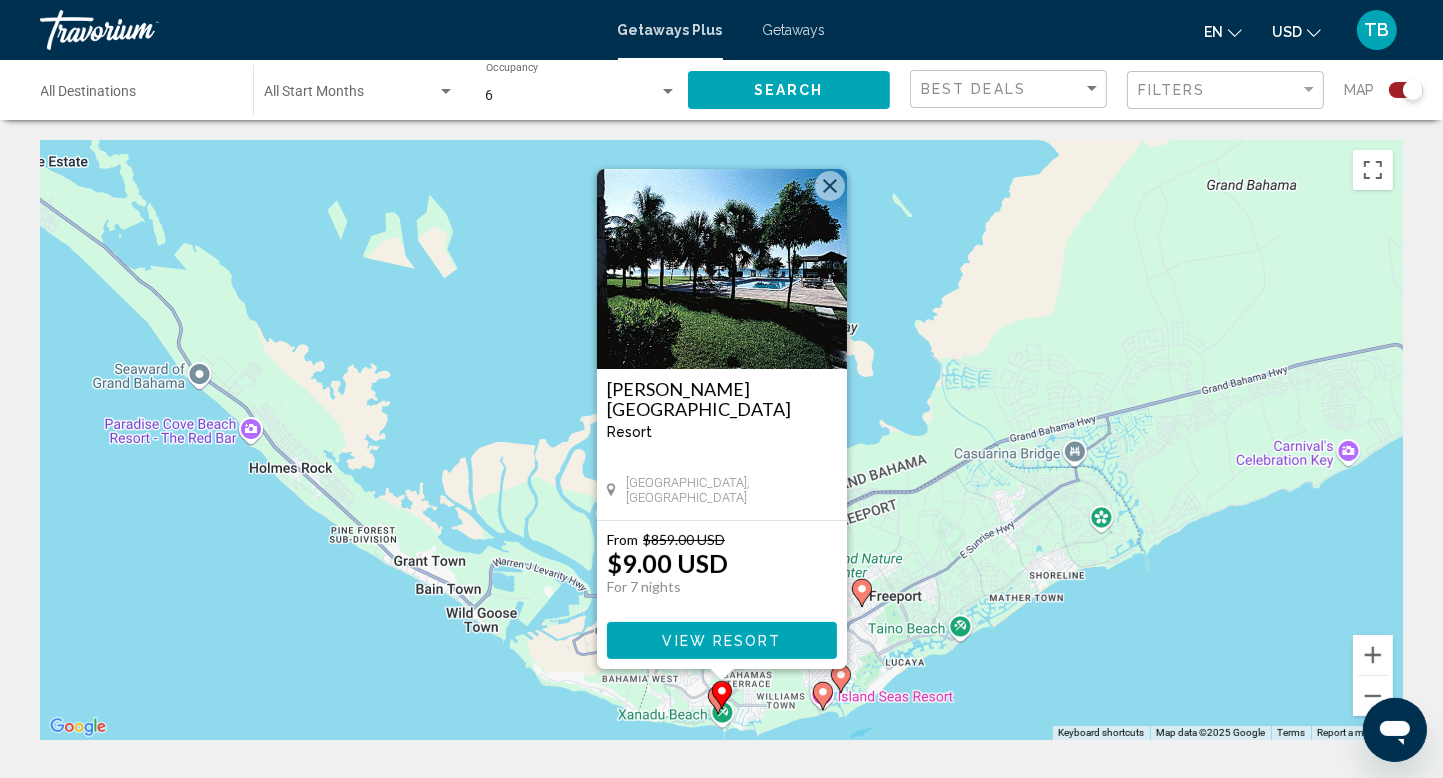 click on "Search" 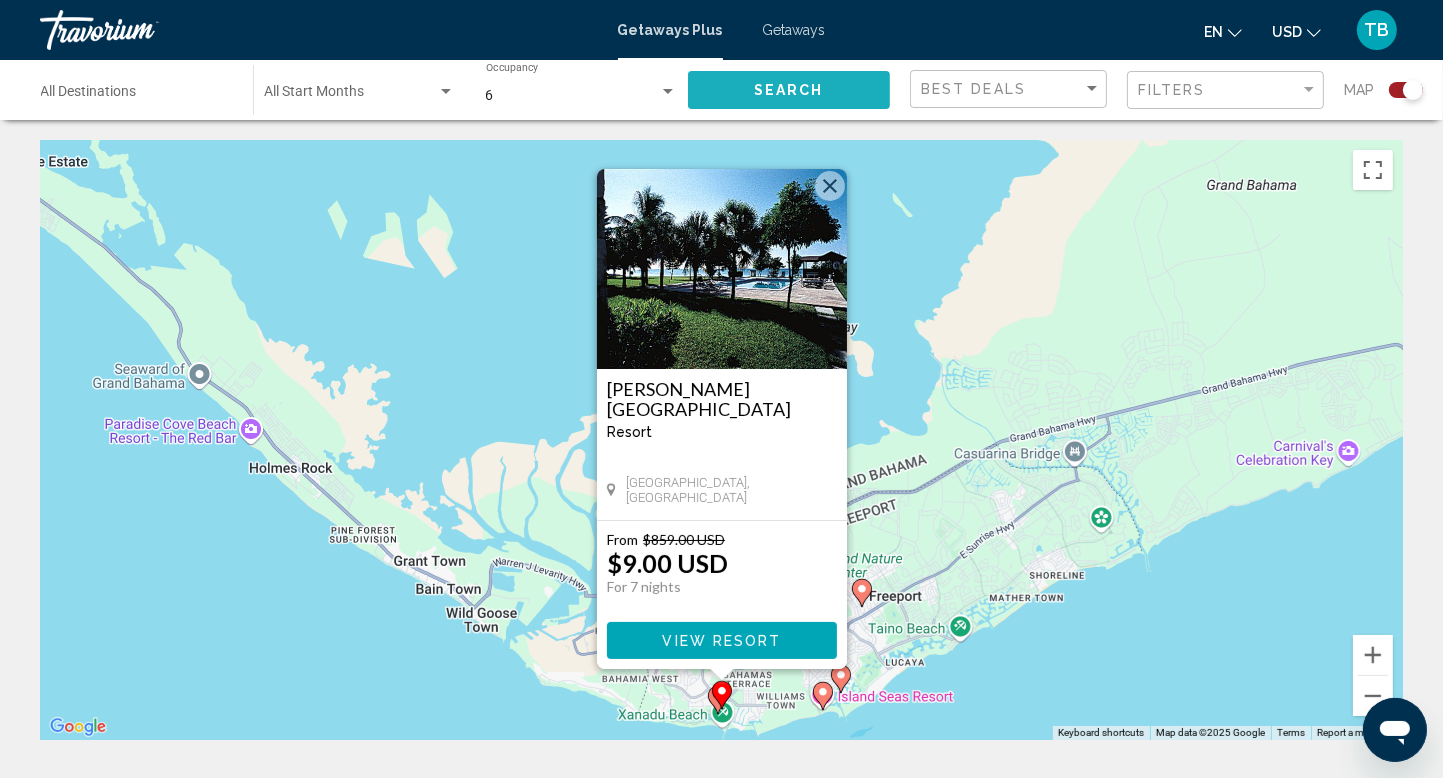 click on "Search" 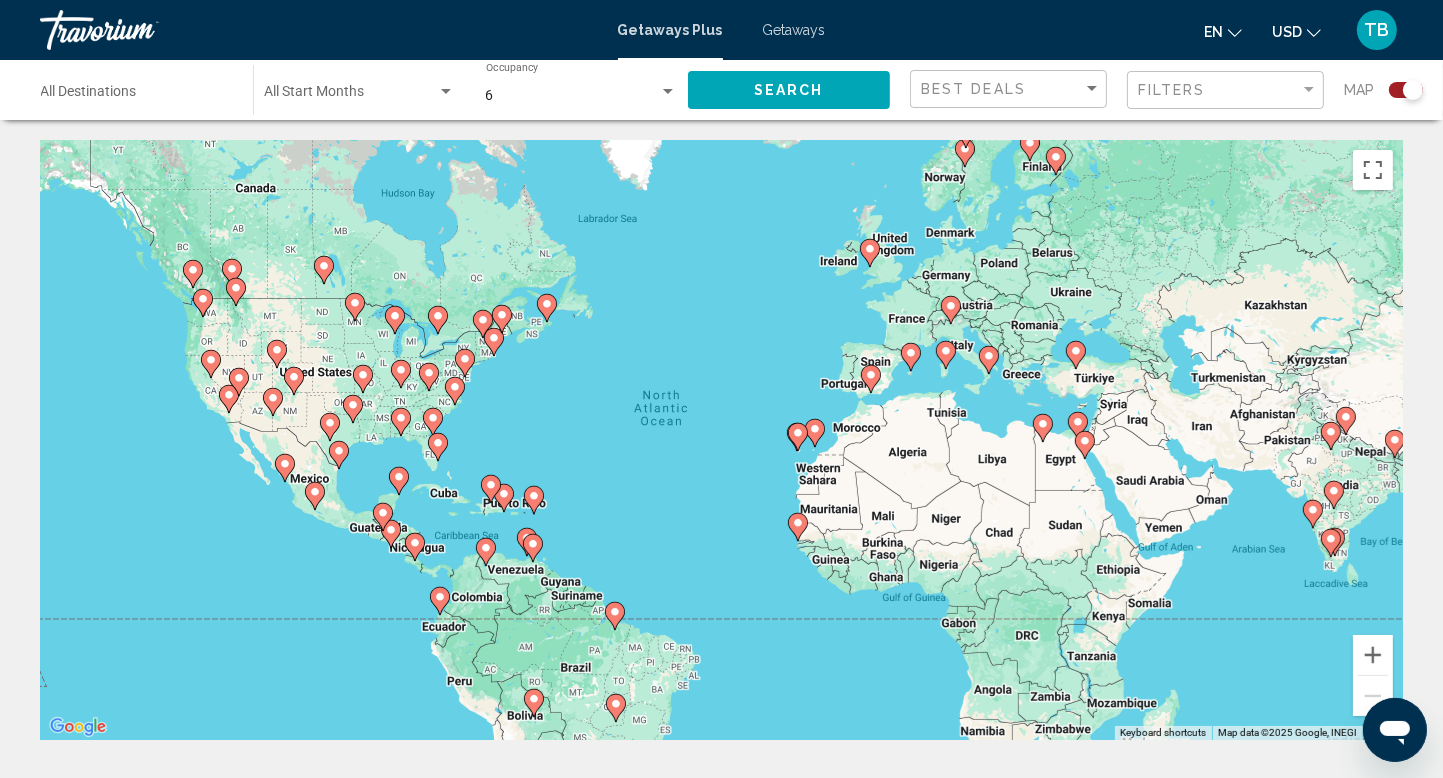 click 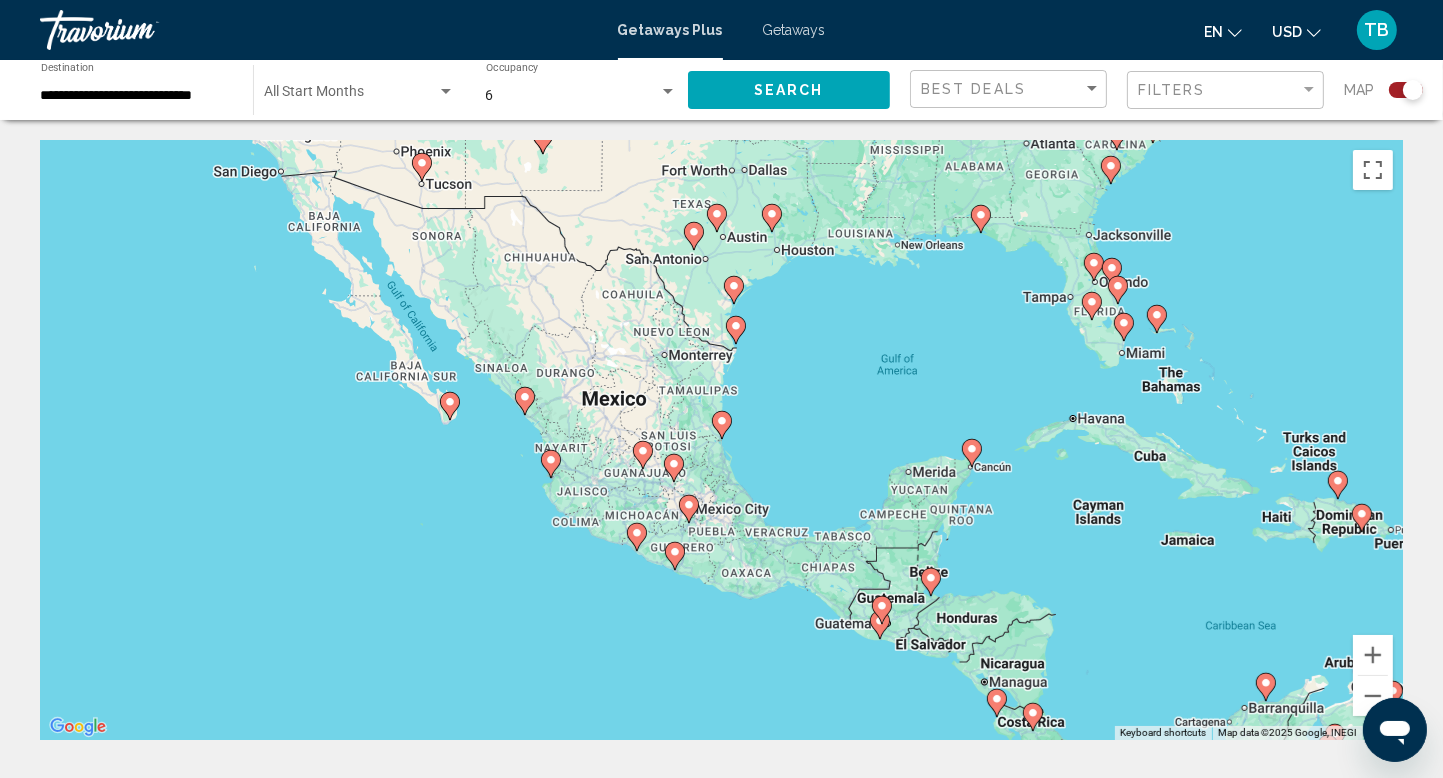 click 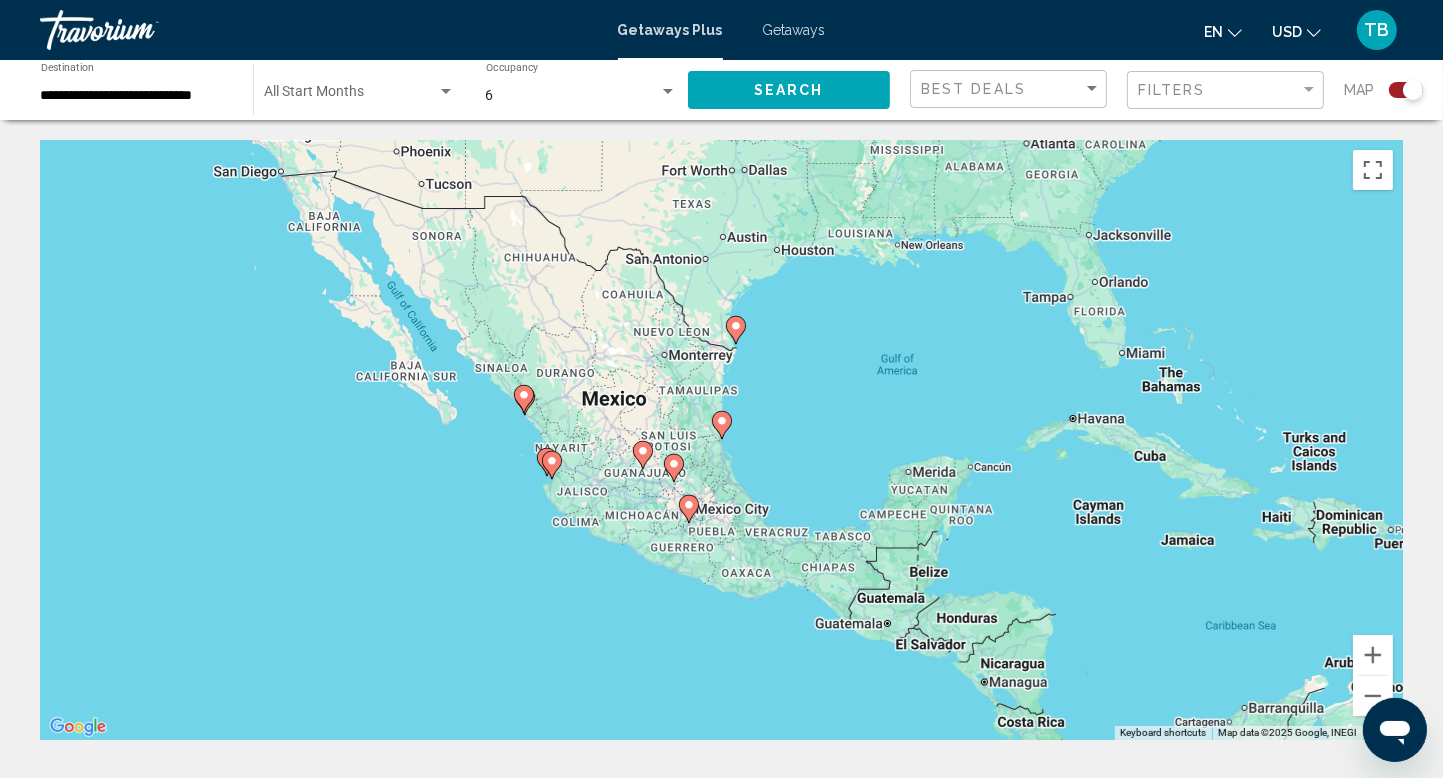 type on "**********" 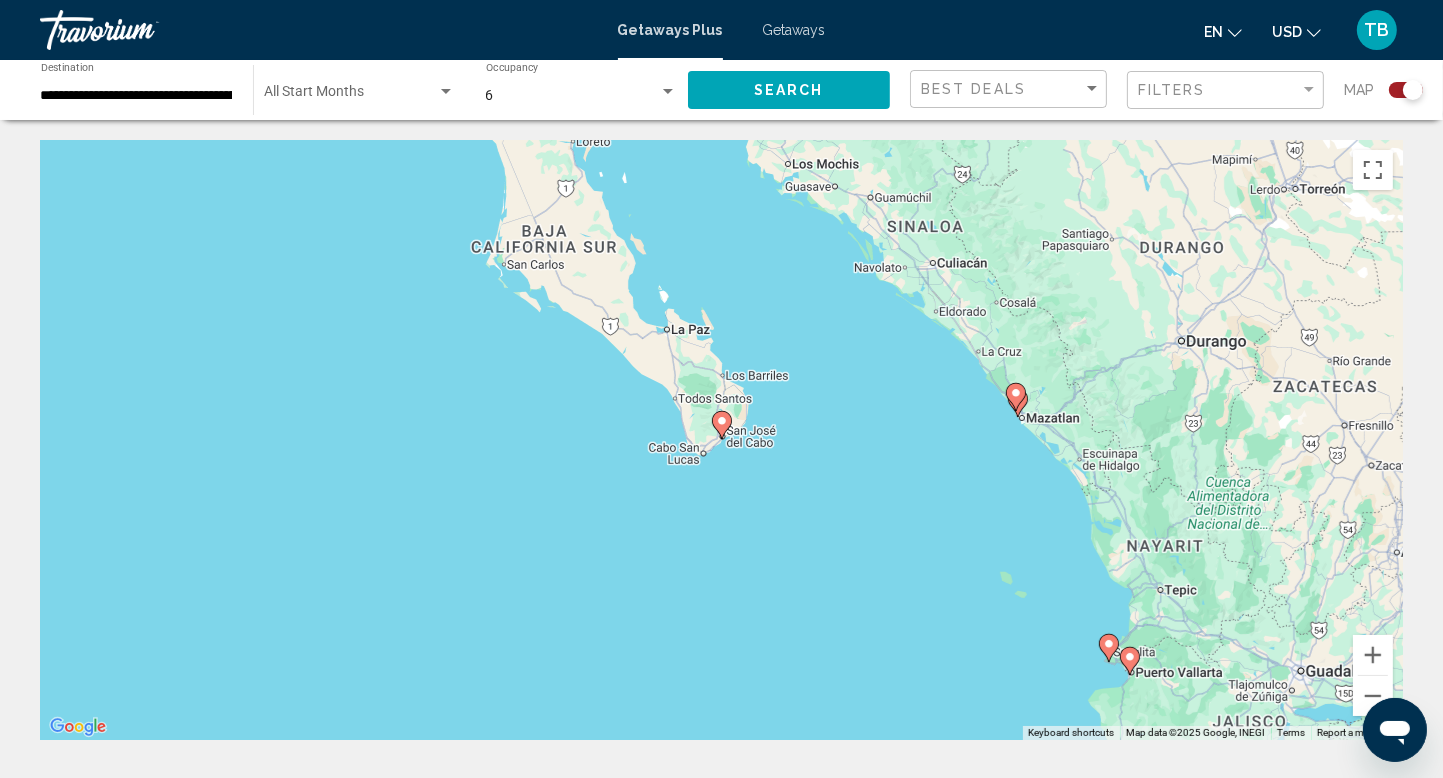 click 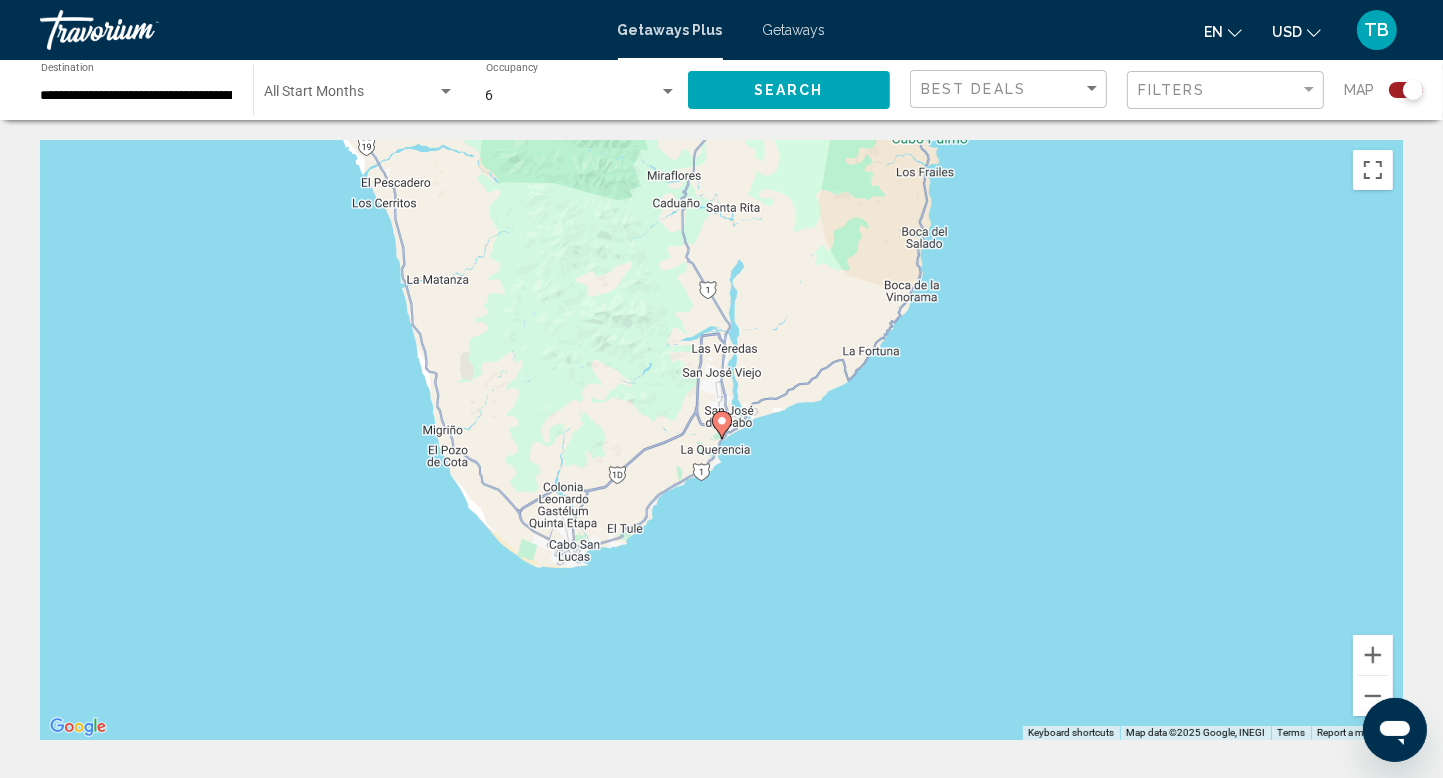 click 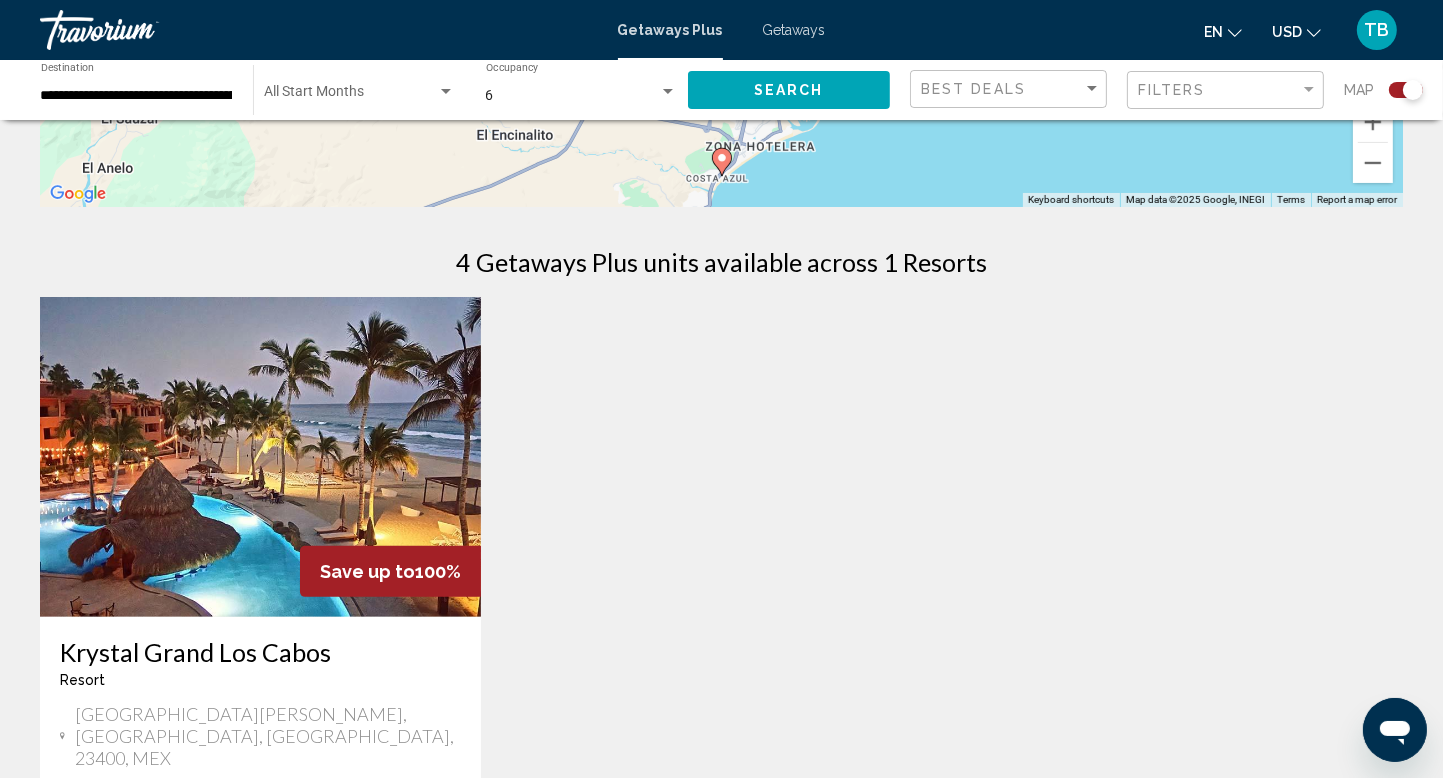 scroll, scrollTop: 800, scrollLeft: 0, axis: vertical 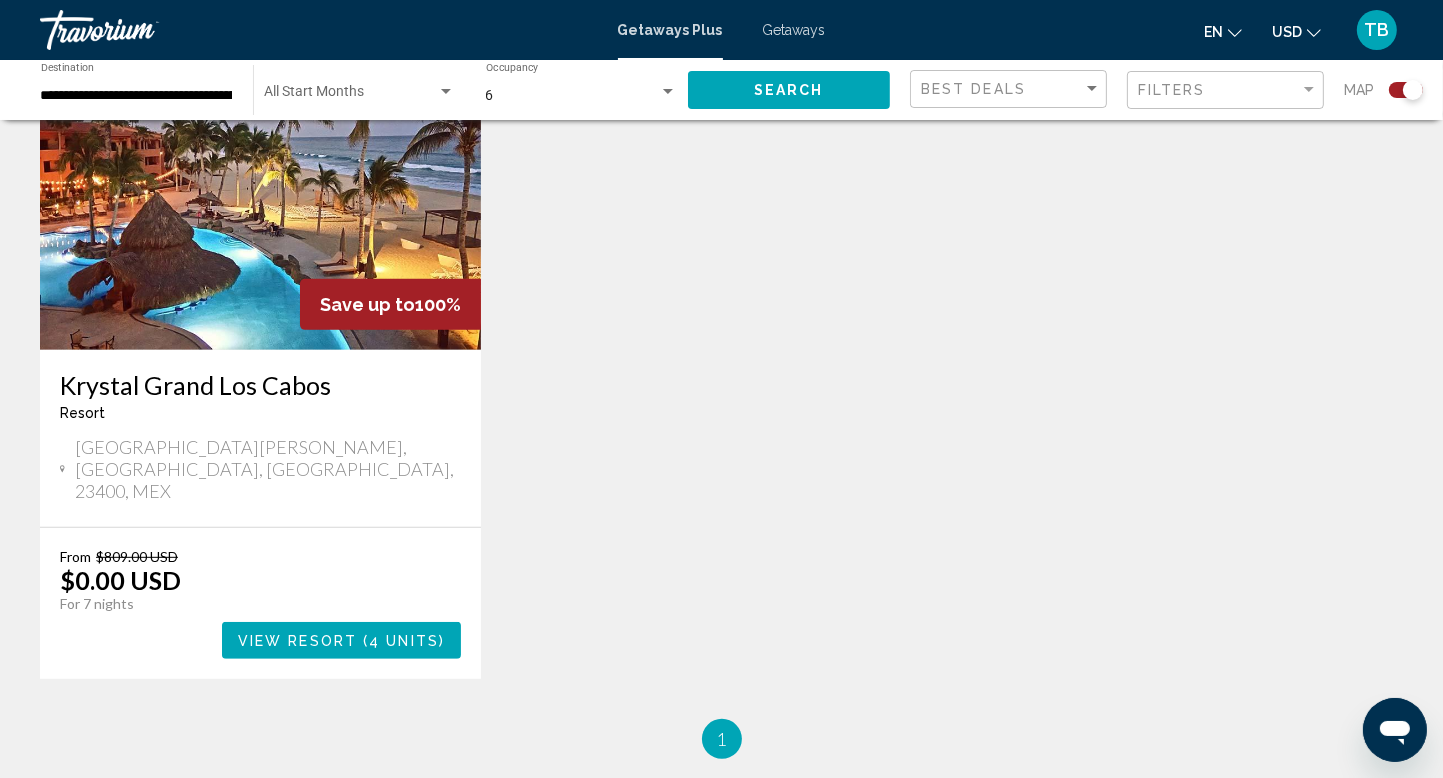 click at bounding box center (360, 641) 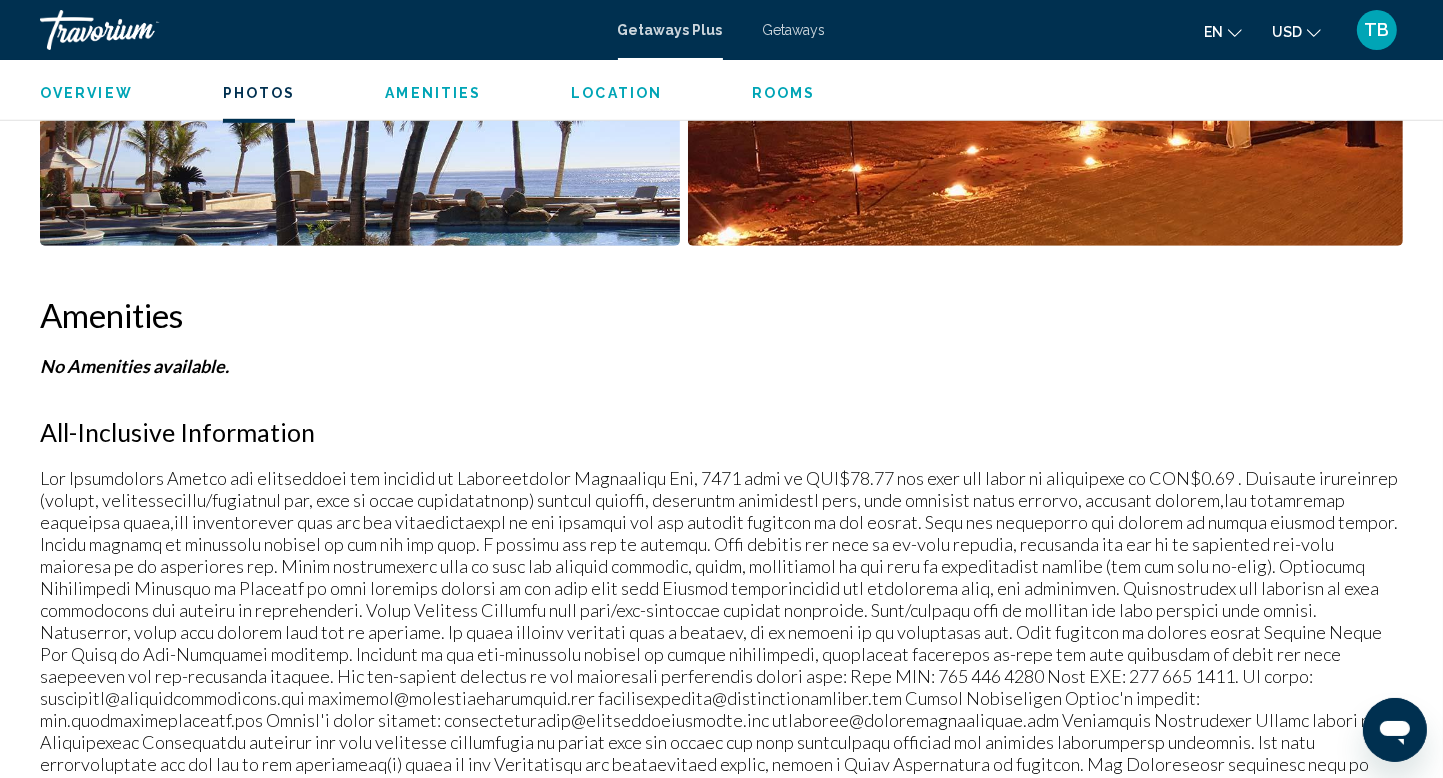 scroll, scrollTop: 800, scrollLeft: 0, axis: vertical 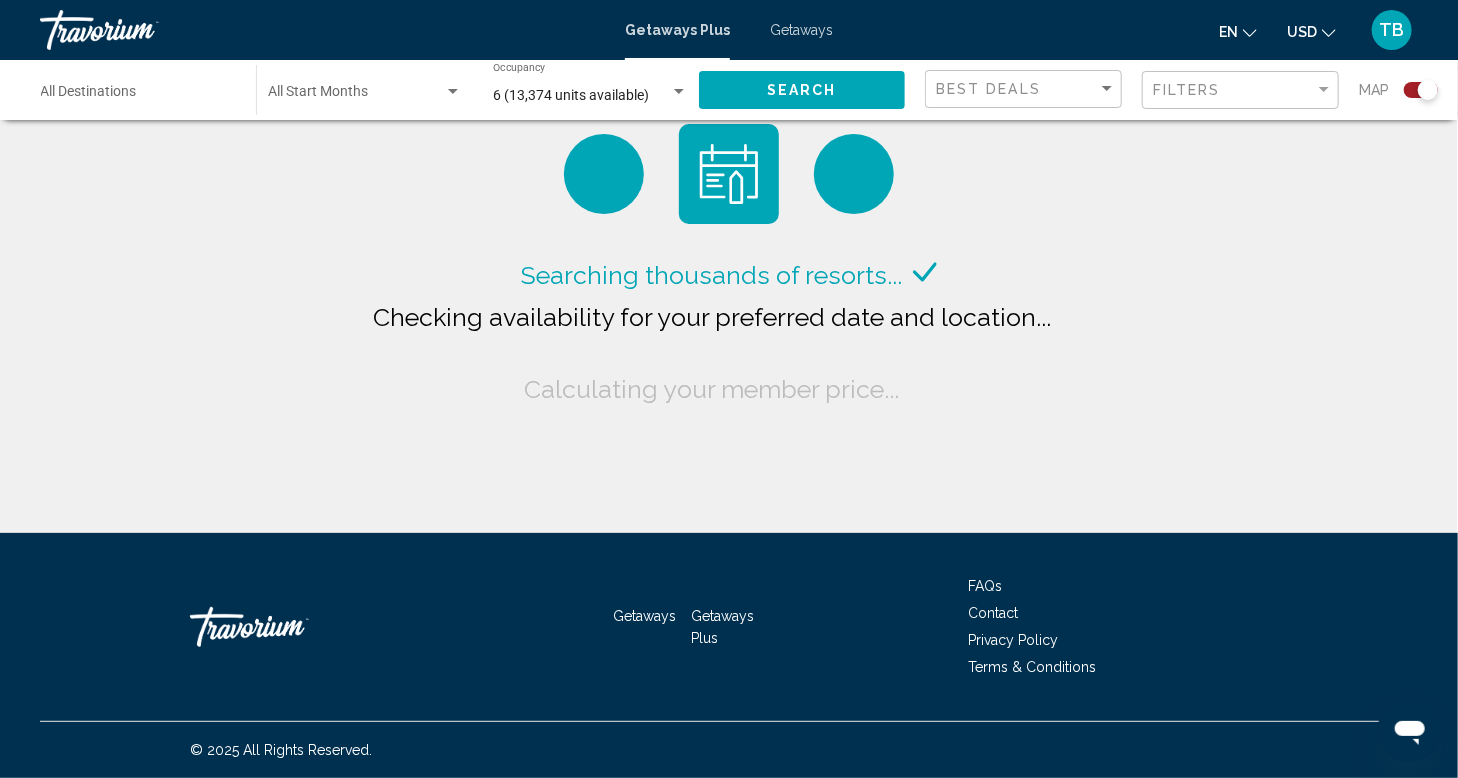 click on "Destination All Destinations" at bounding box center [138, 96] 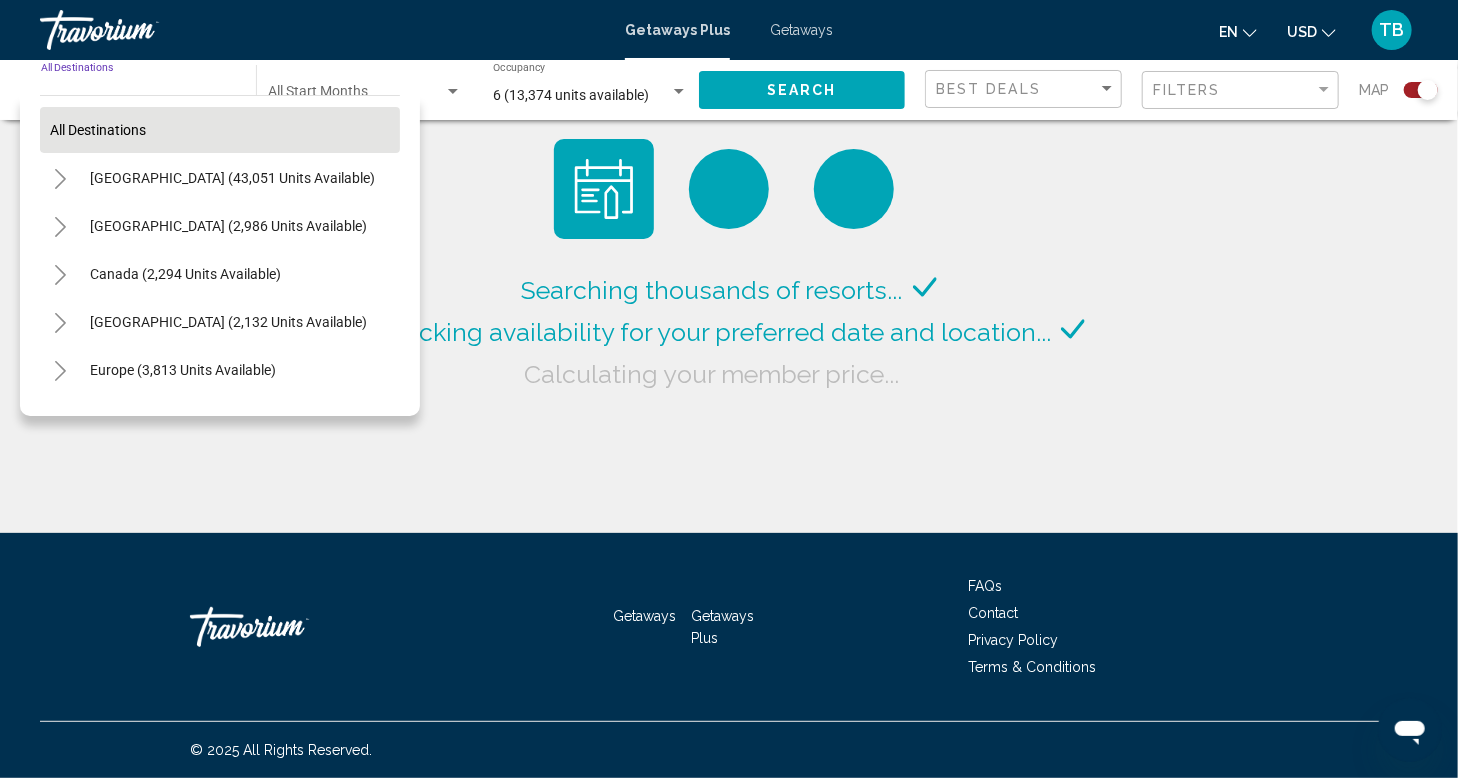 click on "All destinations" at bounding box center [98, 130] 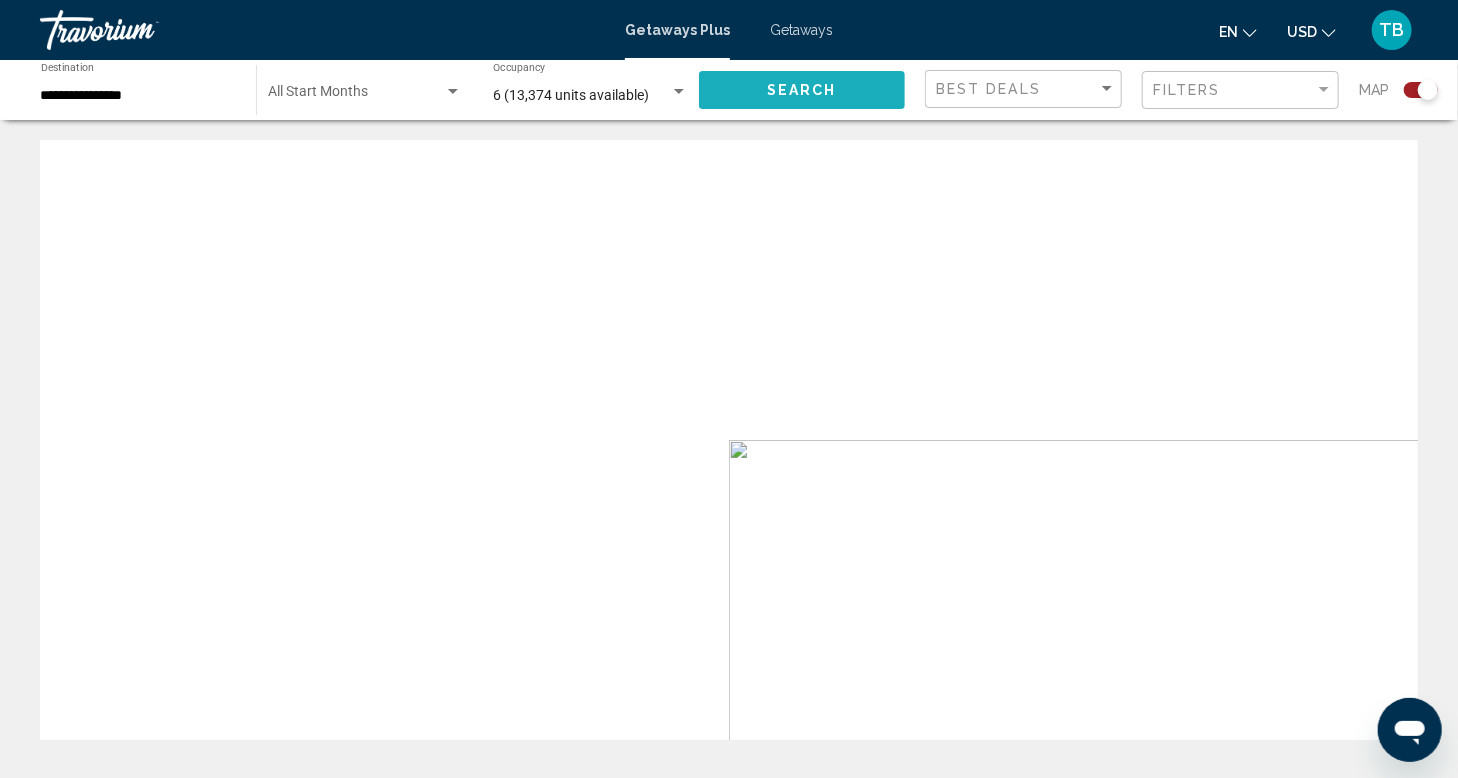 click on "Search" 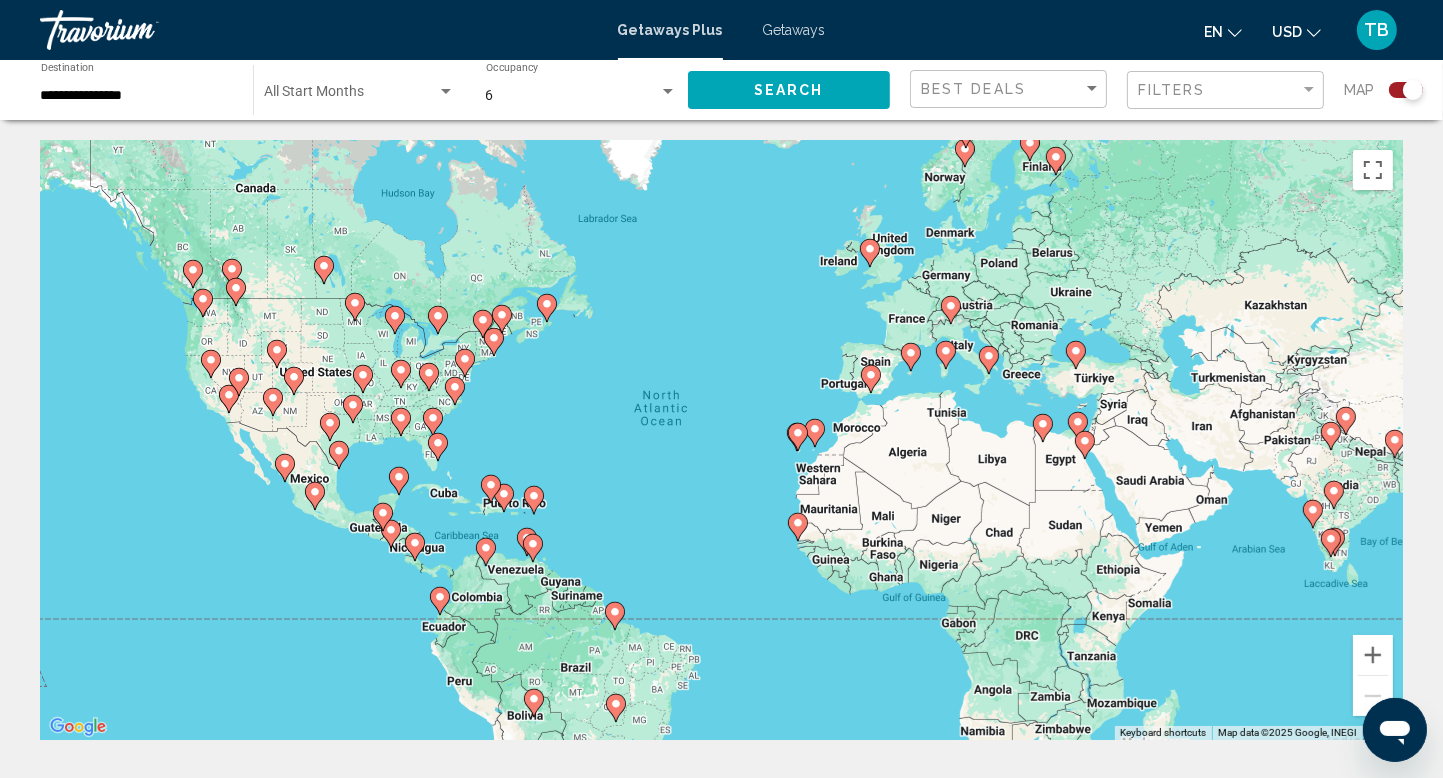 click on "To navigate, press the arrow keys. To activate drag with keyboard, press Alt + Enter. Once in keyboard drag state, use the arrow keys to move the marker. To complete the drag, press the Enter key. To cancel, press Escape." at bounding box center [721, 440] 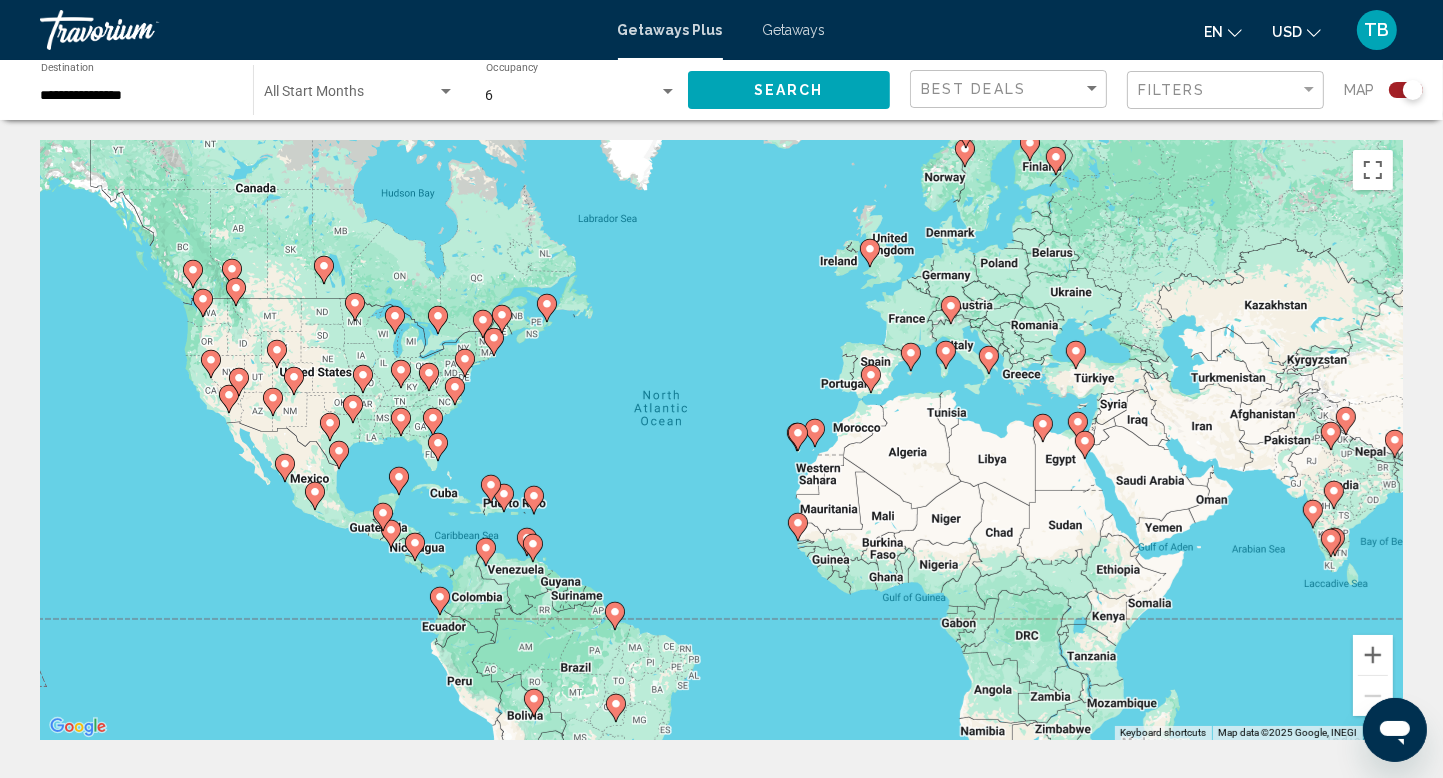 click on "To navigate, press the arrow keys. To activate drag with keyboard, press Alt + Enter. Once in keyboard drag state, use the arrow keys to move the marker. To complete the drag, press the Enter key. To cancel, press Escape." at bounding box center (721, 440) 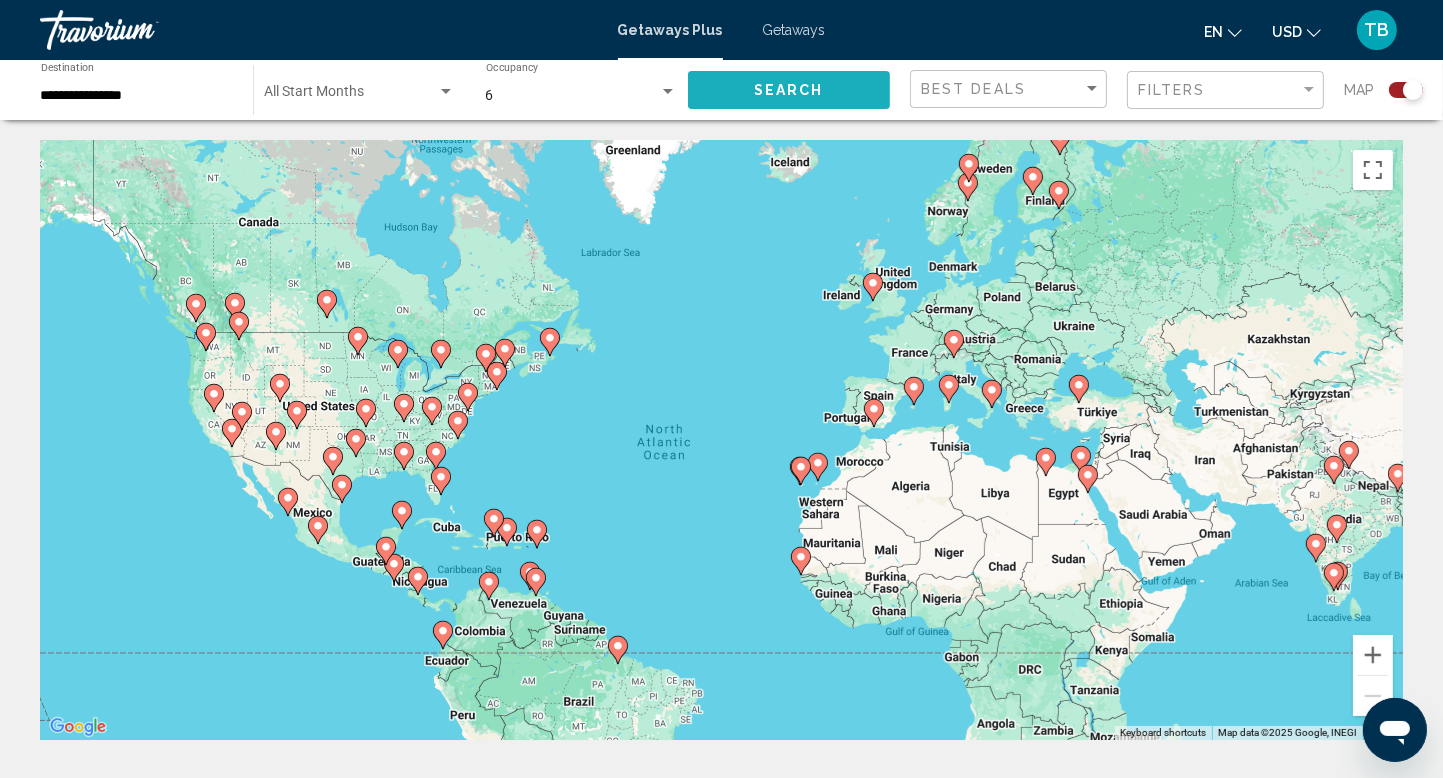click on "Search" 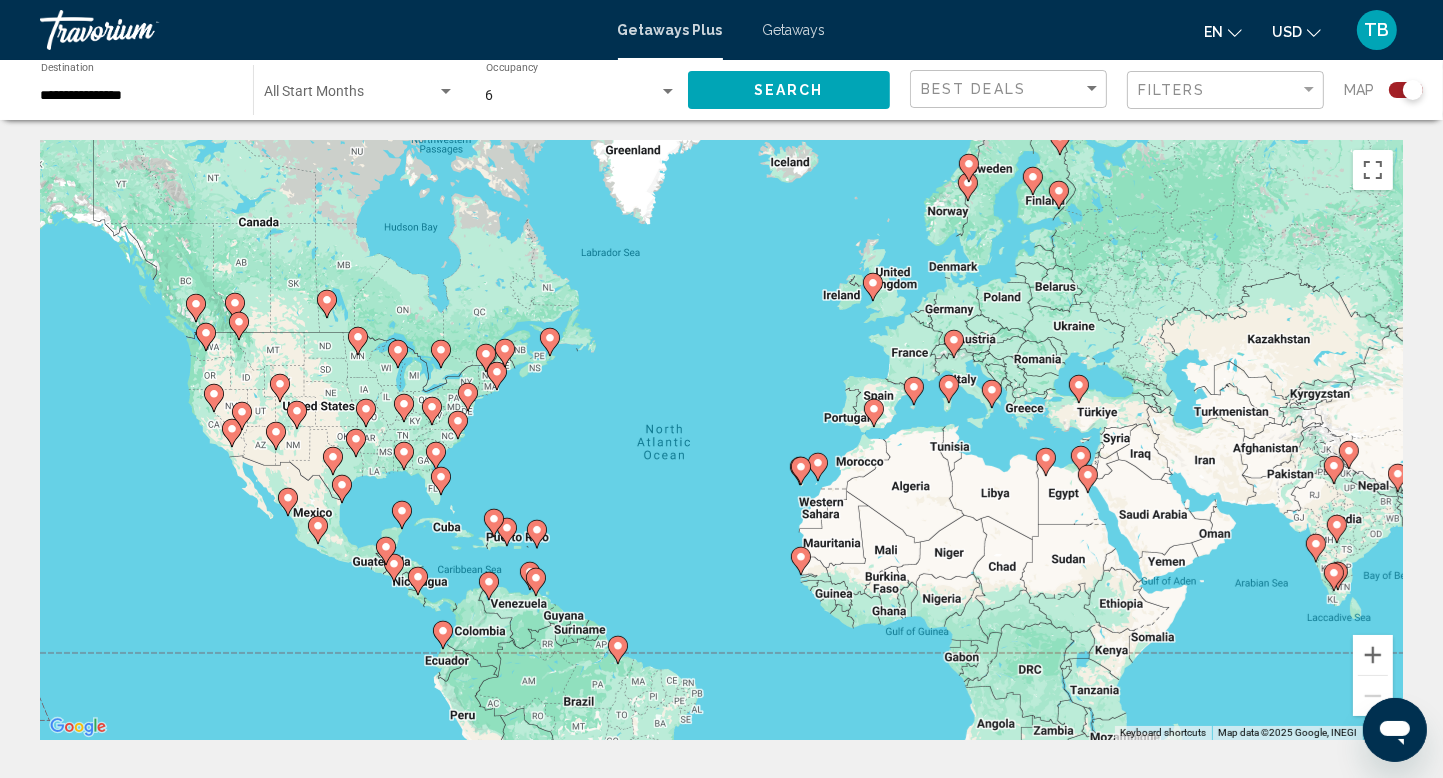 click on "To navigate, press the arrow keys. To activate drag with keyboard, press Alt + Enter. Once in keyboard drag state, use the arrow keys to move the marker. To complete the drag, press the Enter key. To cancel, press Escape." at bounding box center [721, 440] 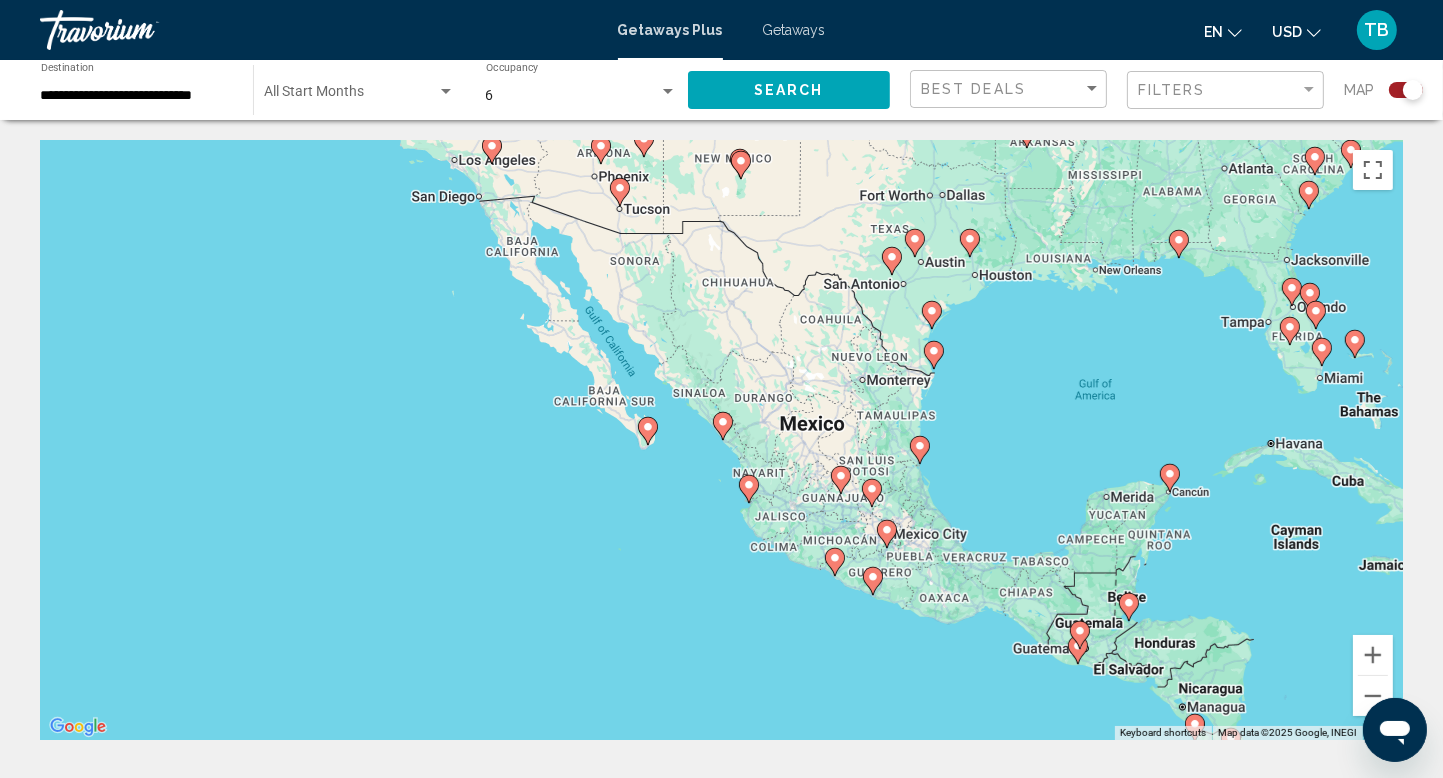 click 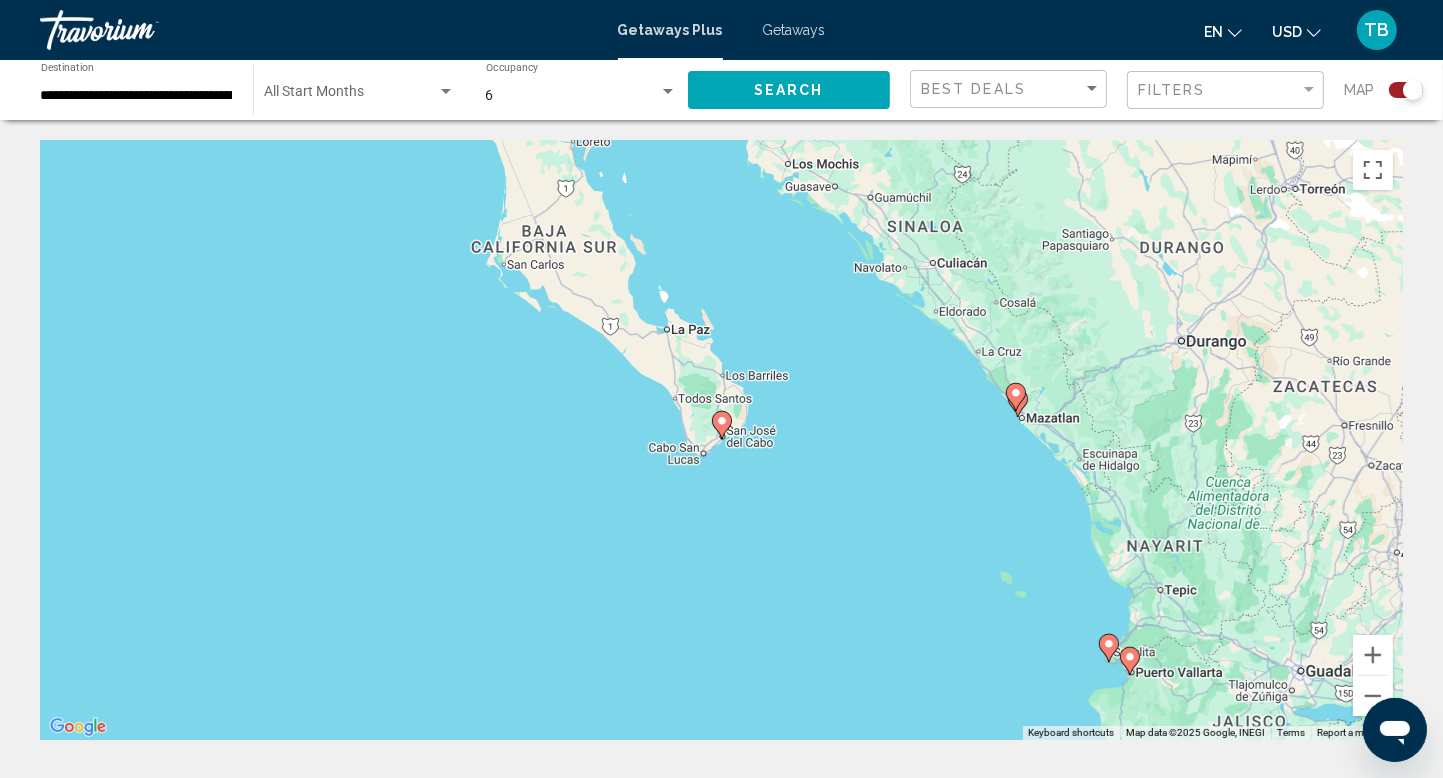 click 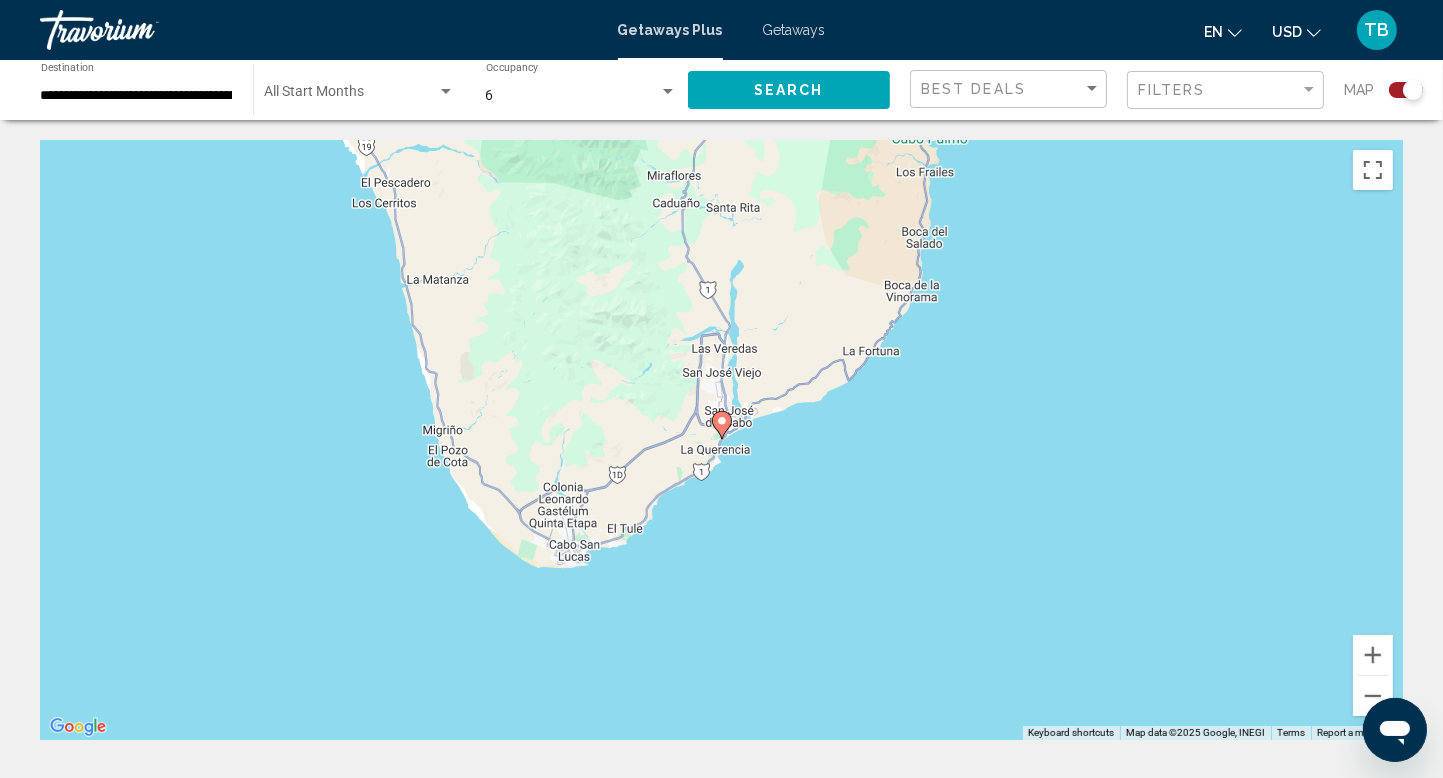 click 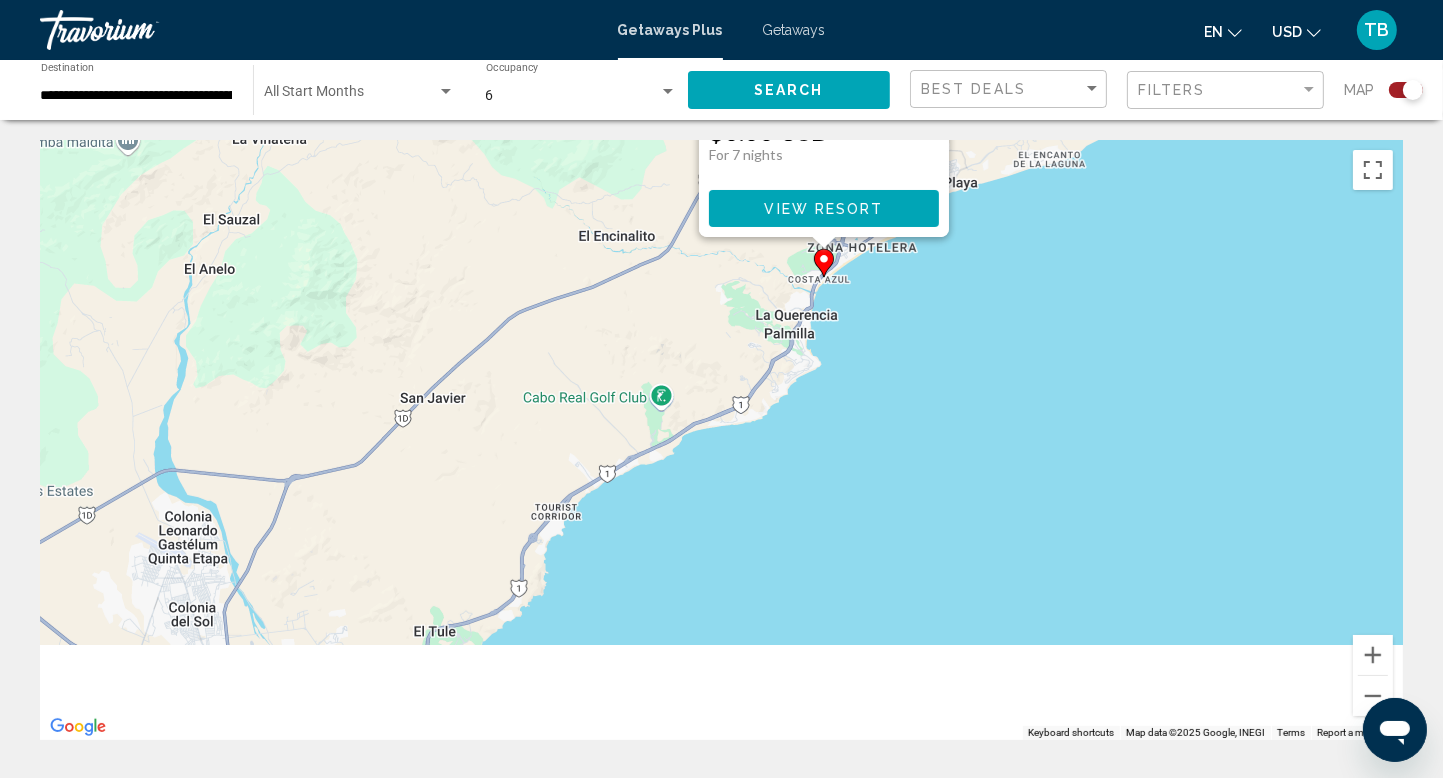 drag, startPoint x: 927, startPoint y: 471, endPoint x: 1124, endPoint y: -71, distance: 576.6914 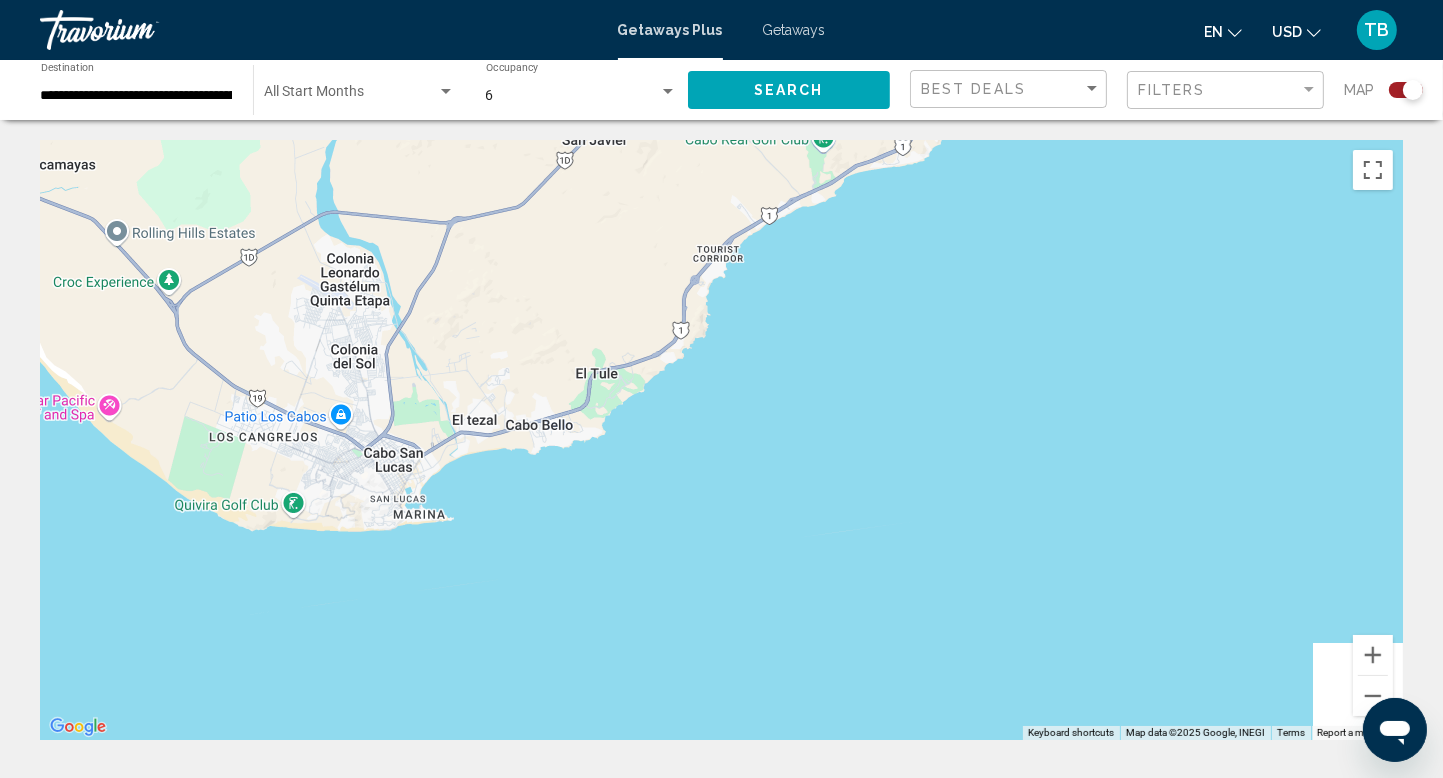 drag, startPoint x: 446, startPoint y: 537, endPoint x: 580, endPoint y: 313, distance: 261.02106 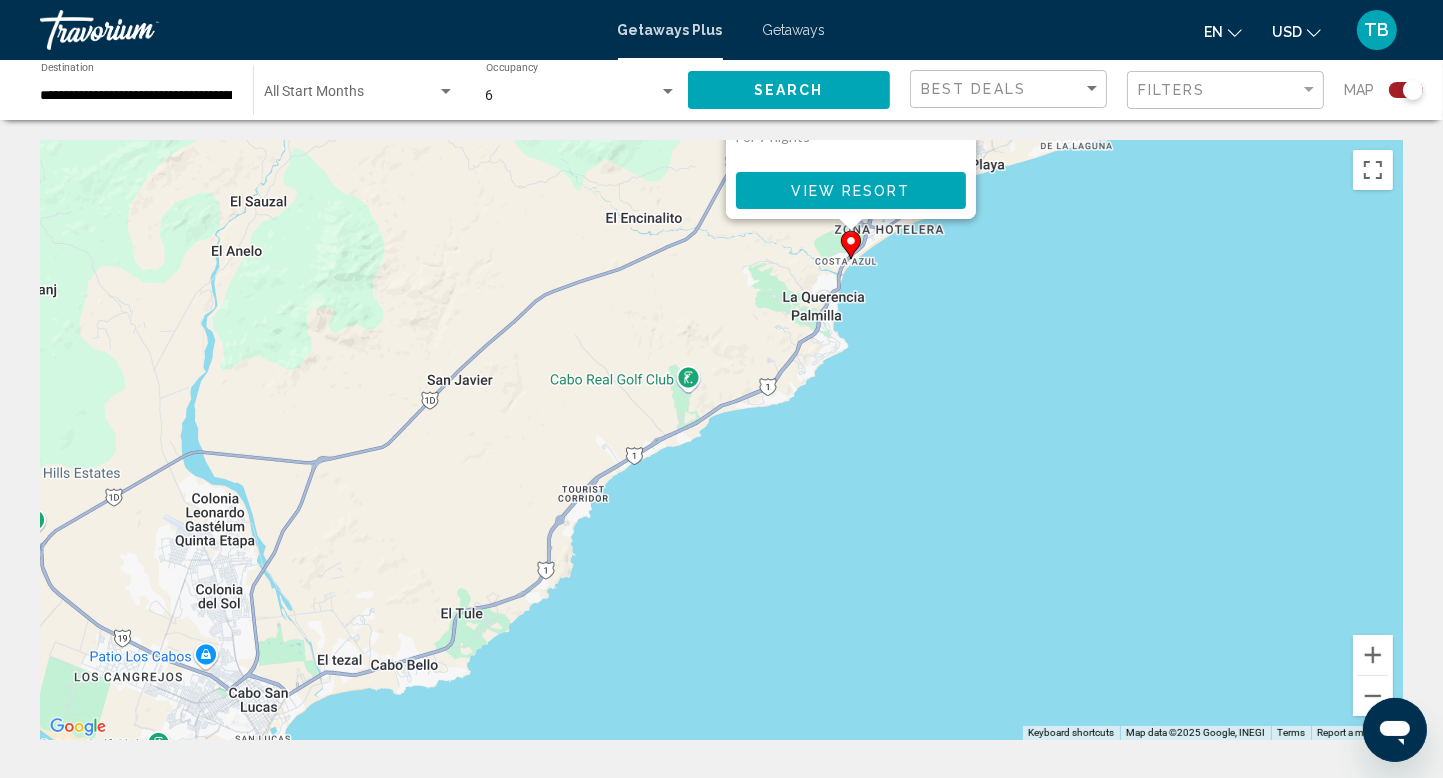 drag, startPoint x: 697, startPoint y: 200, endPoint x: 555, endPoint y: 430, distance: 270.30353 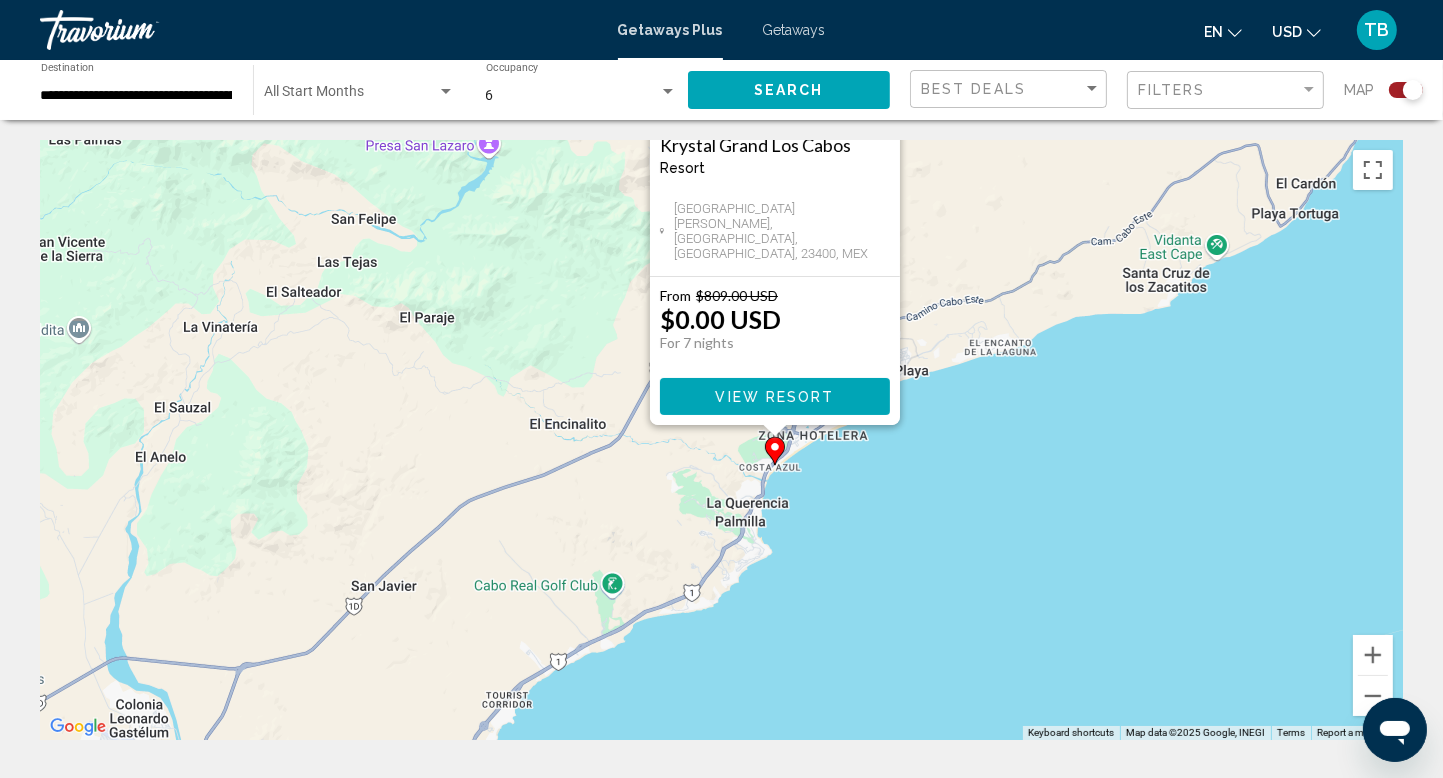 drag, startPoint x: 749, startPoint y: 311, endPoint x: 666, endPoint y: 490, distance: 197.30687 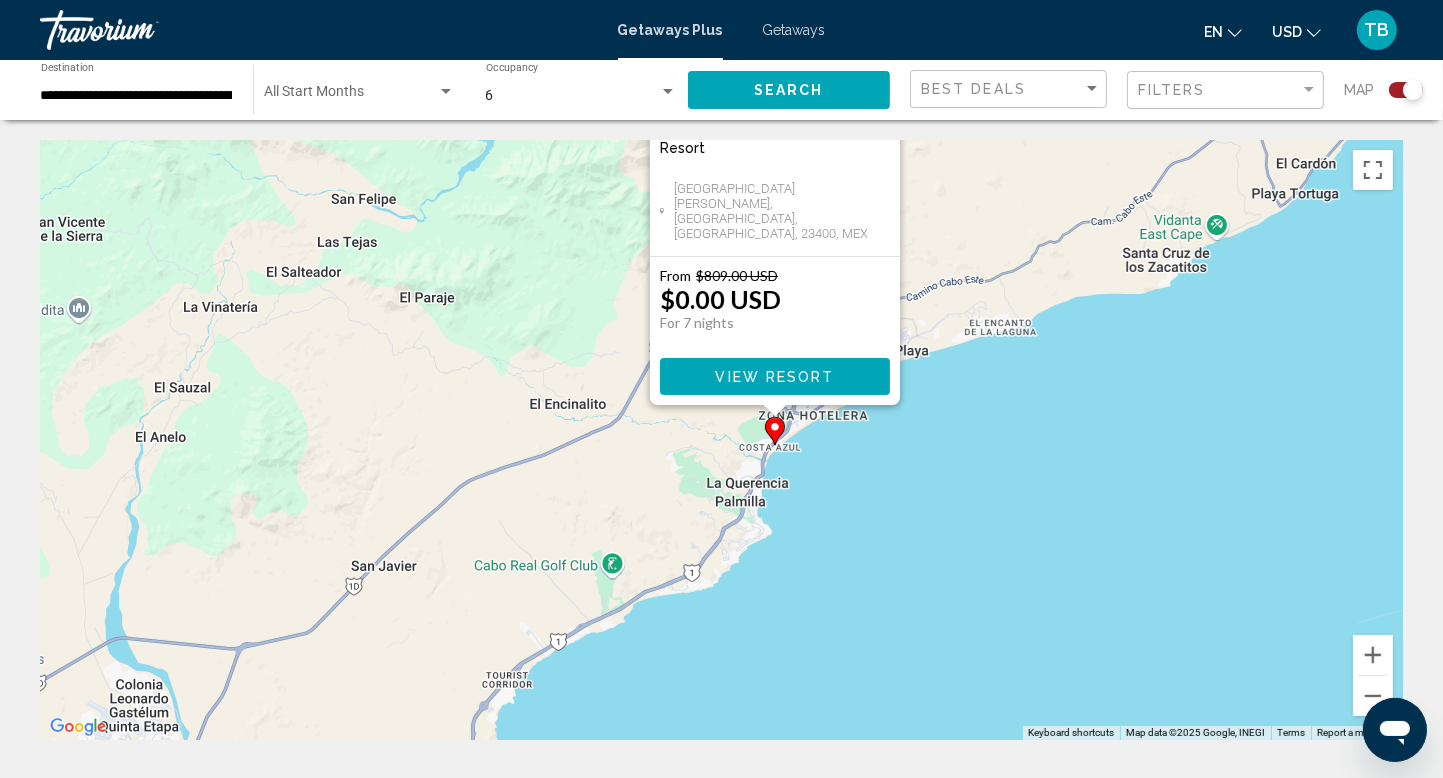 click on "View Resort" at bounding box center (774, 377) 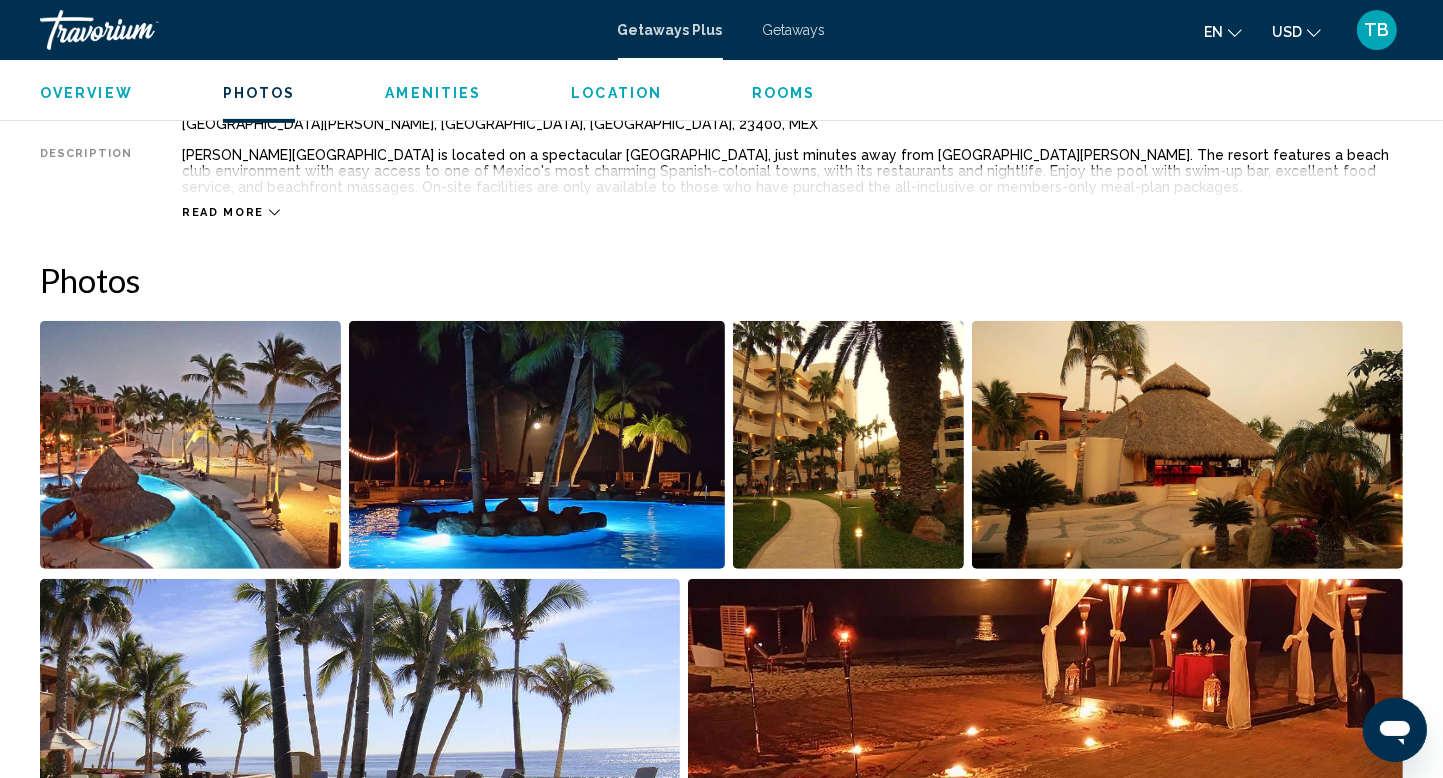scroll, scrollTop: 533, scrollLeft: 0, axis: vertical 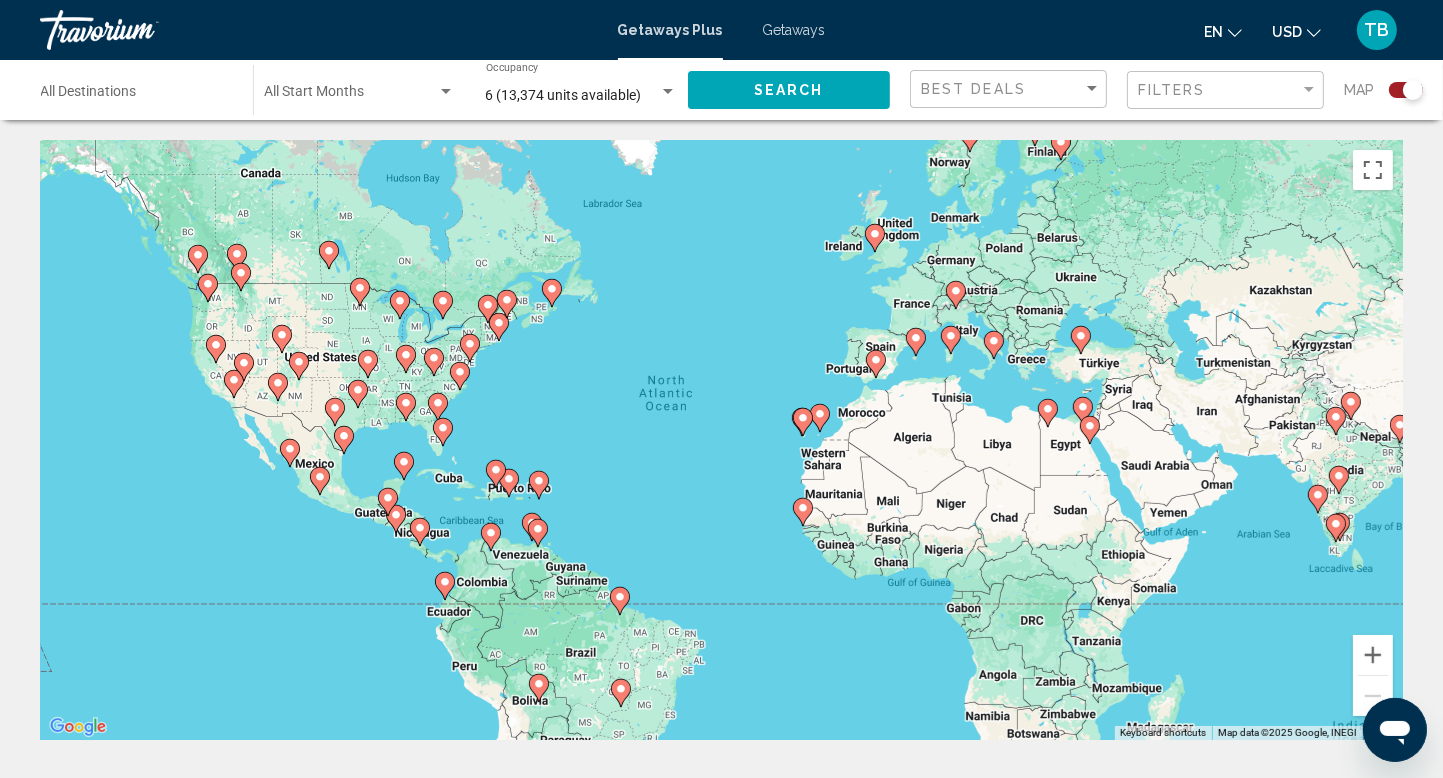 drag, startPoint x: 463, startPoint y: 405, endPoint x: 475, endPoint y: 368, distance: 38.8973 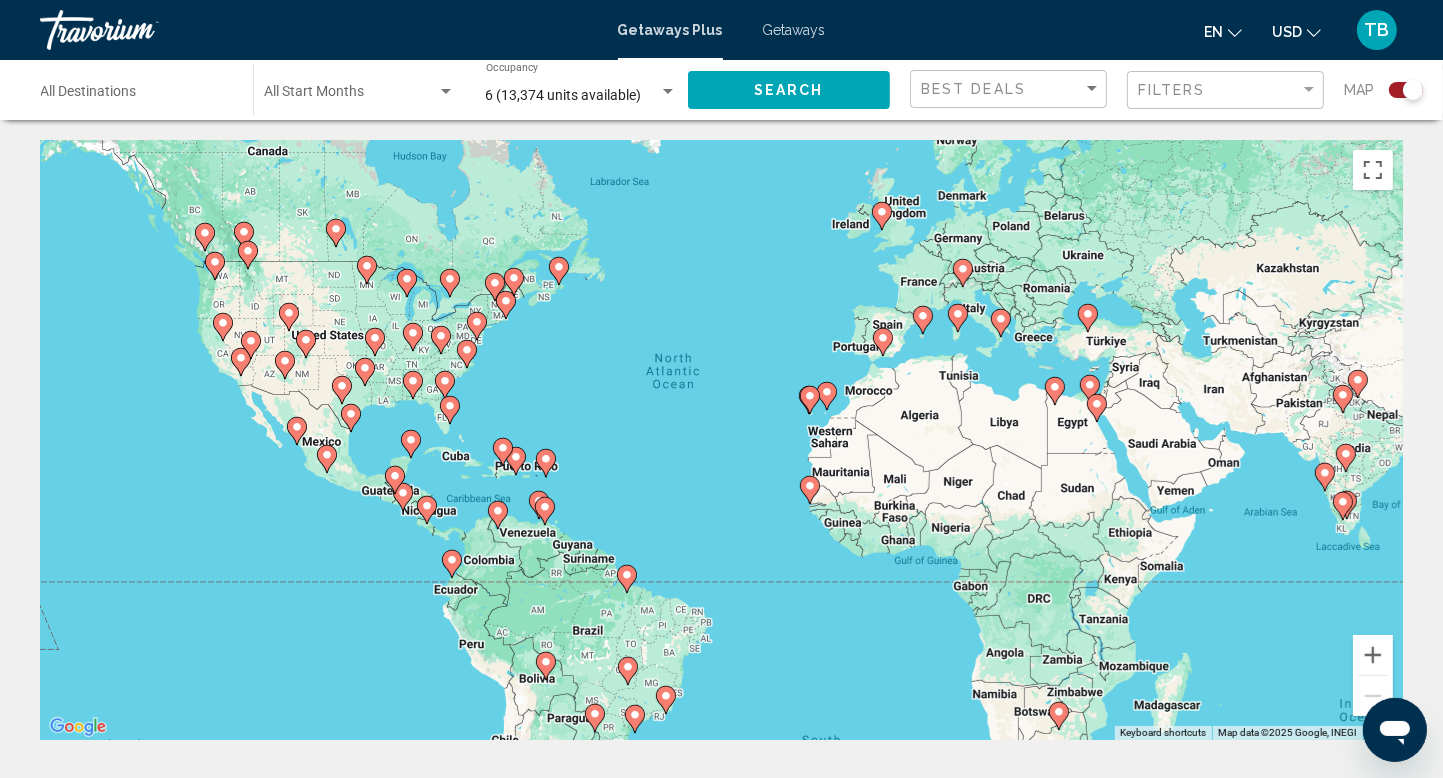 click at bounding box center (546, 463) 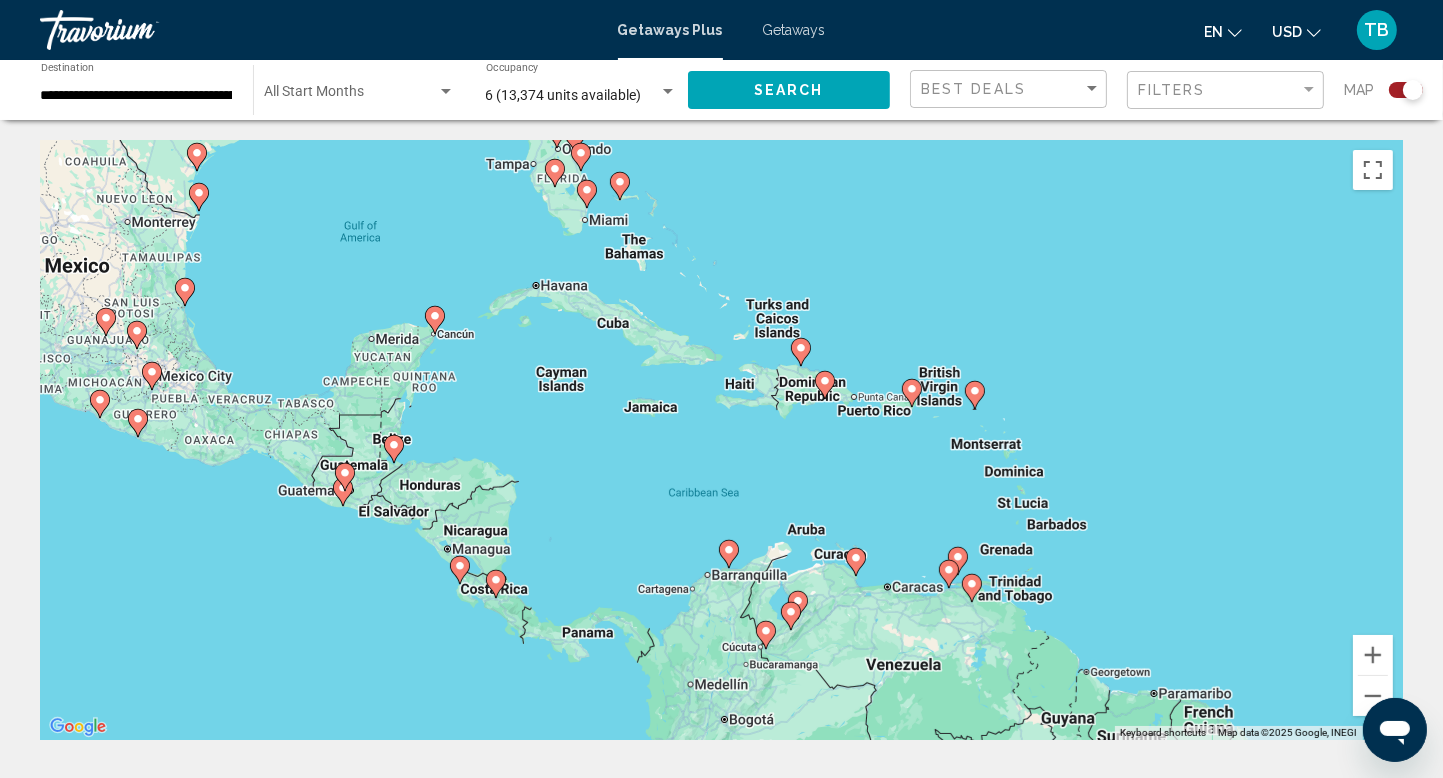drag, startPoint x: 280, startPoint y: 429, endPoint x: 448, endPoint y: 381, distance: 174.72264 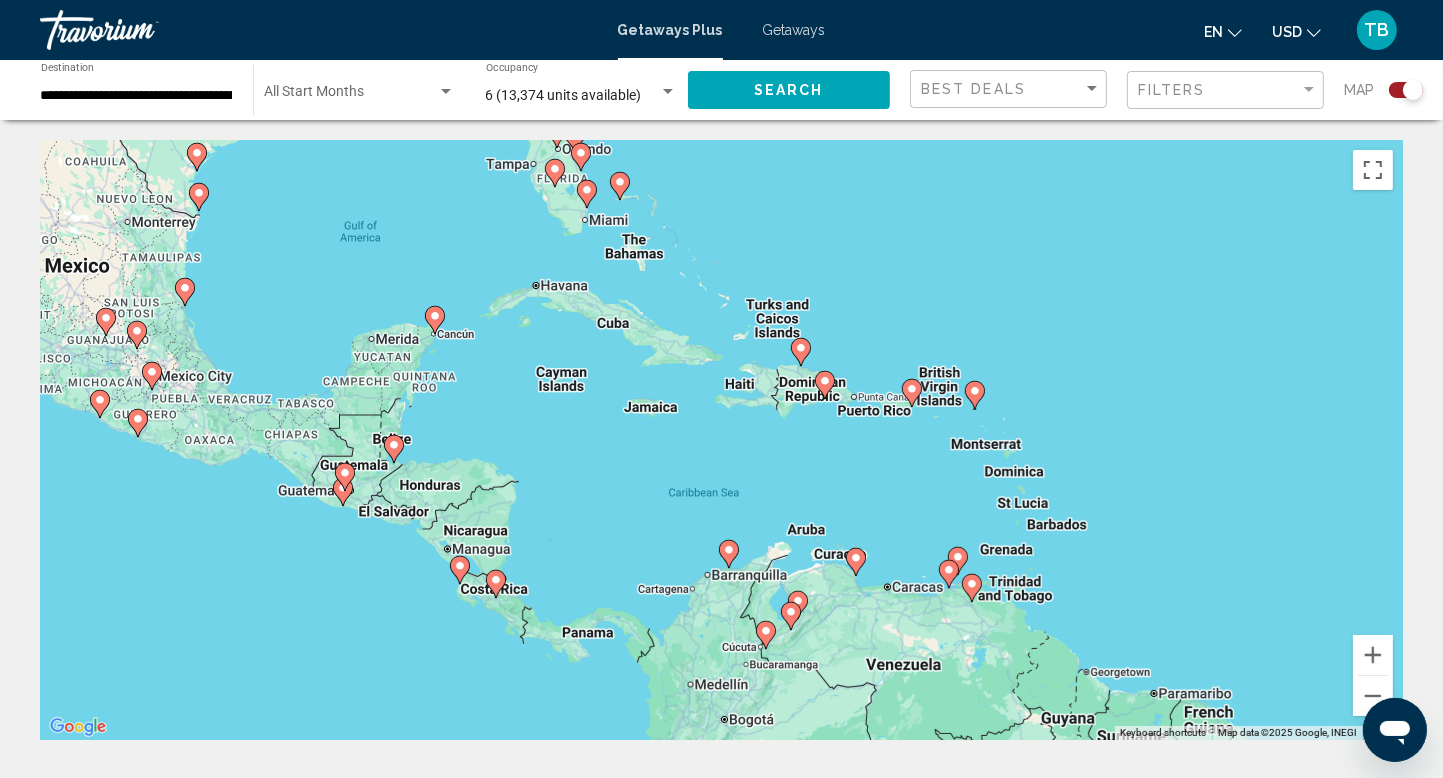 click 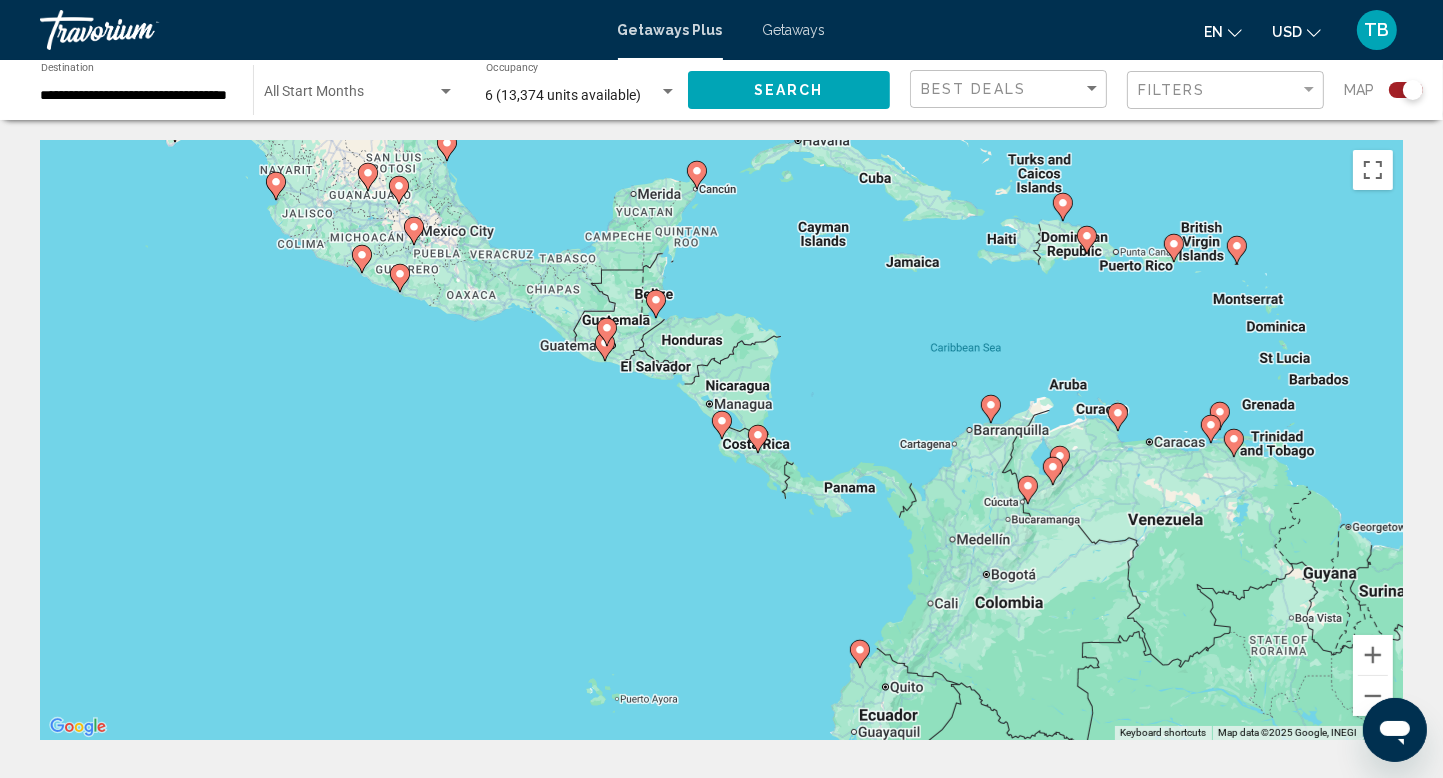 click 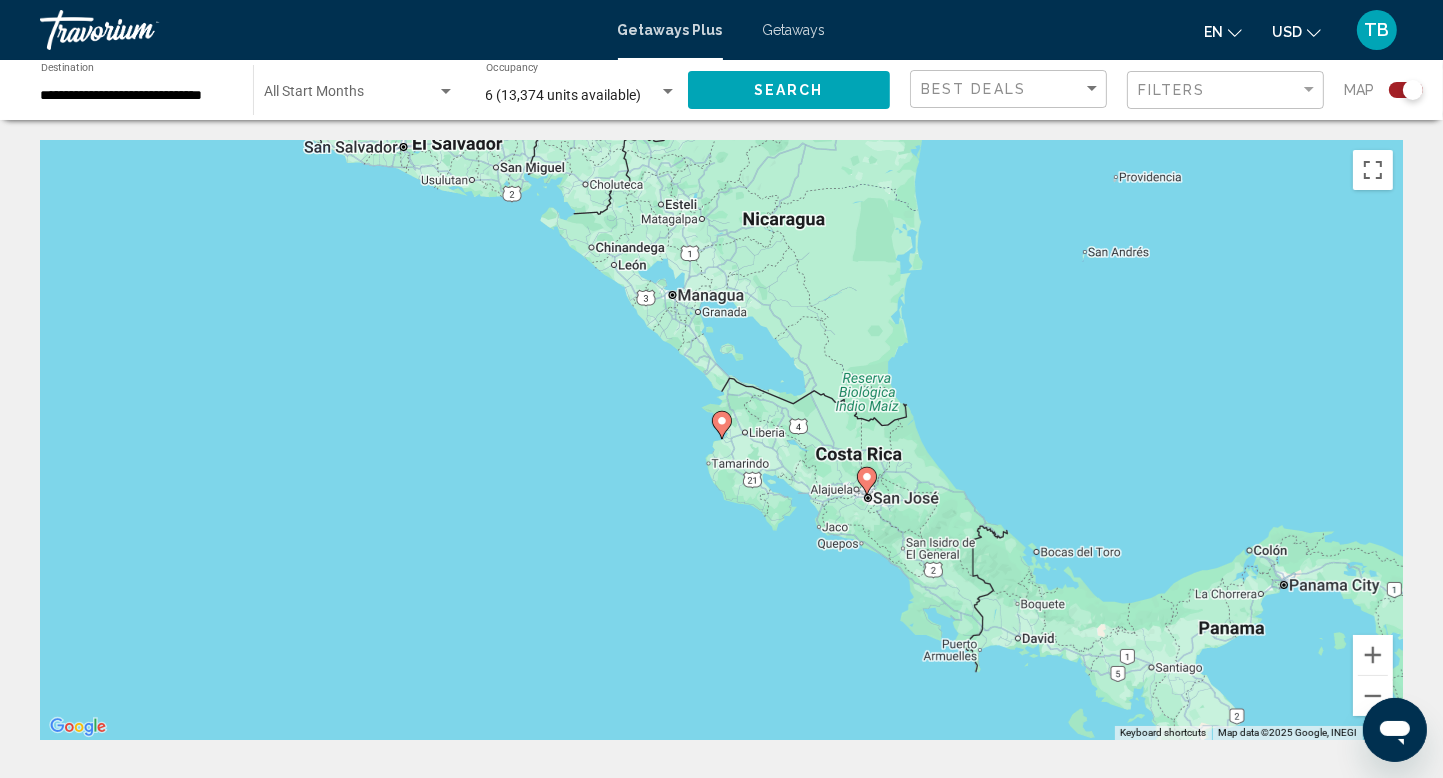 click 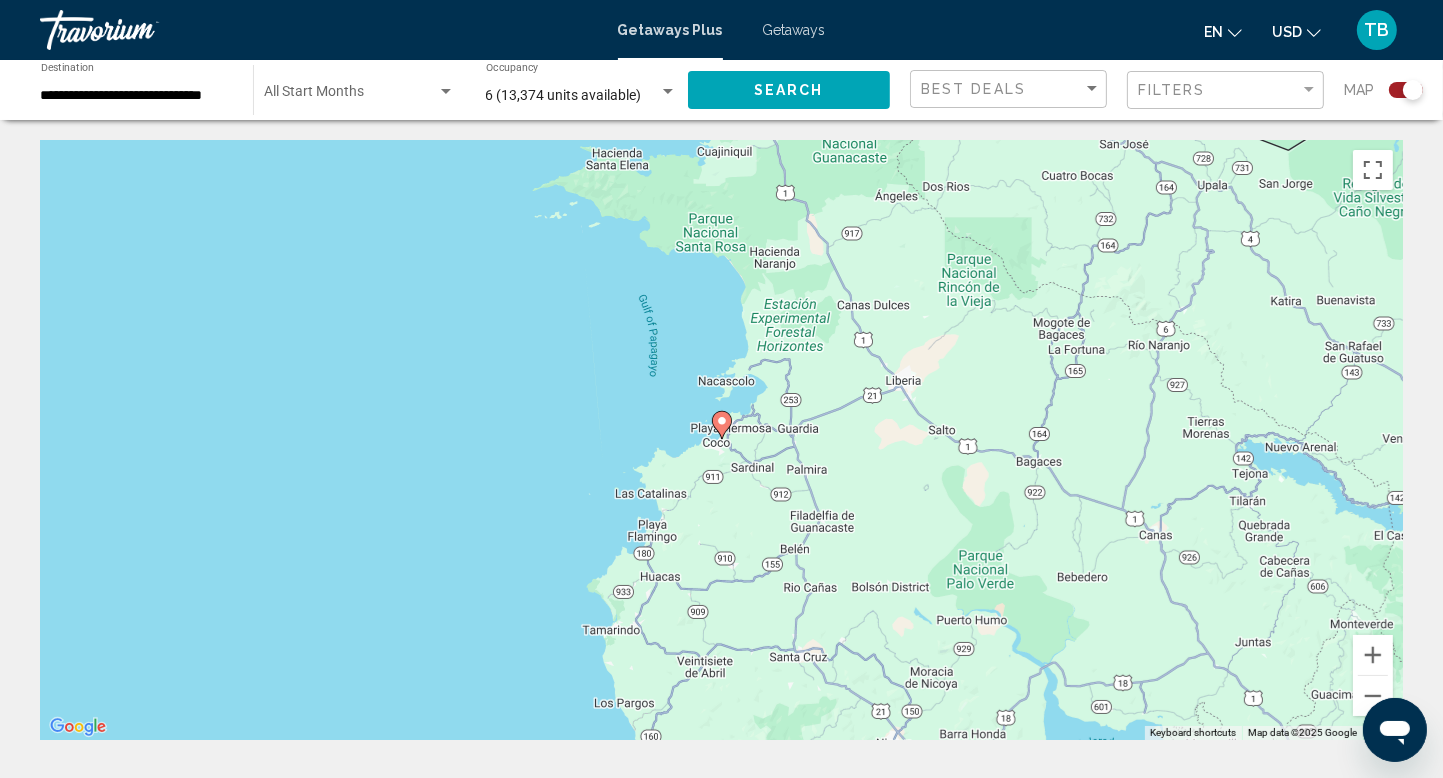 click 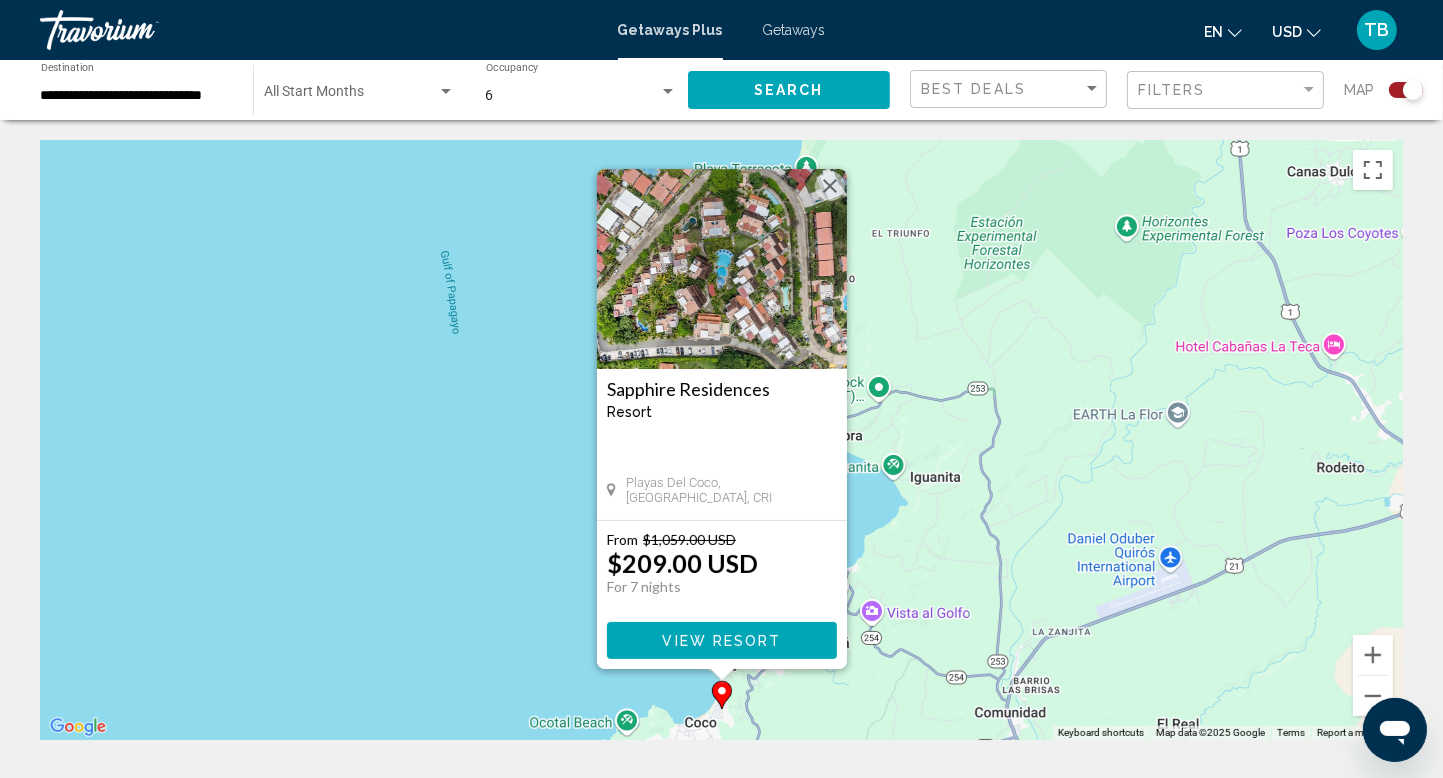 click at bounding box center (830, 186) 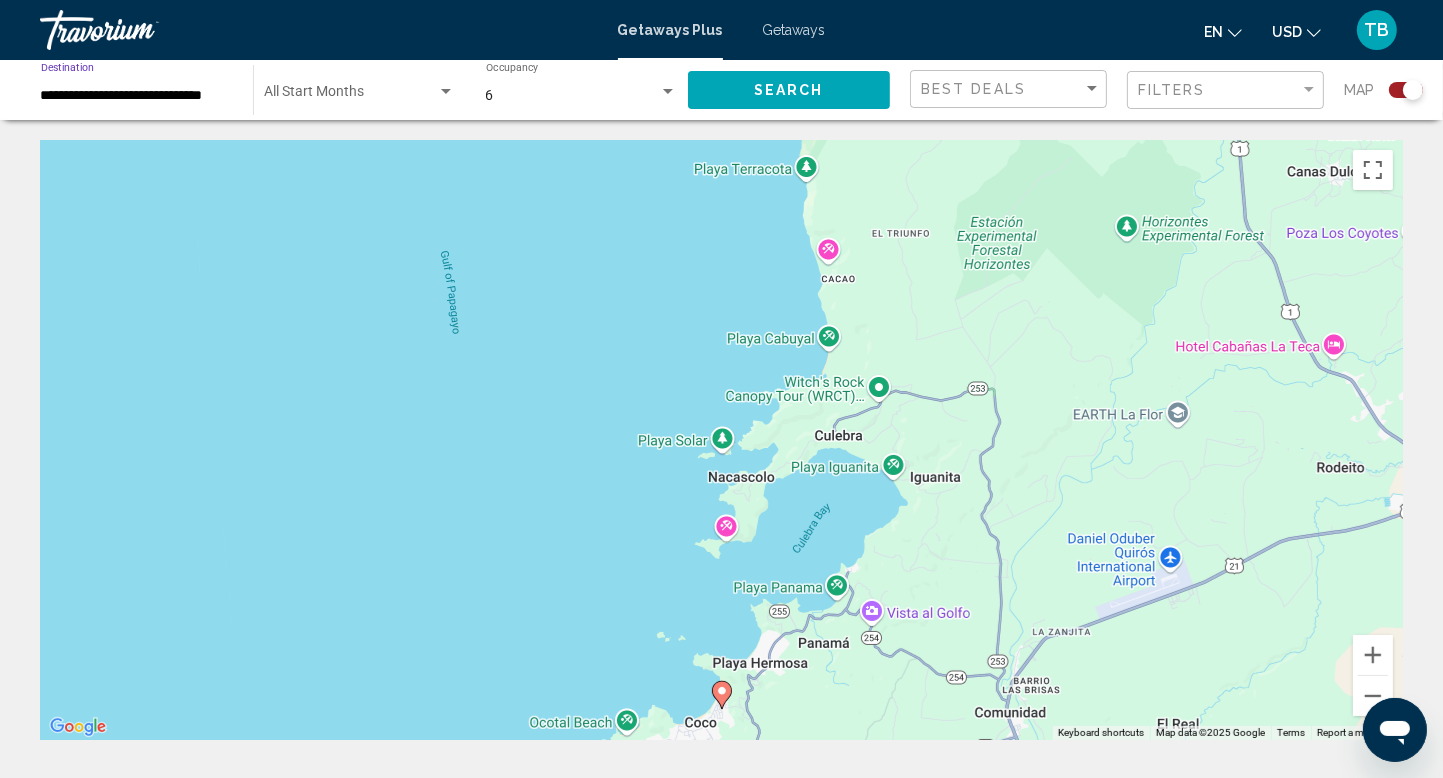 click on "**********" at bounding box center (137, 96) 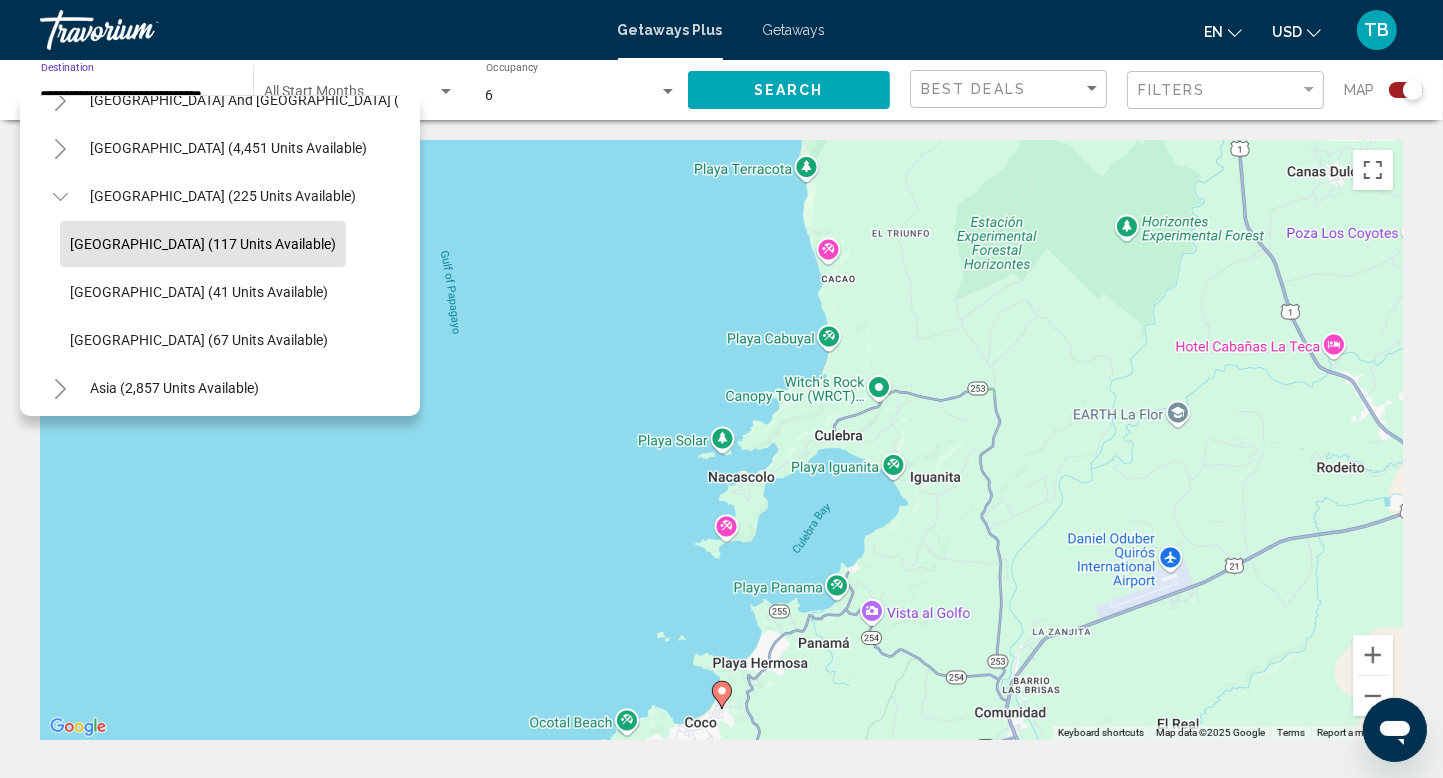 scroll, scrollTop: 0, scrollLeft: 0, axis: both 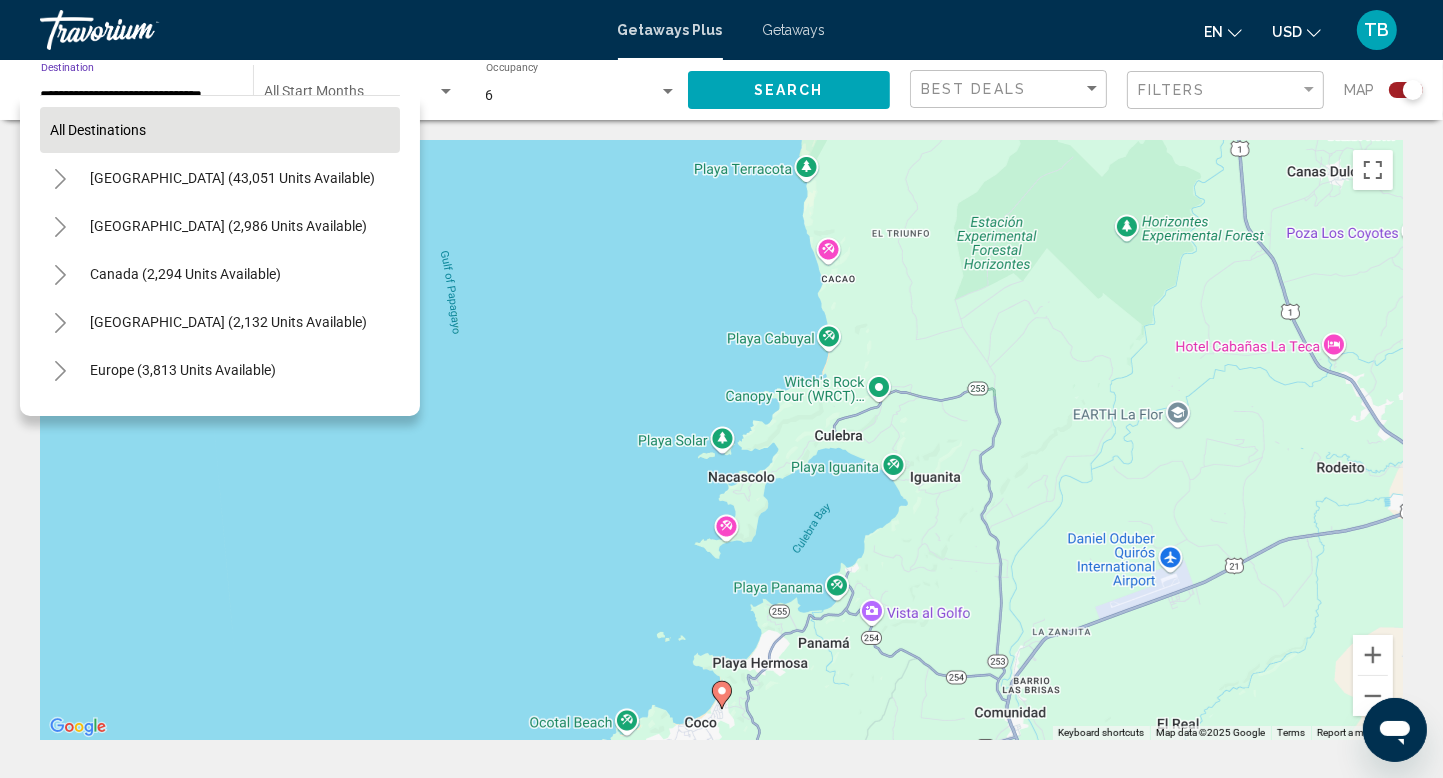 click on "All destinations" at bounding box center [98, 130] 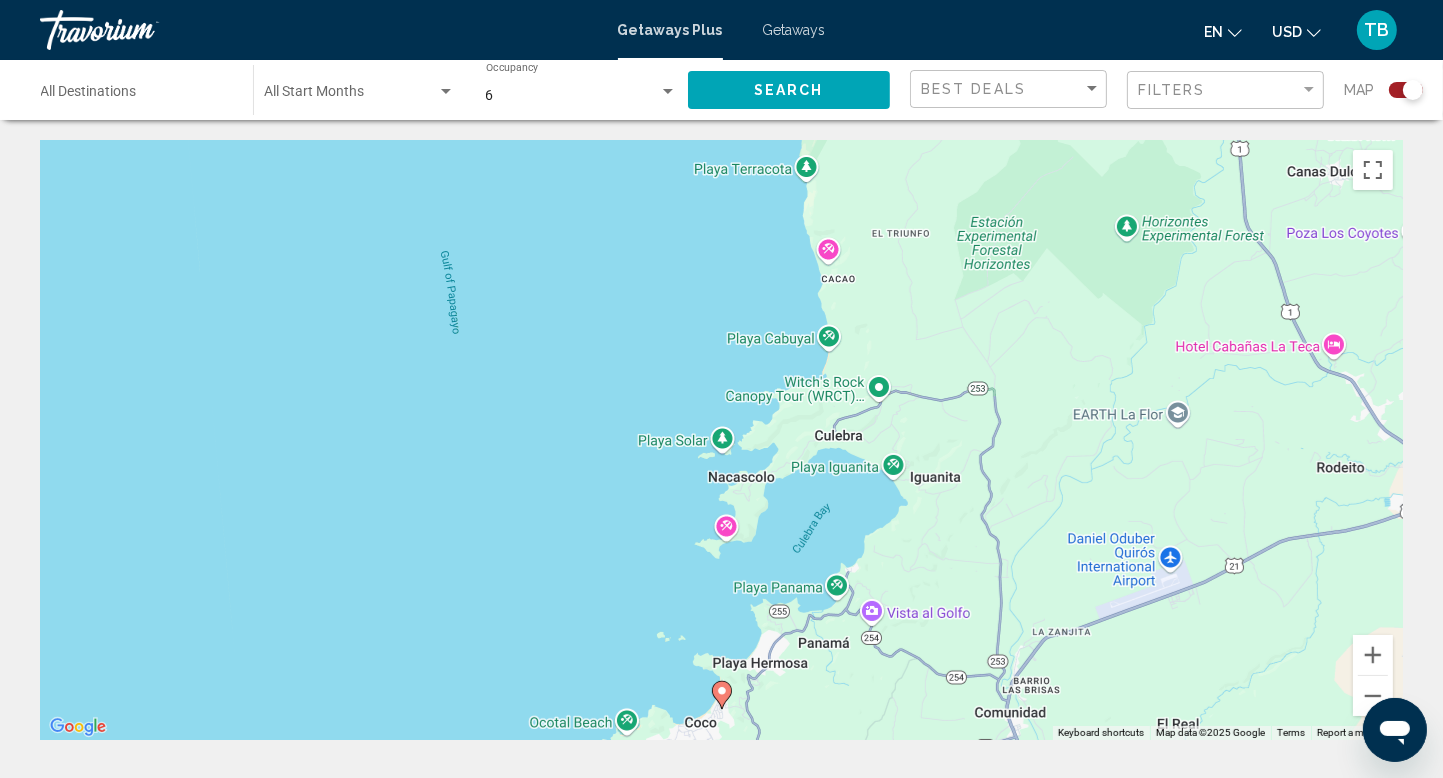 click on "Search" 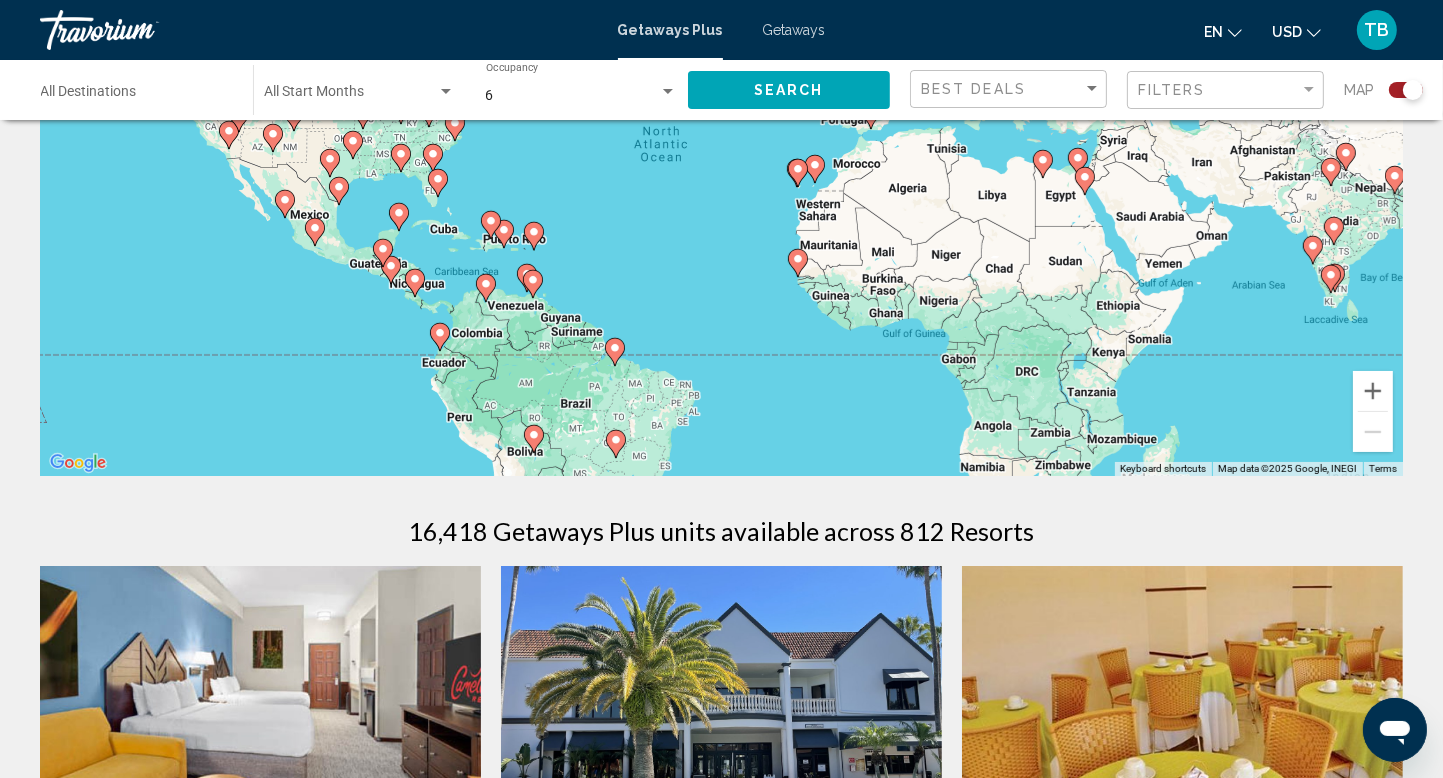 scroll, scrollTop: 266, scrollLeft: 0, axis: vertical 